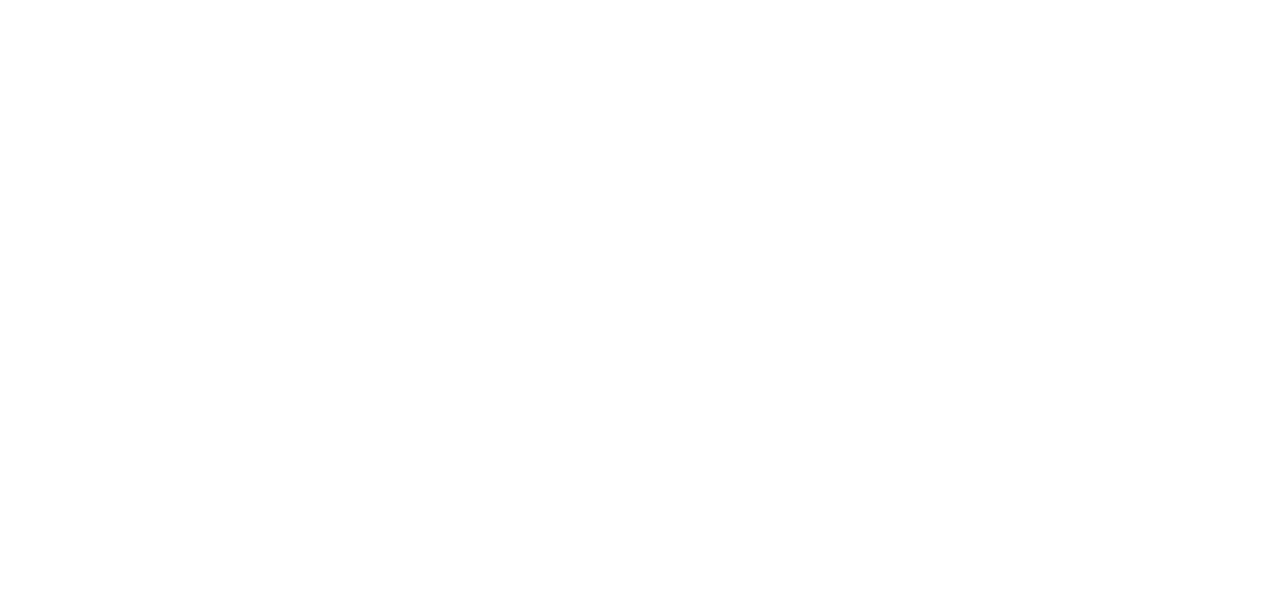 scroll, scrollTop: 0, scrollLeft: 0, axis: both 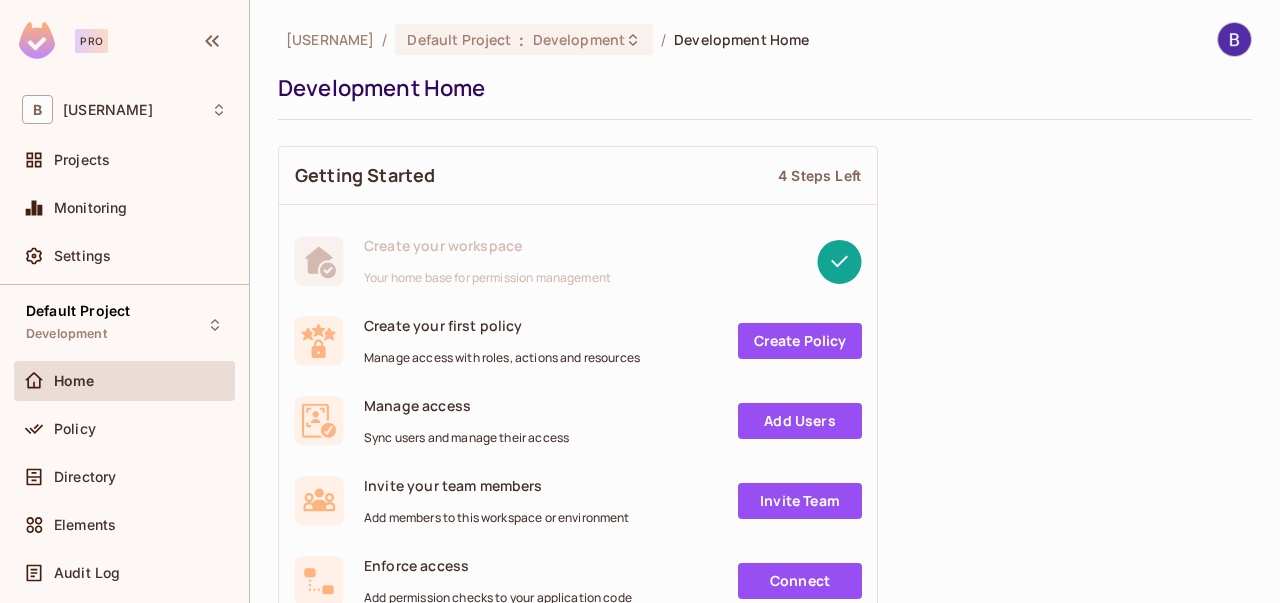 click on "Create Policy" at bounding box center [800, 341] 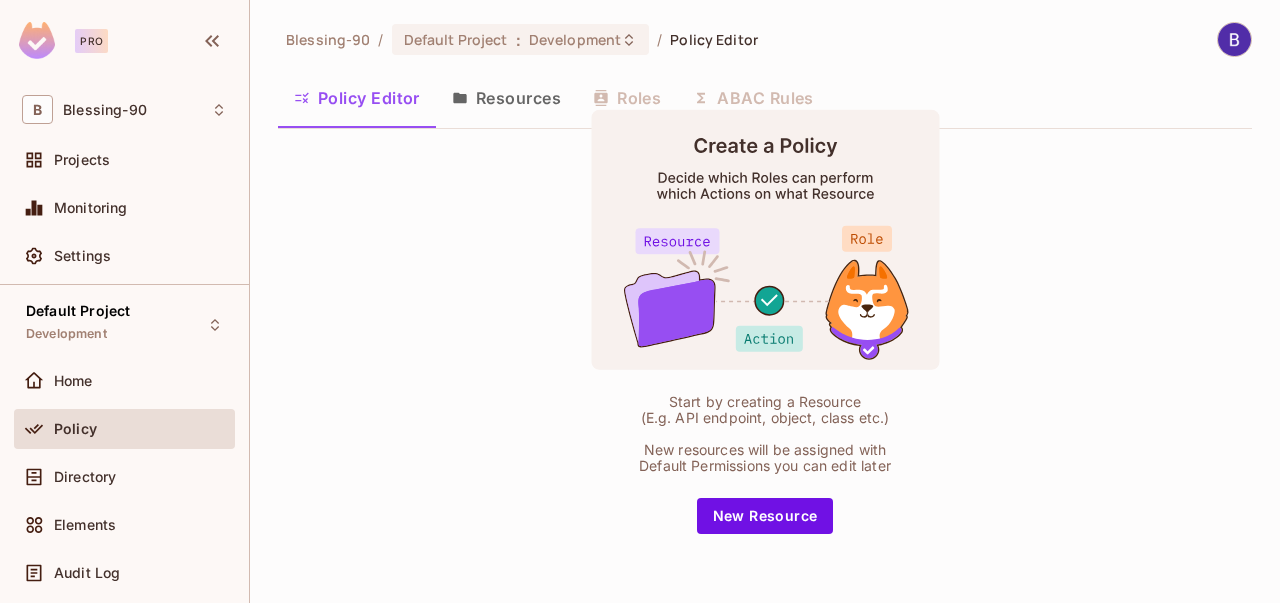 scroll, scrollTop: 0, scrollLeft: 0, axis: both 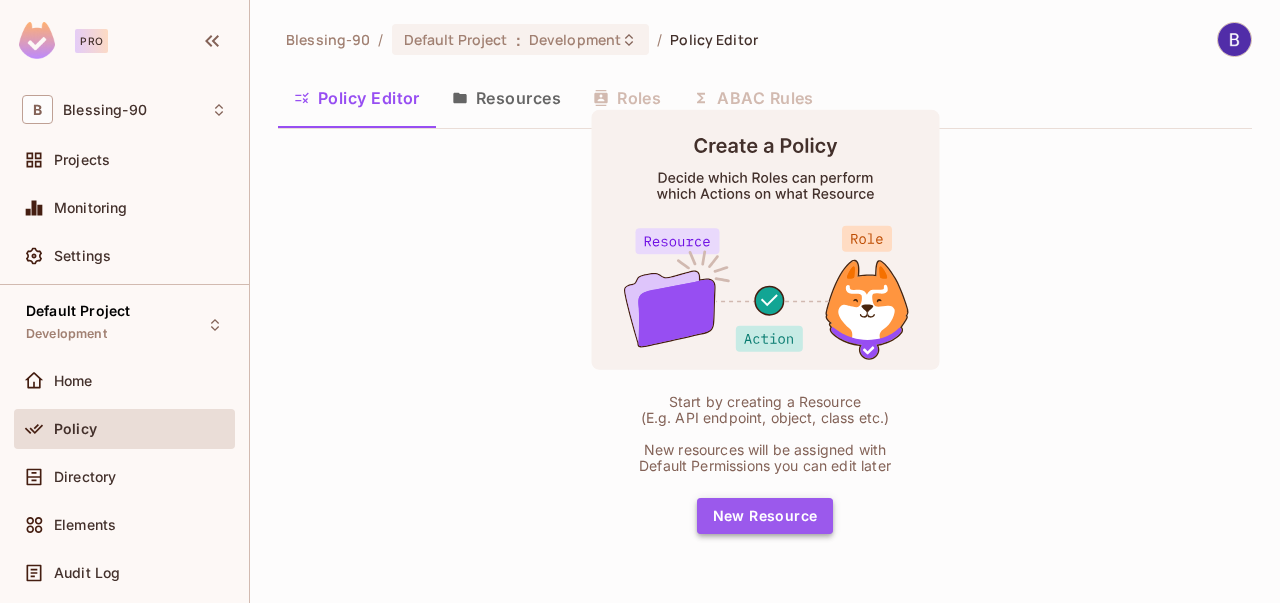 click on "New Resource" at bounding box center (765, 516) 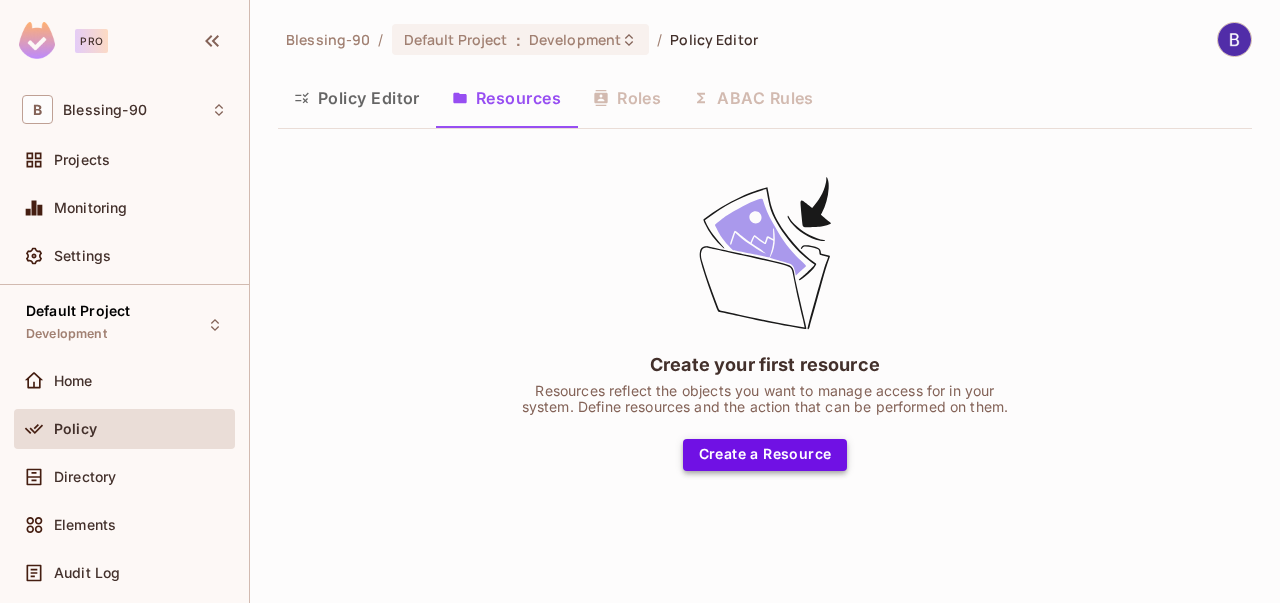 click on "Create a Resource" at bounding box center (765, 455) 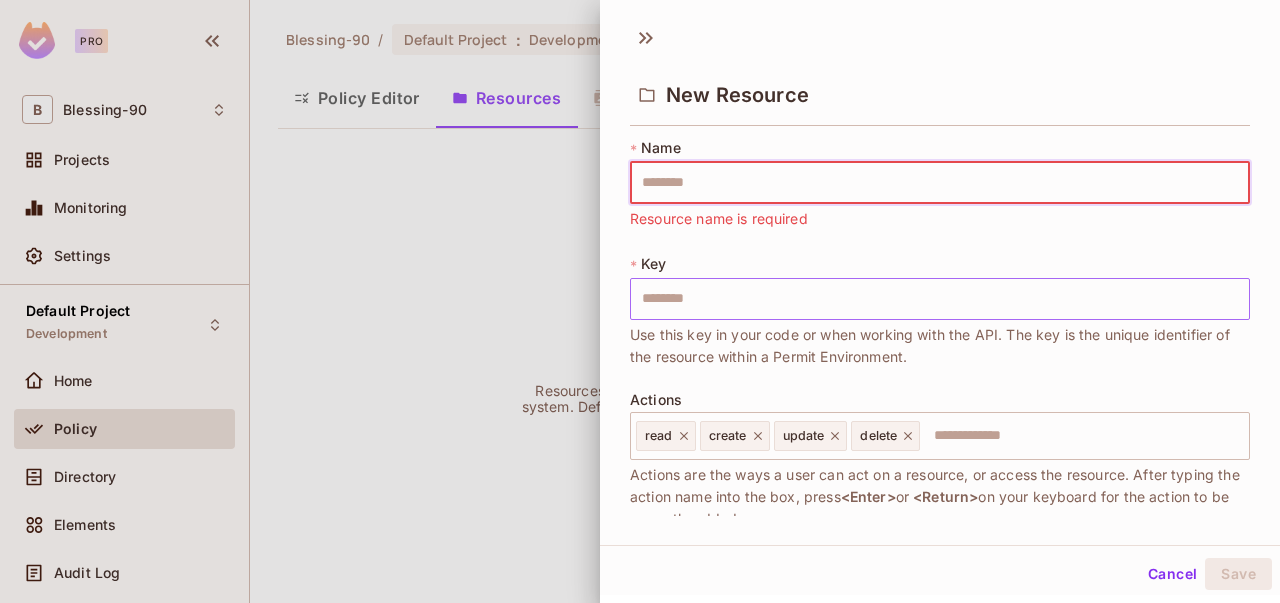 scroll, scrollTop: 0, scrollLeft: 0, axis: both 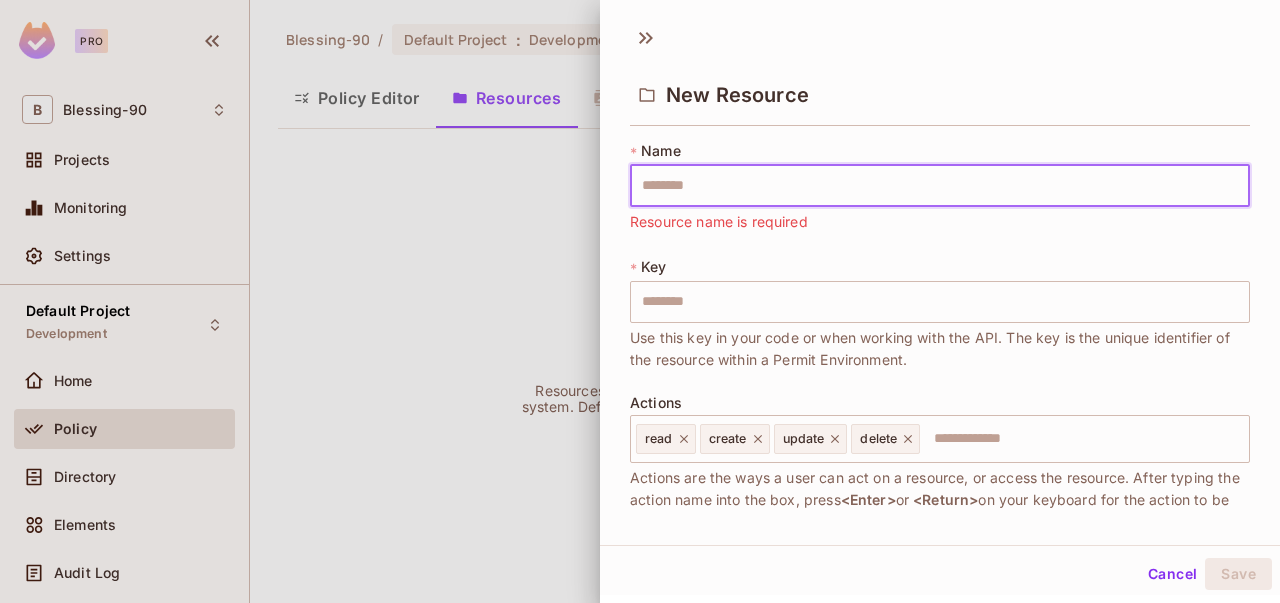 paste on "**********" 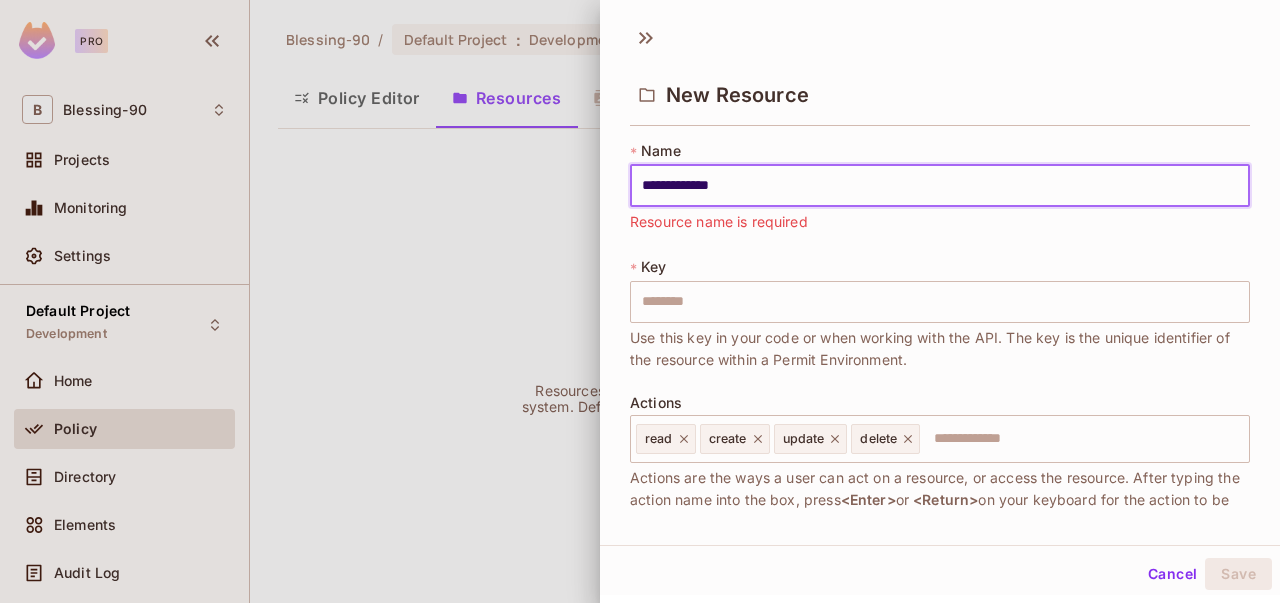 type on "**********" 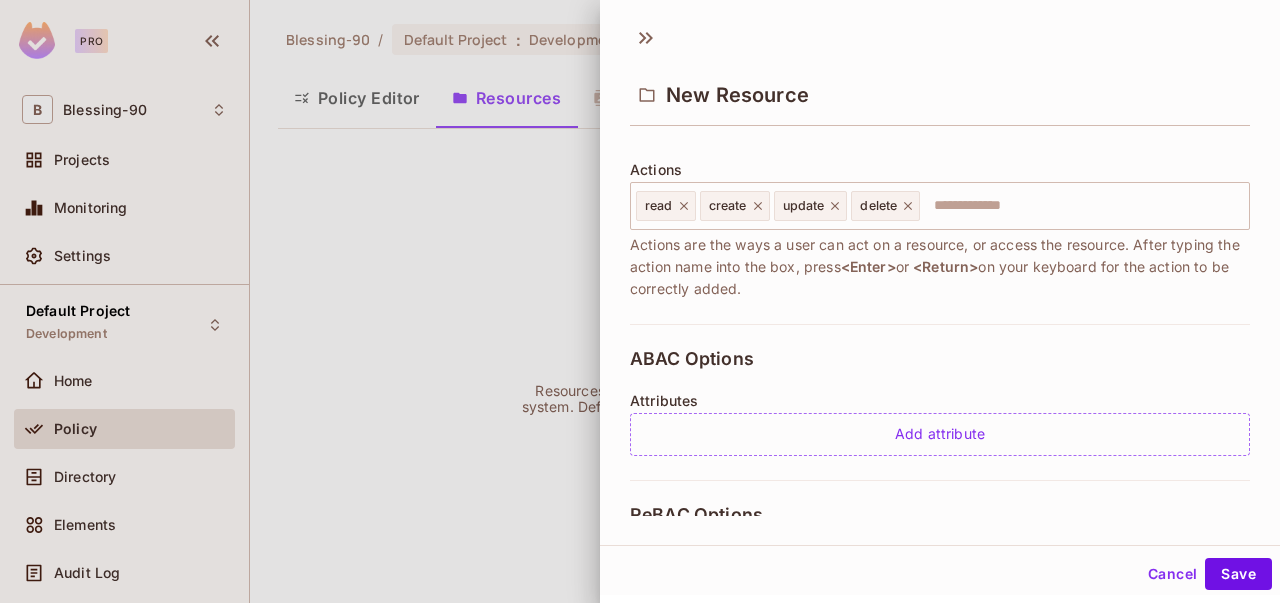 scroll, scrollTop: 218, scrollLeft: 0, axis: vertical 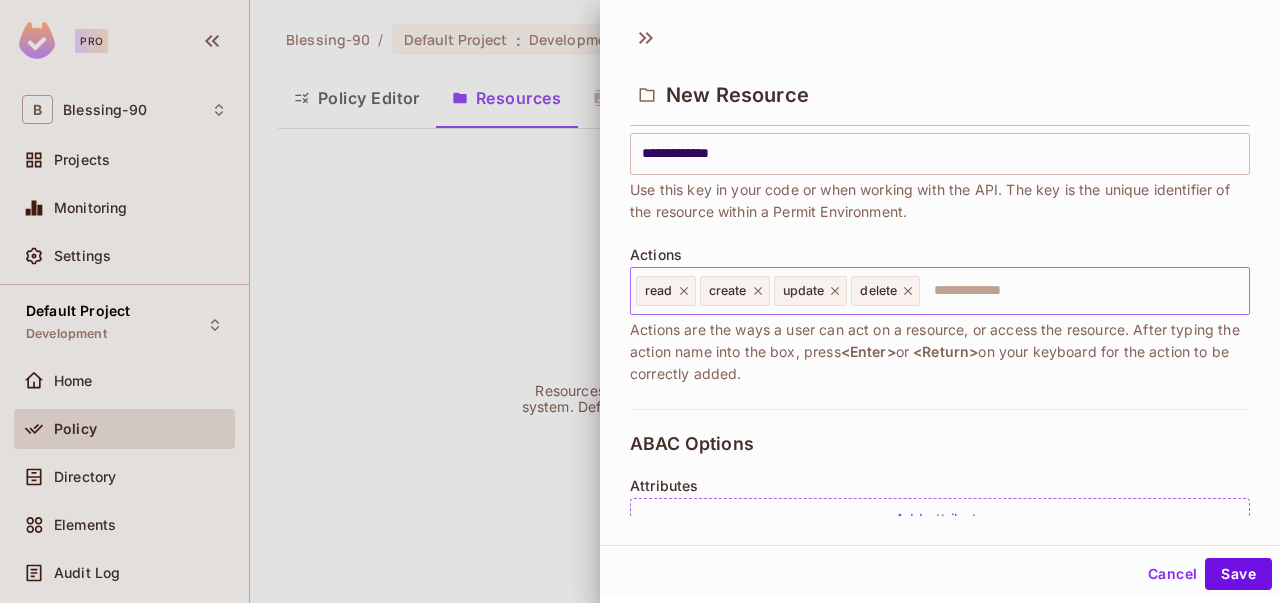 click 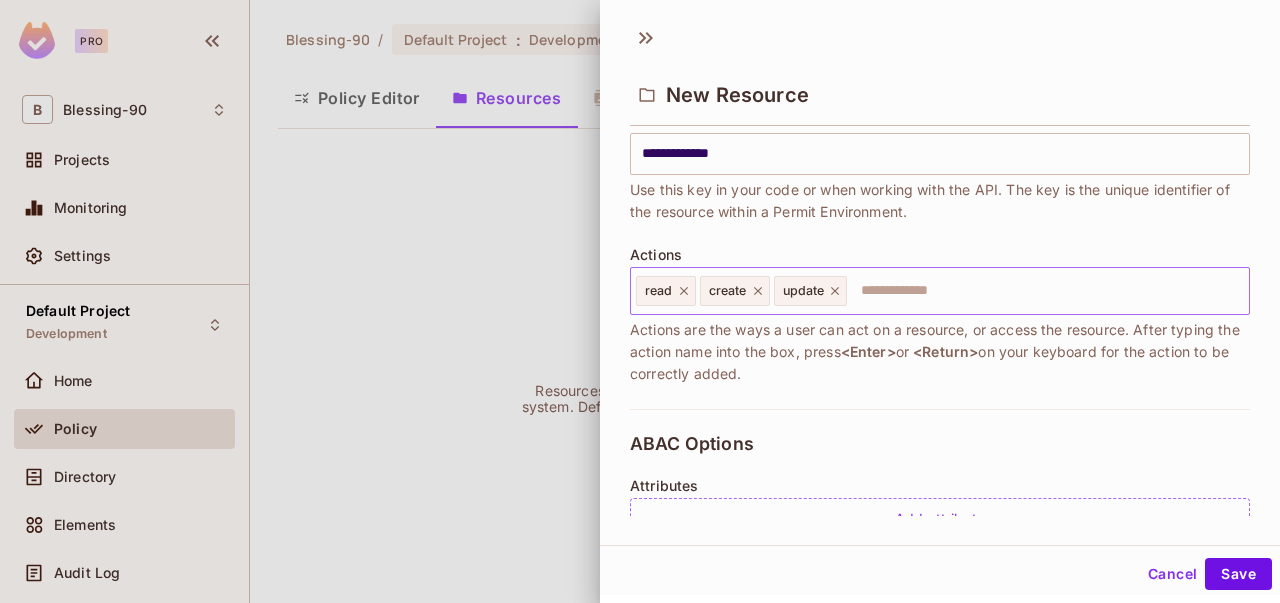 click 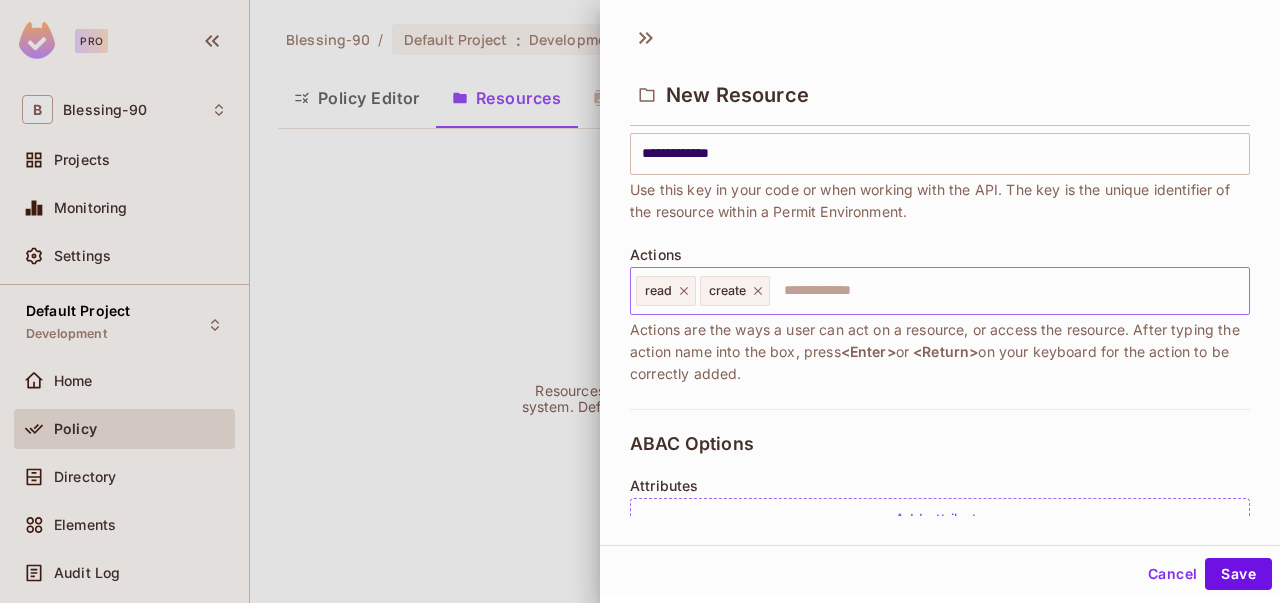 click 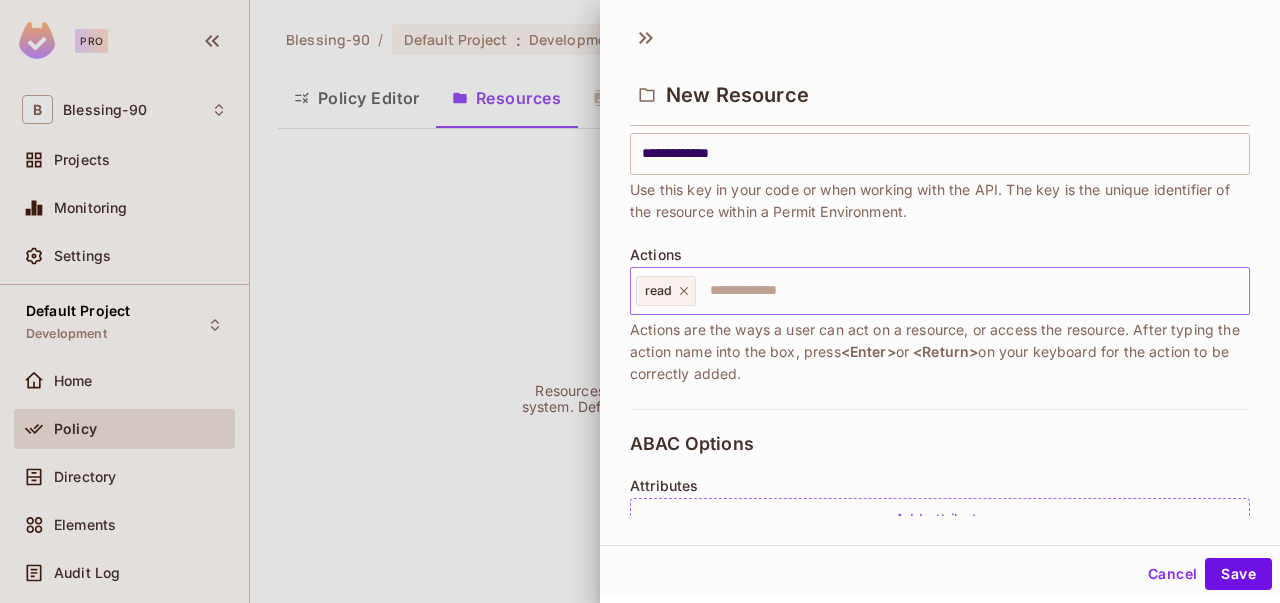 click 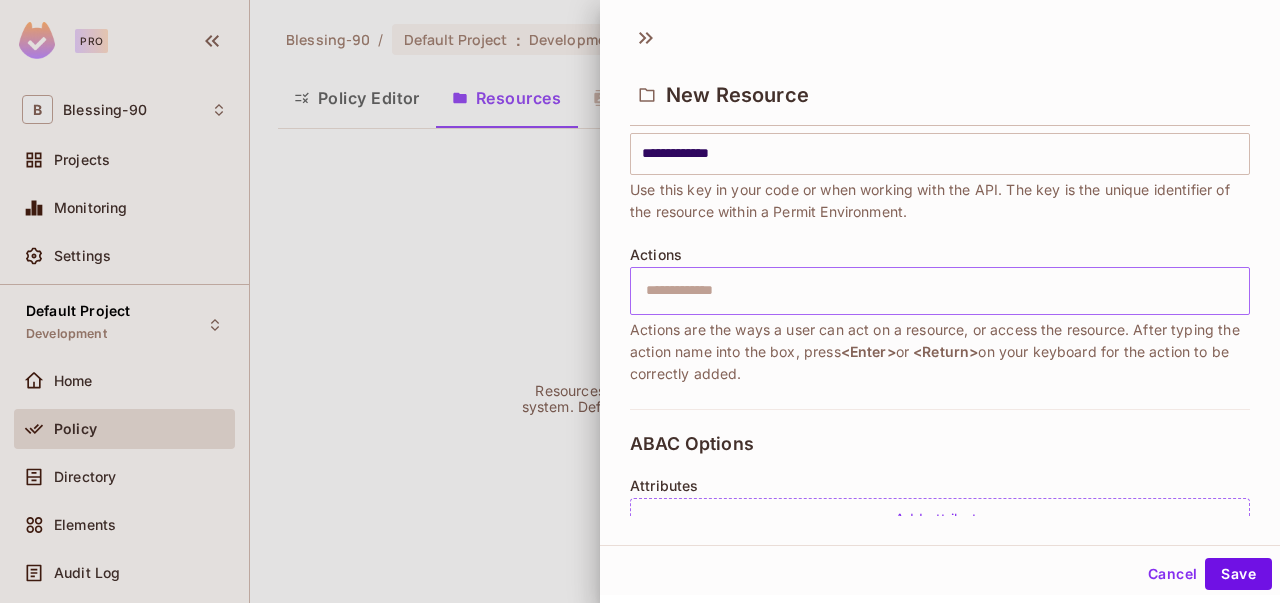 paste on "*******" 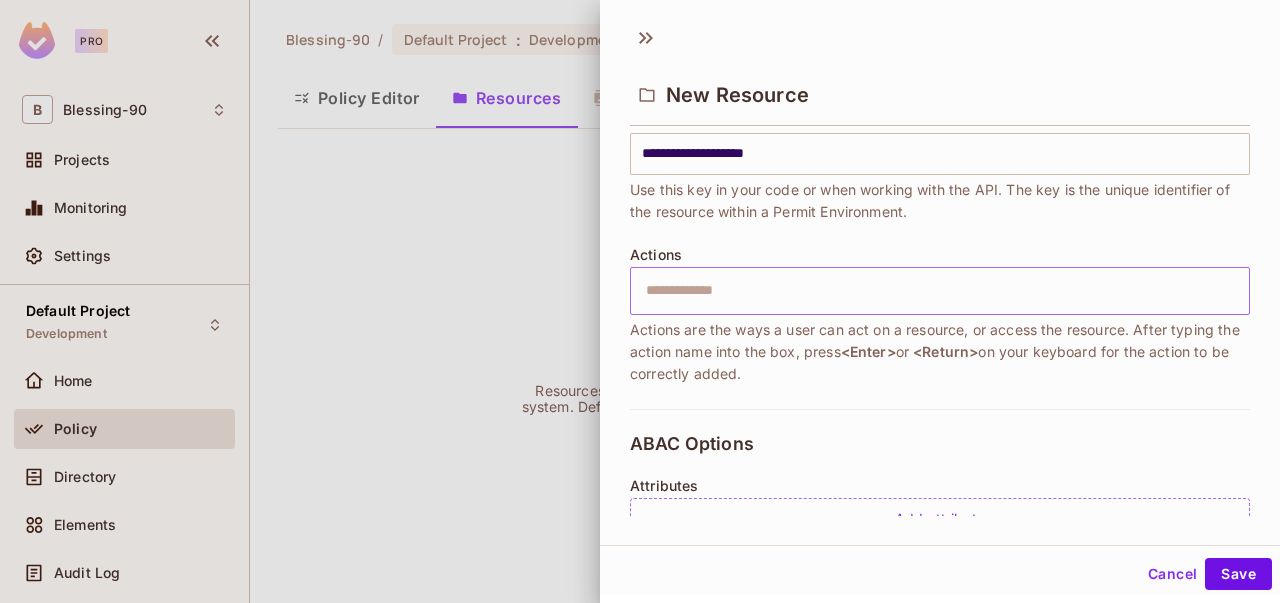 scroll, scrollTop: 44, scrollLeft: 0, axis: vertical 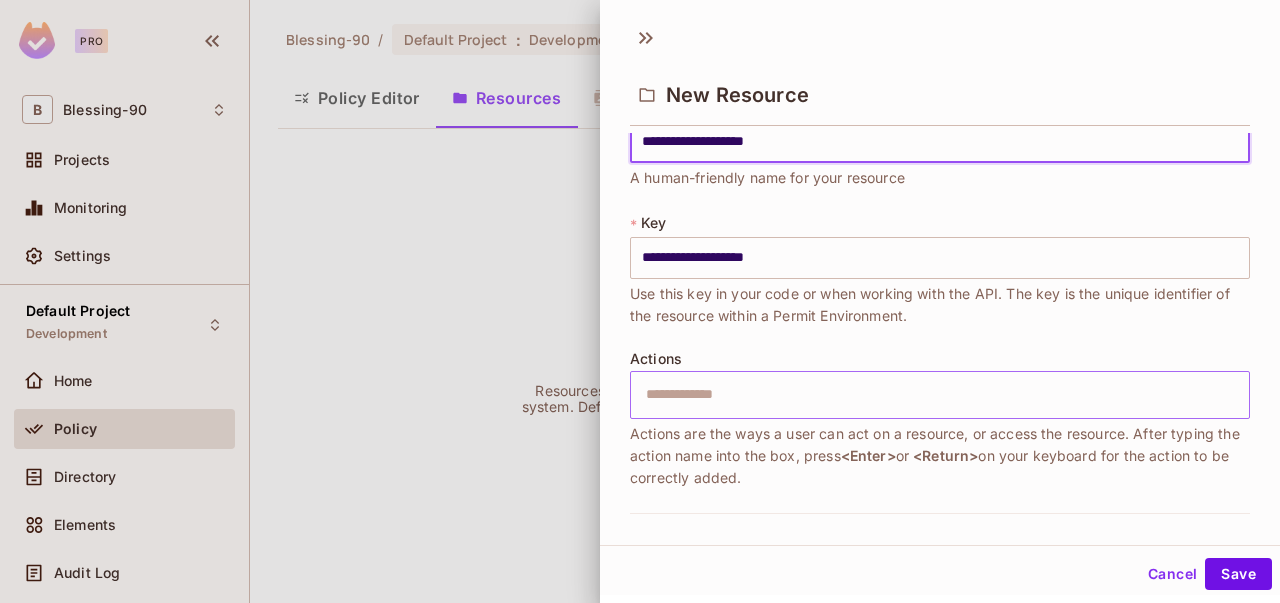 type on "**********" 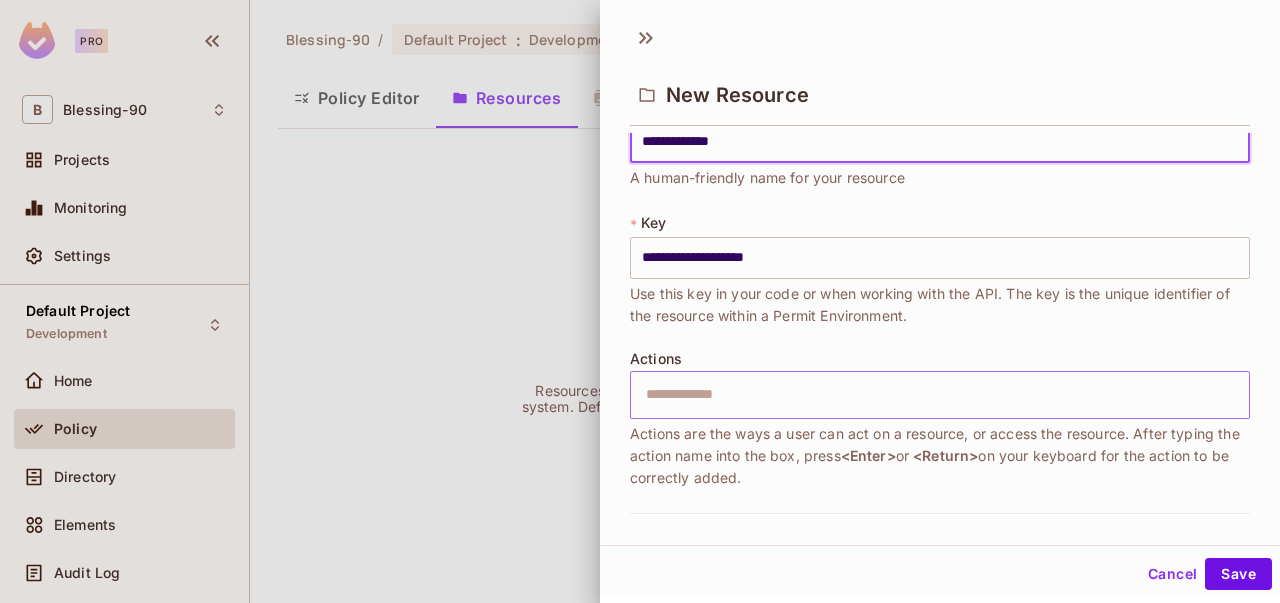 type on "**********" 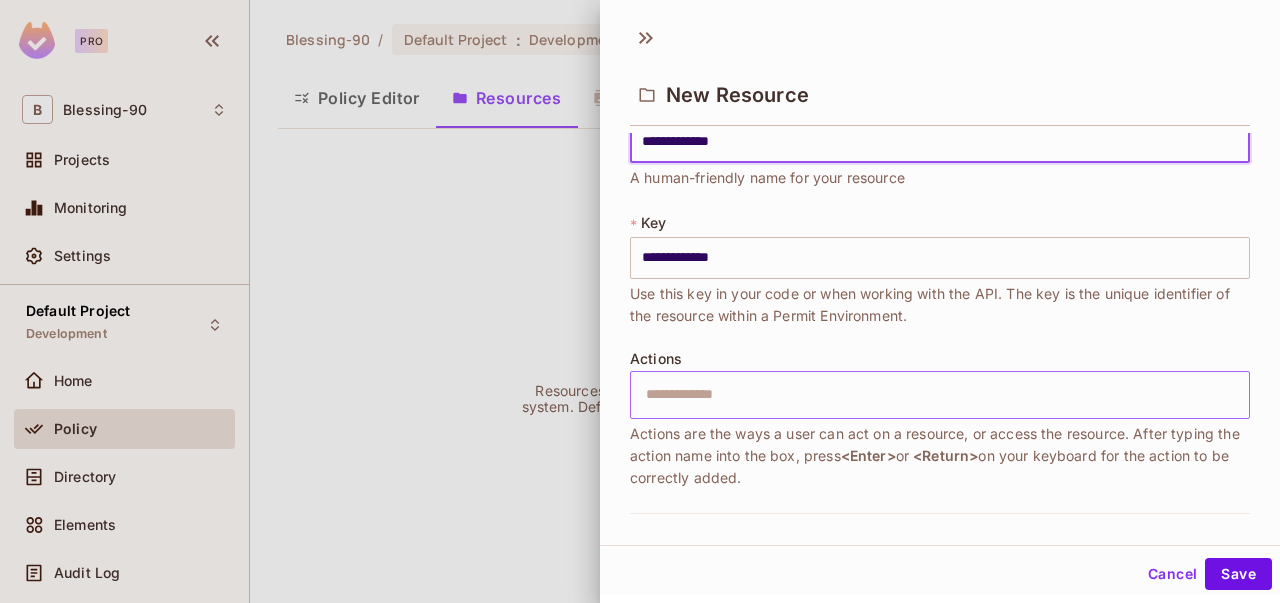 click at bounding box center (937, 395) 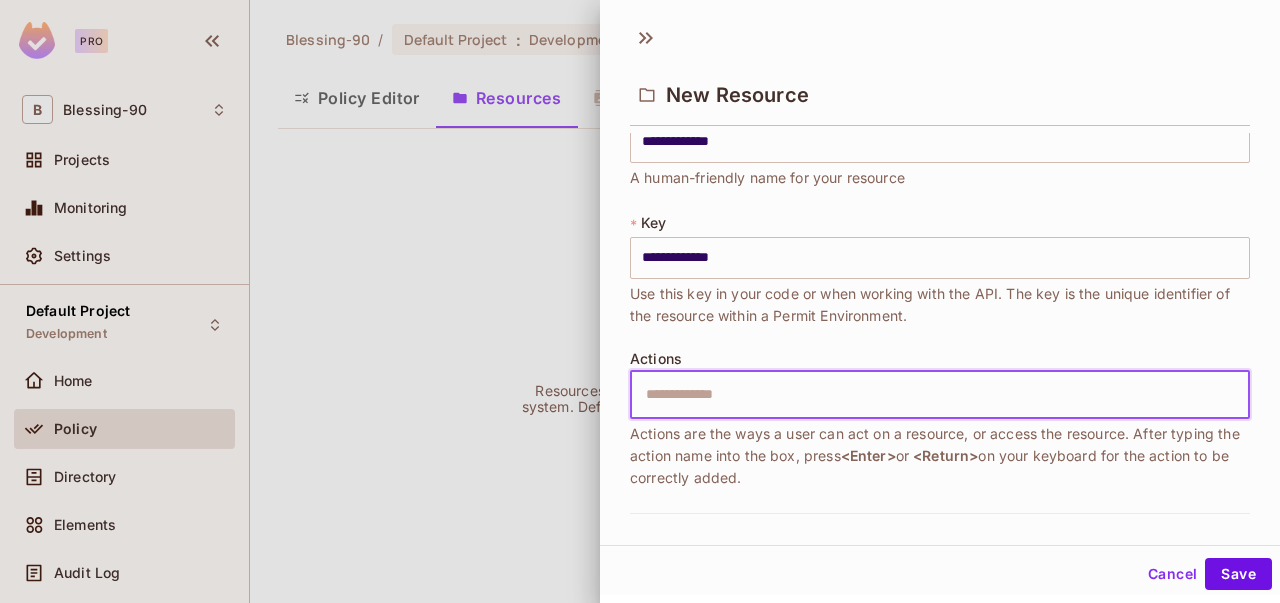 paste on "*******" 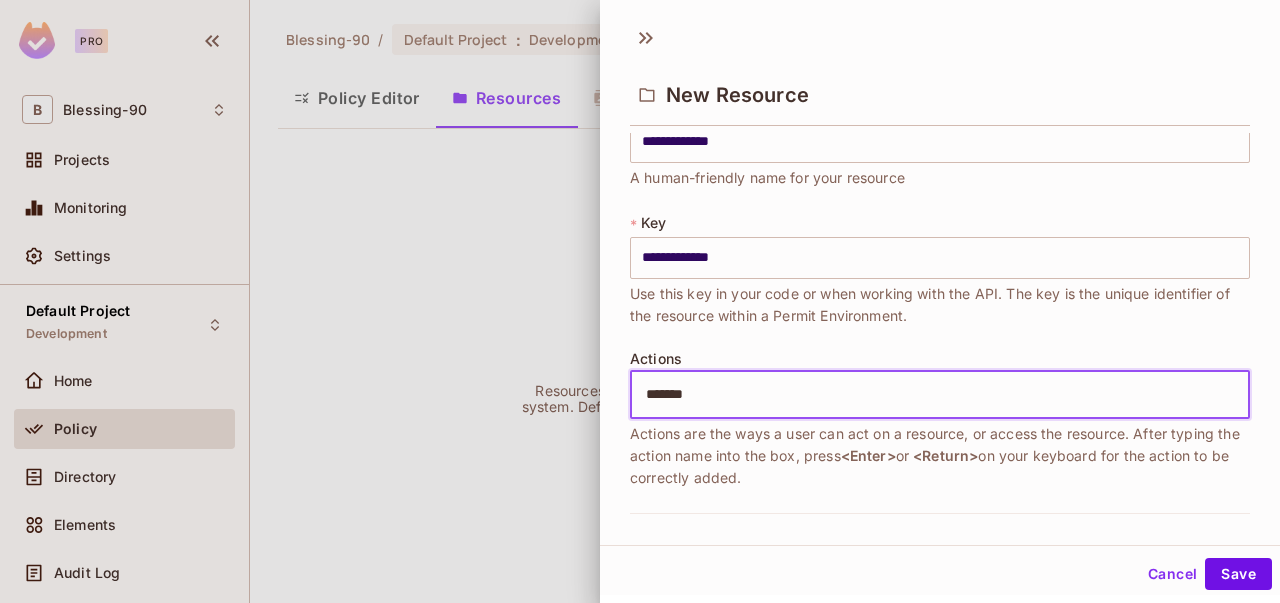 type on "*******" 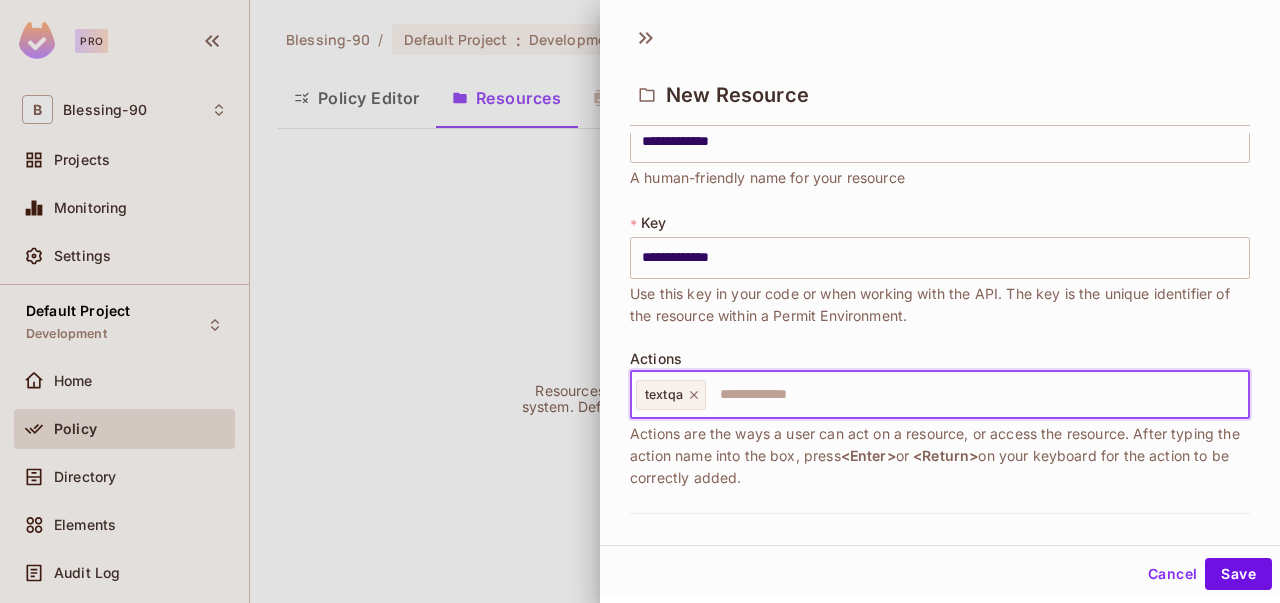 click 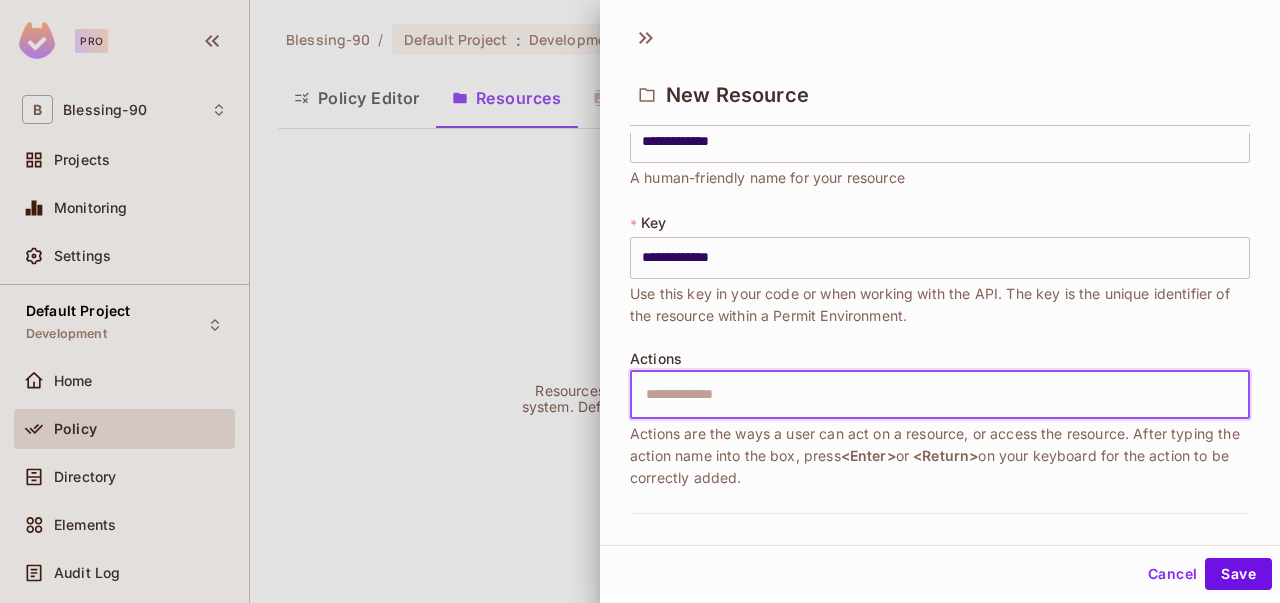 paste on "*******" 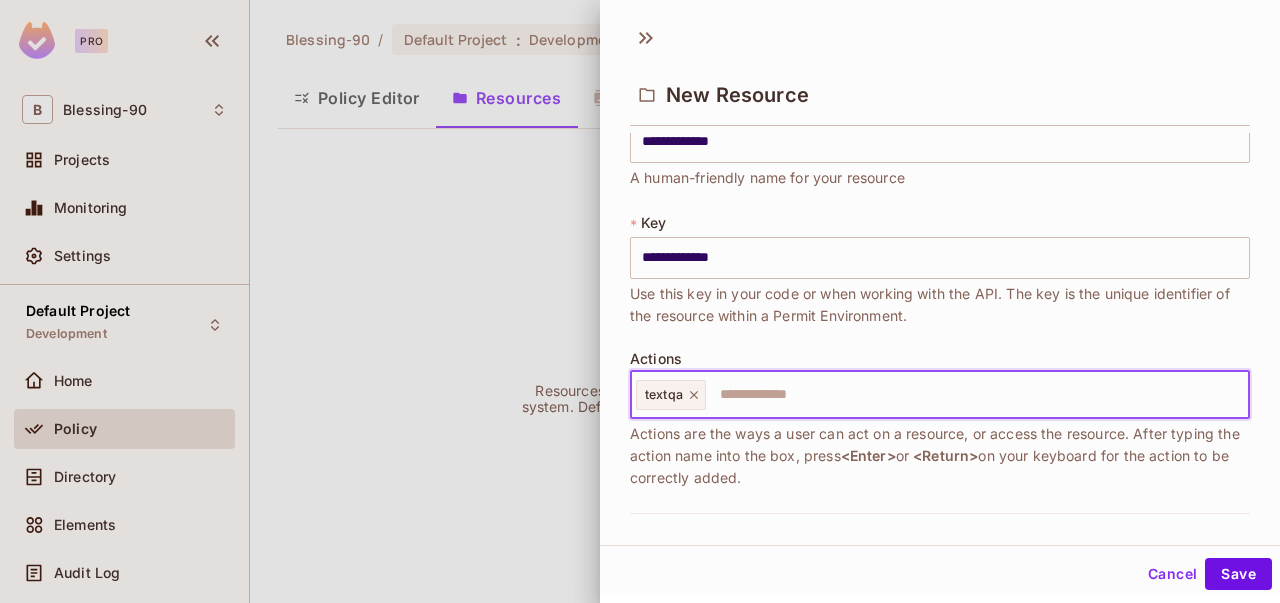 paste on "**********" 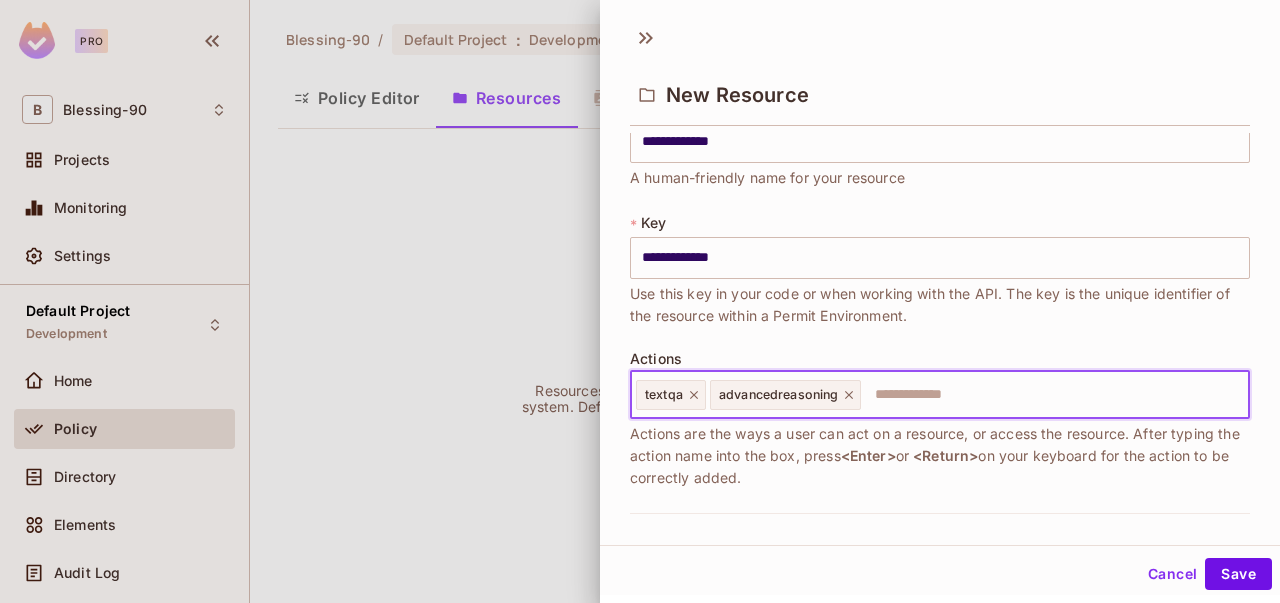 paste on "**********" 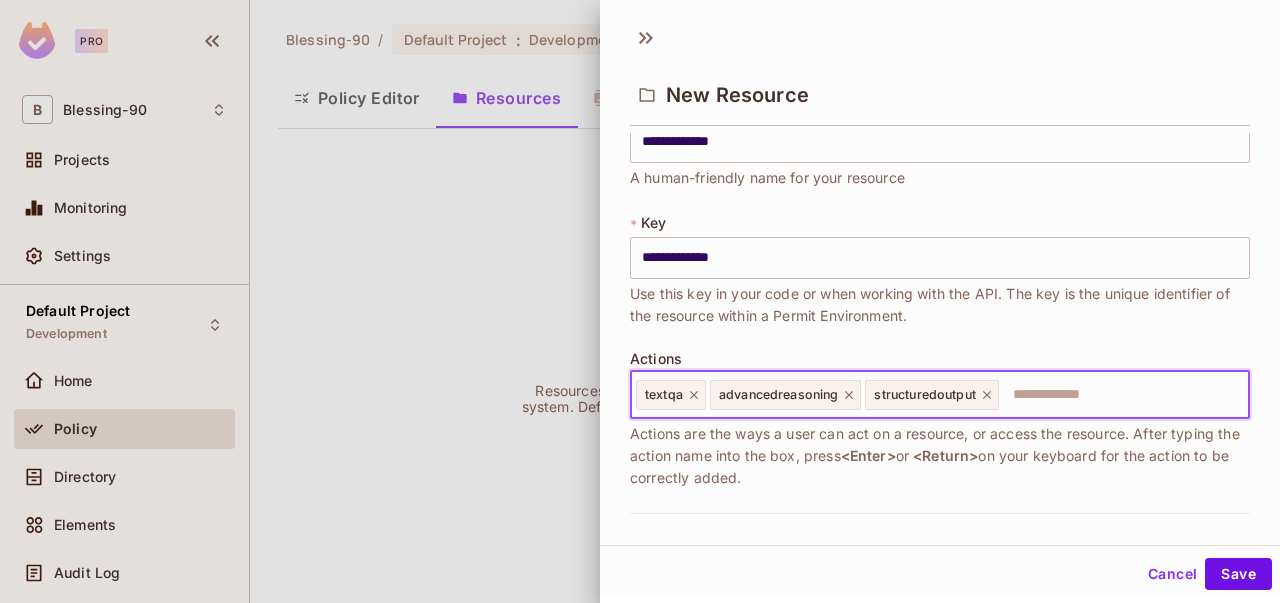 paste on "**********" 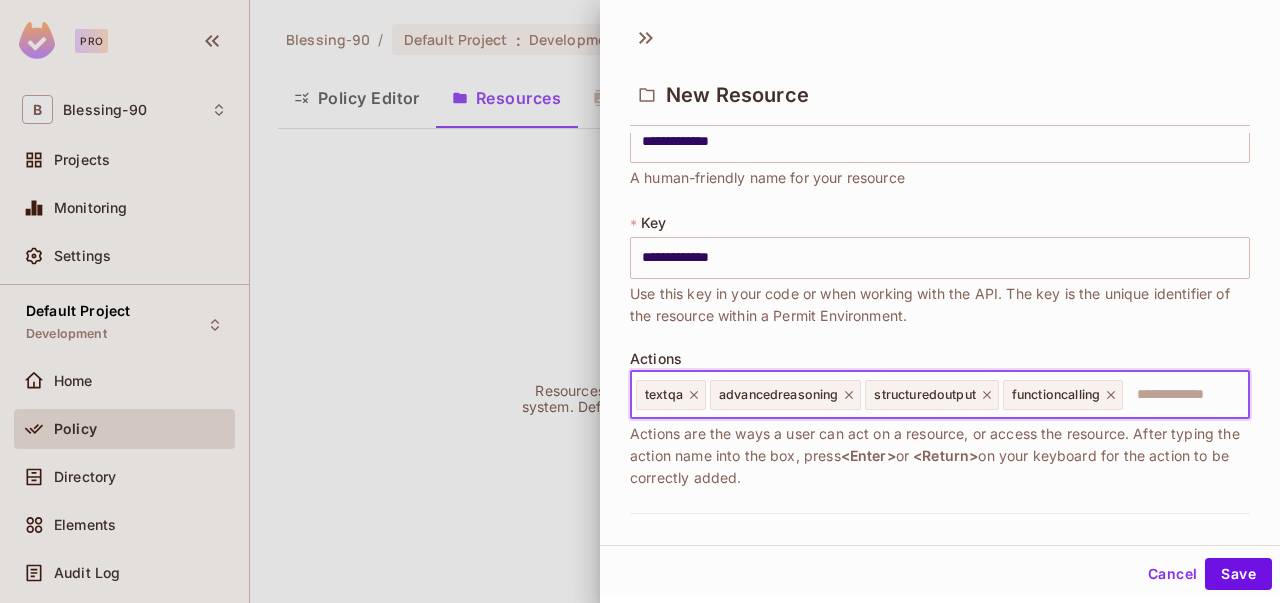 paste on "**********" 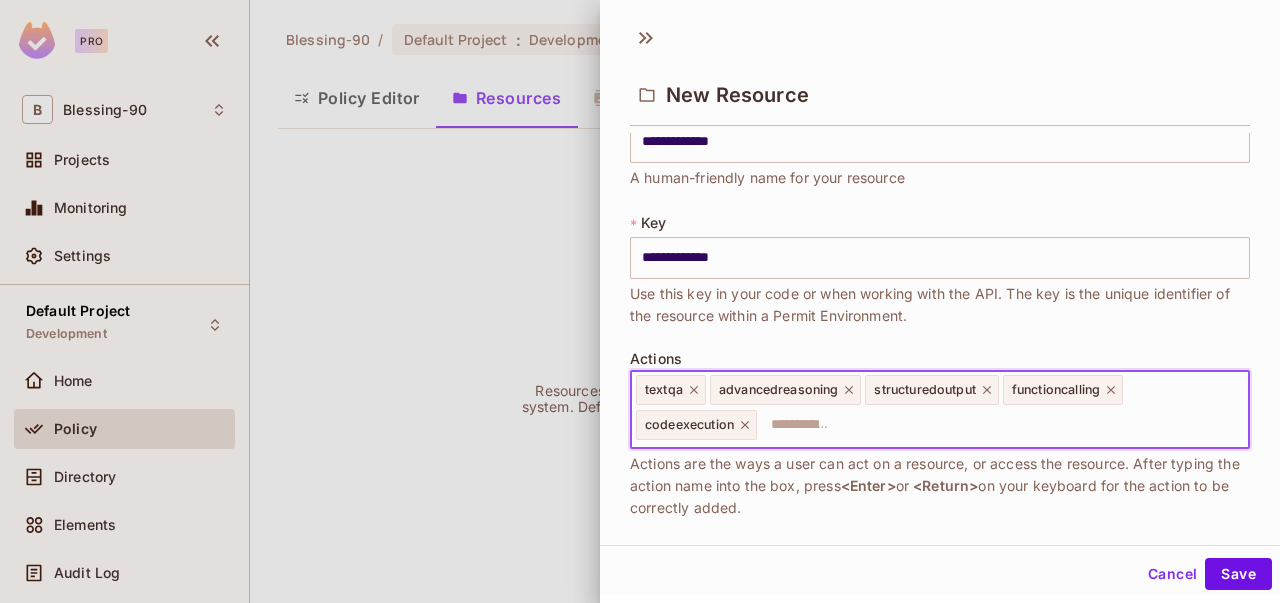 scroll, scrollTop: 0, scrollLeft: 0, axis: both 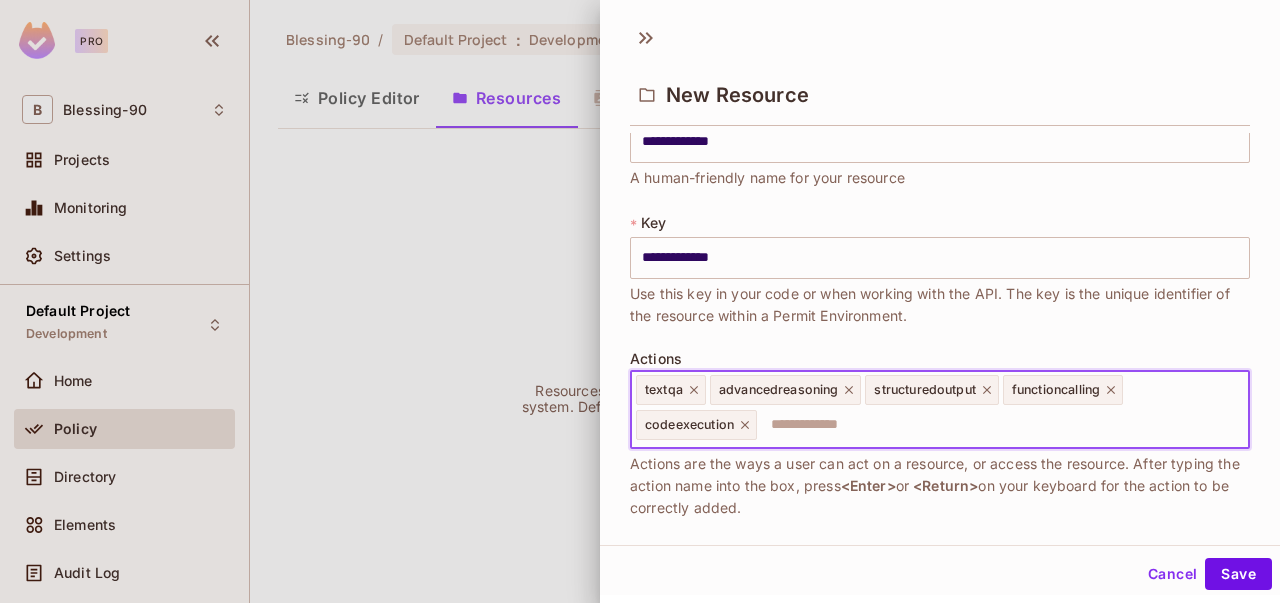 paste on "**********" 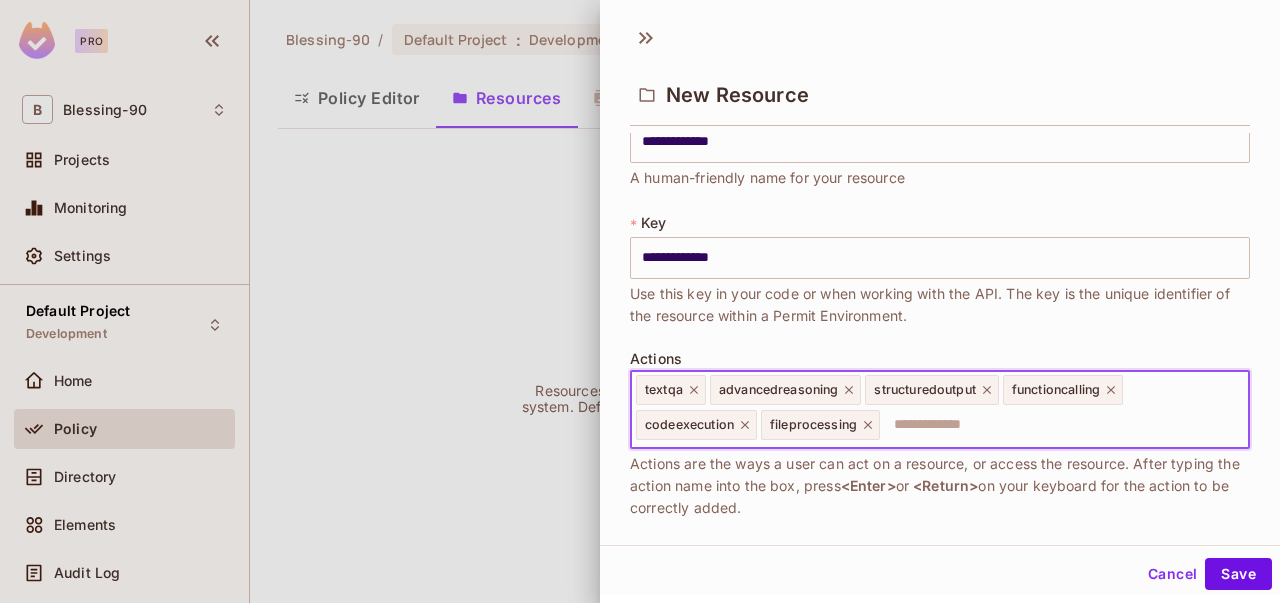 paste on "**********" 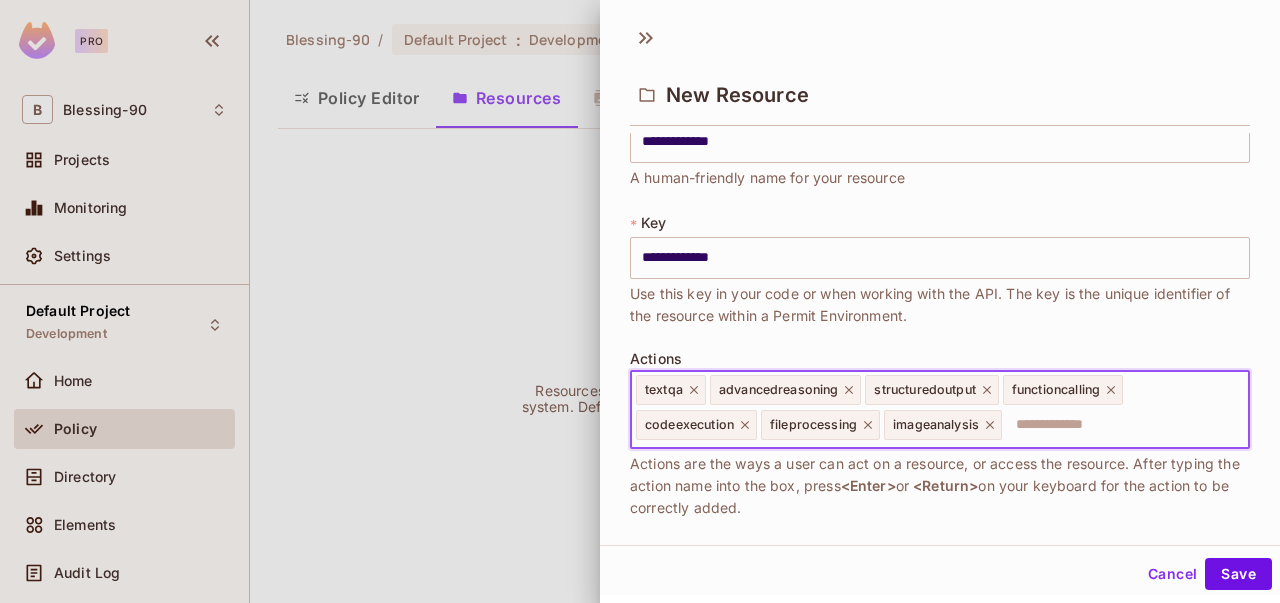 paste on "**********" 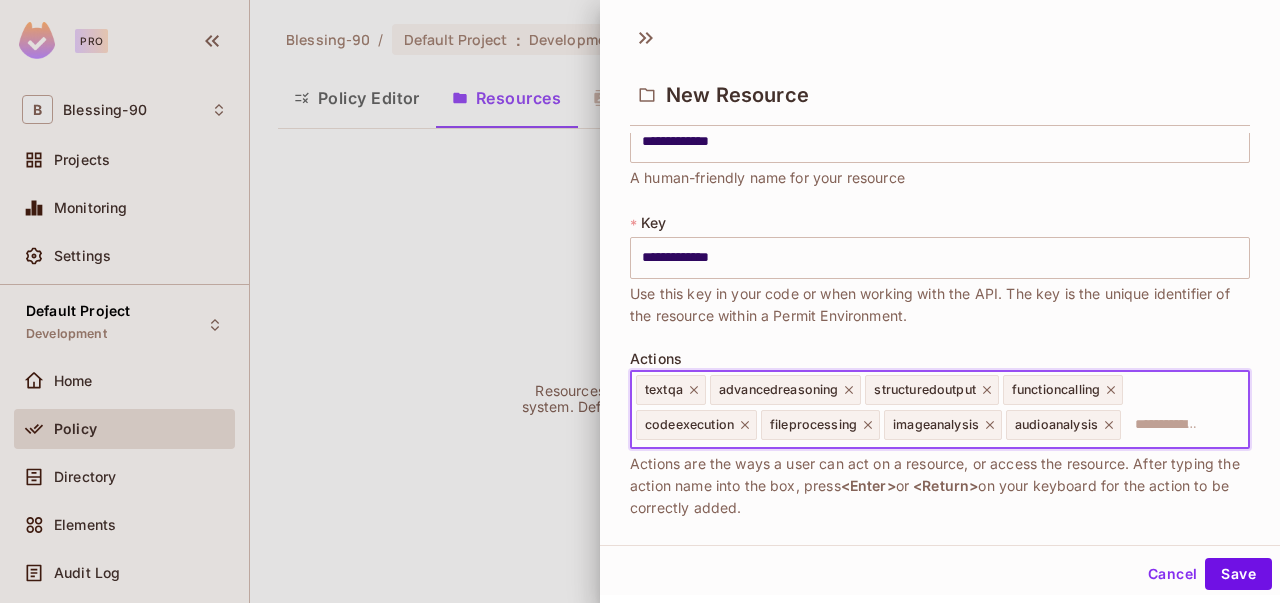paste on "**********" 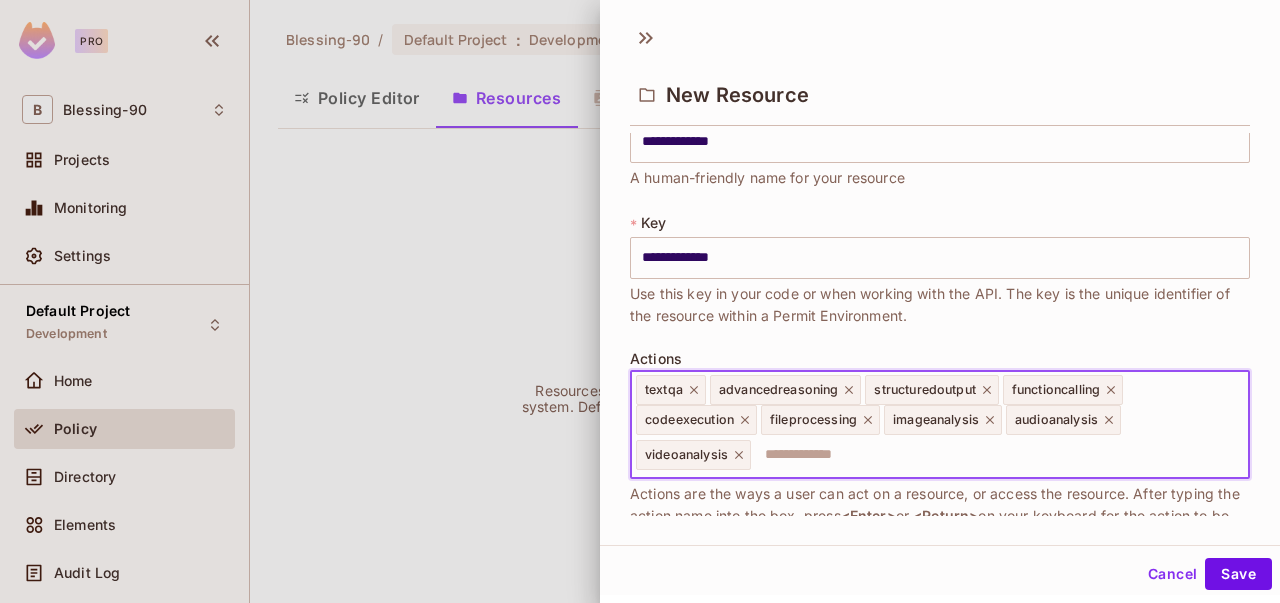 paste on "**********" 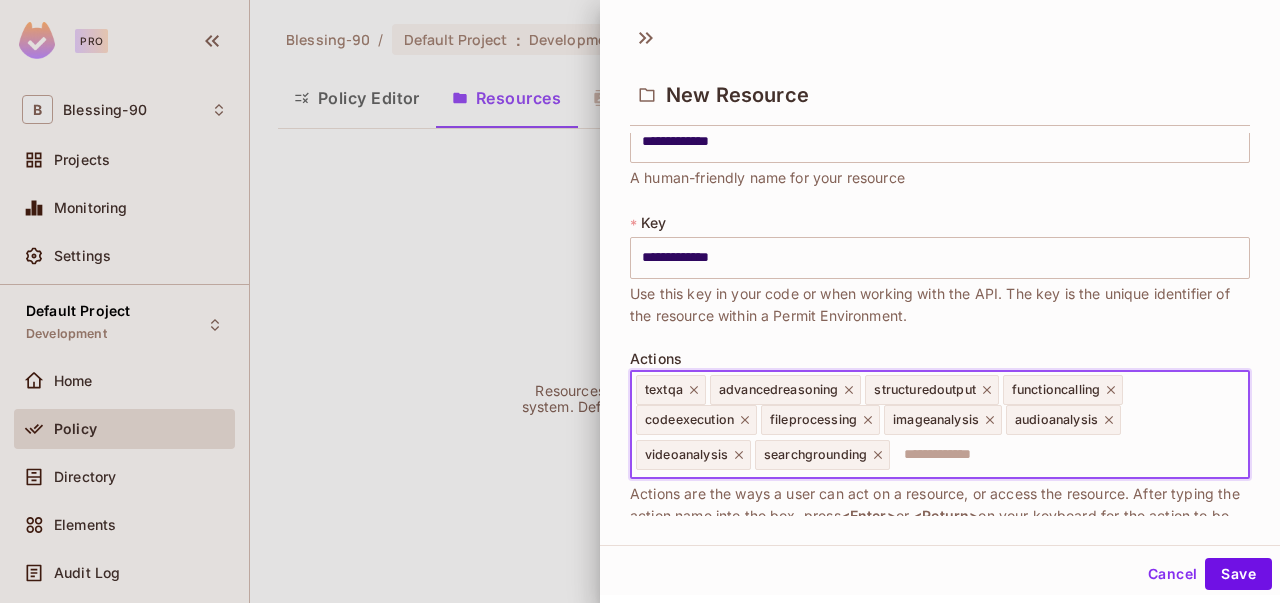 paste on "**********" 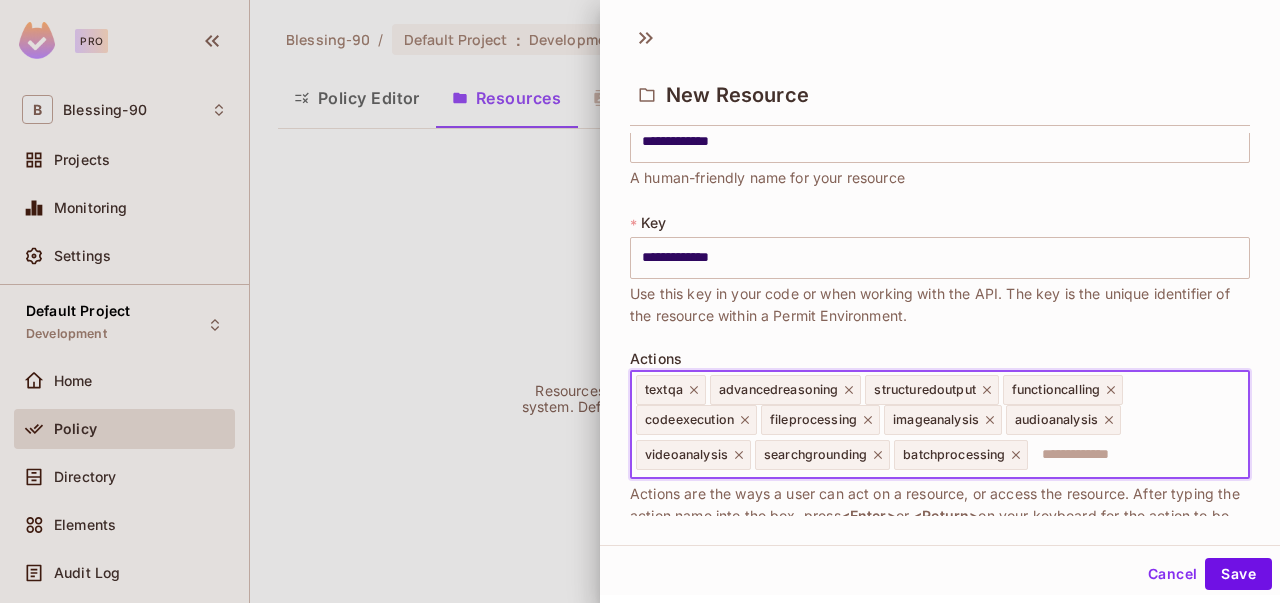 paste on "*******" 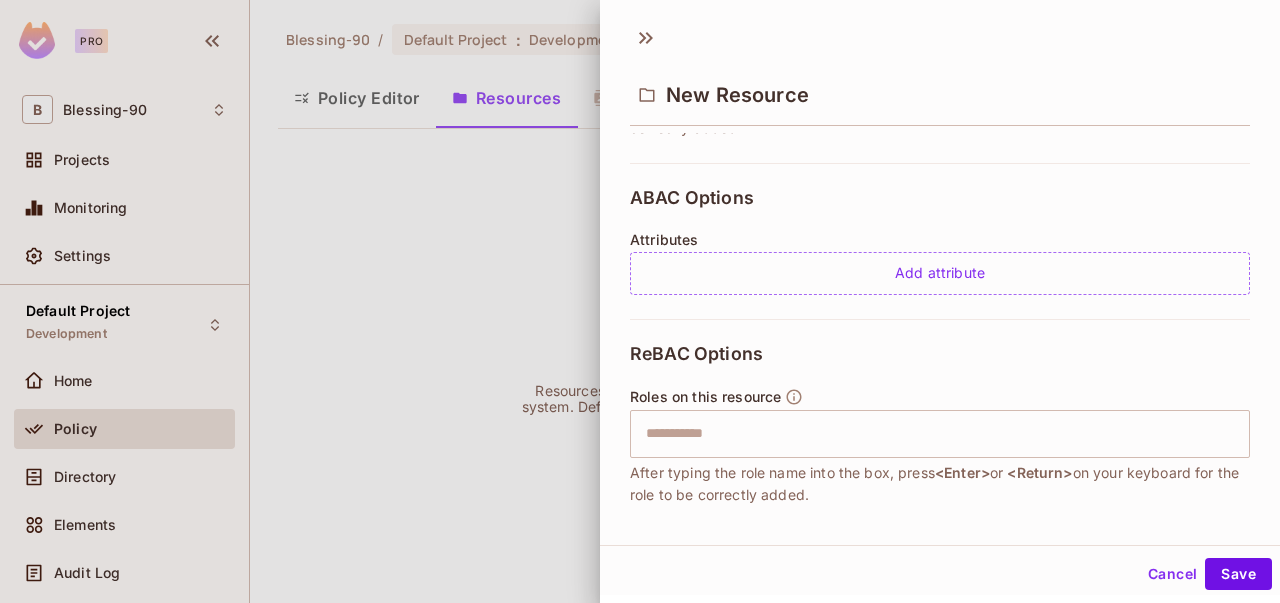 scroll, scrollTop: 633, scrollLeft: 0, axis: vertical 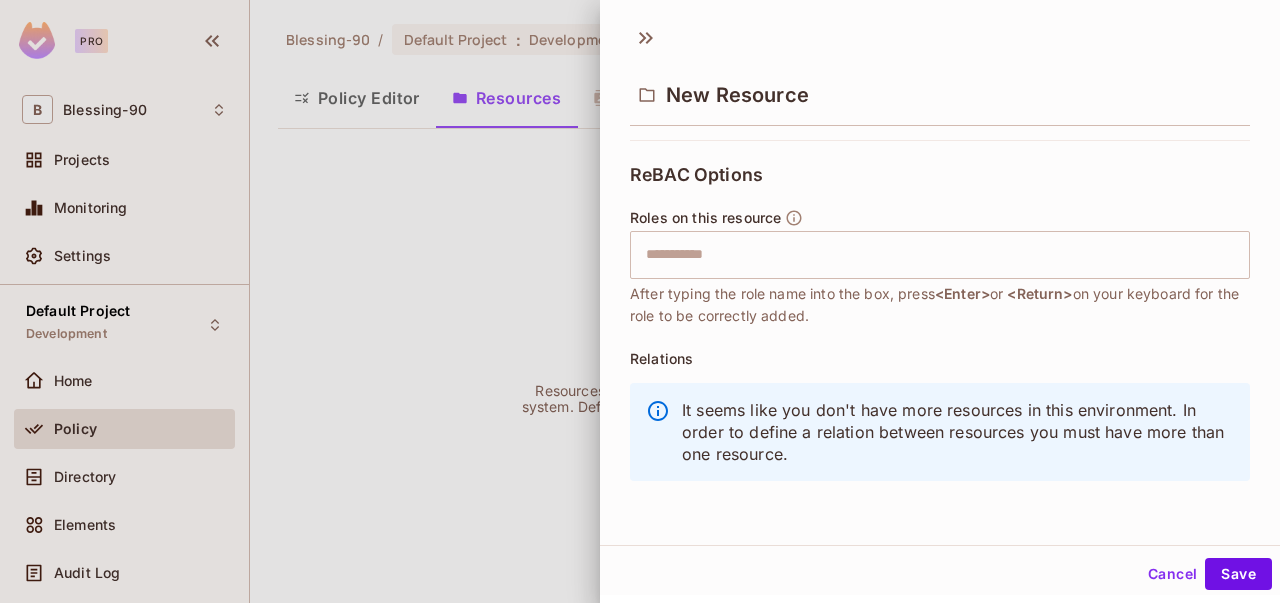 type on "*******" 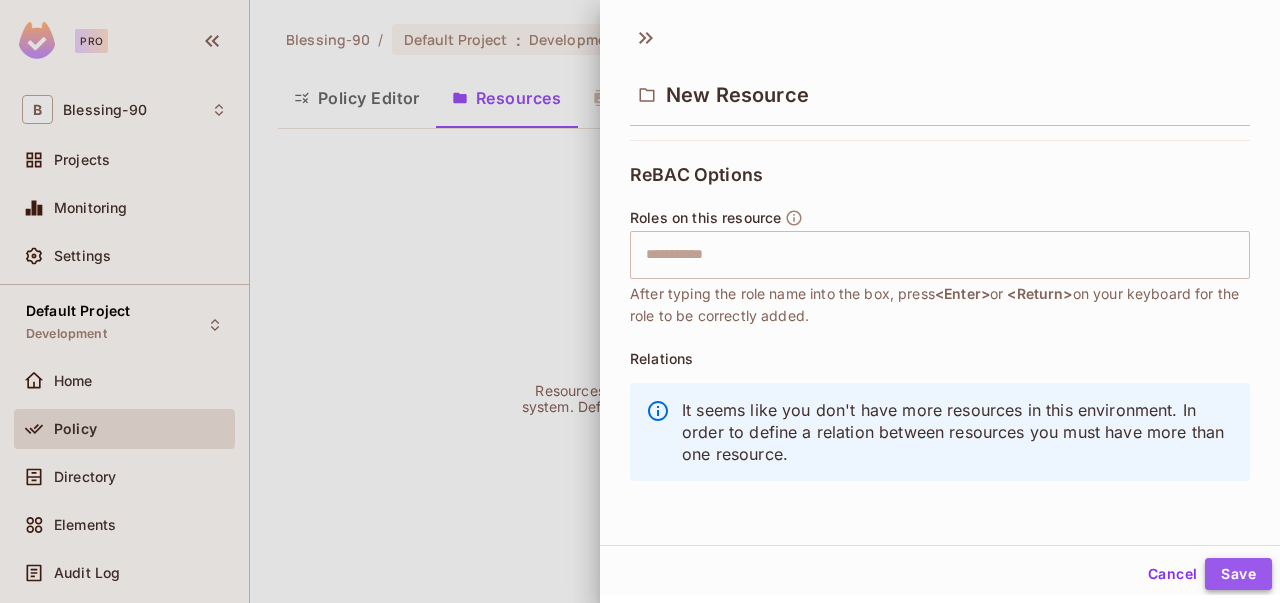 click on "Save" at bounding box center [1238, 574] 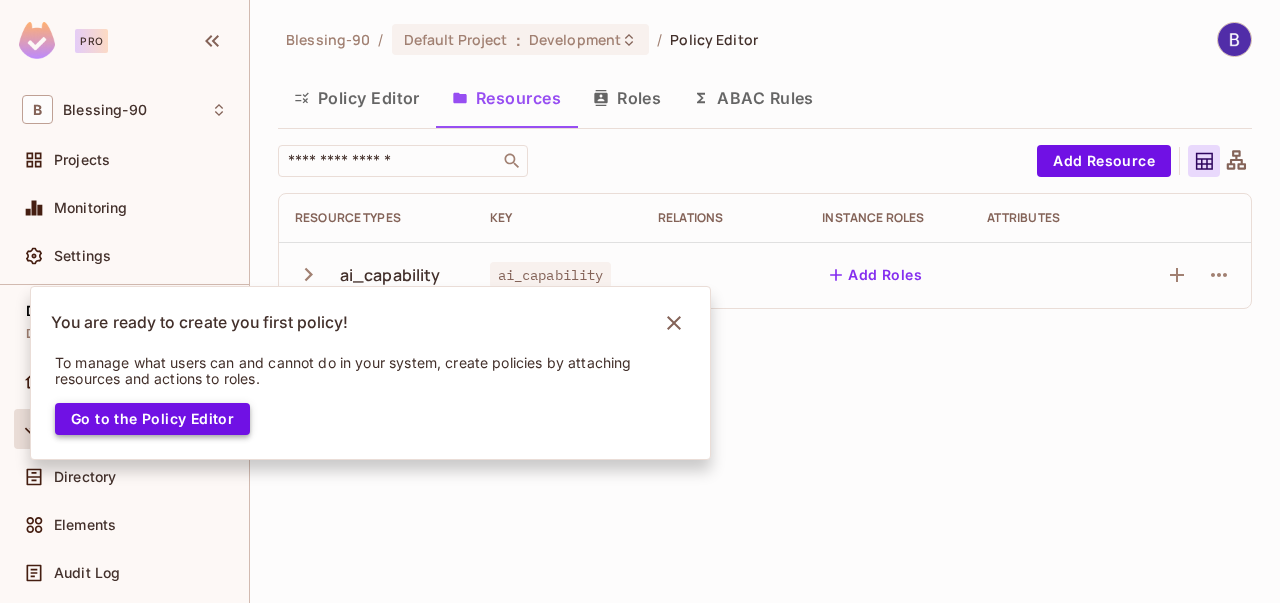 click on "Go to the Policy Editor" at bounding box center (152, 419) 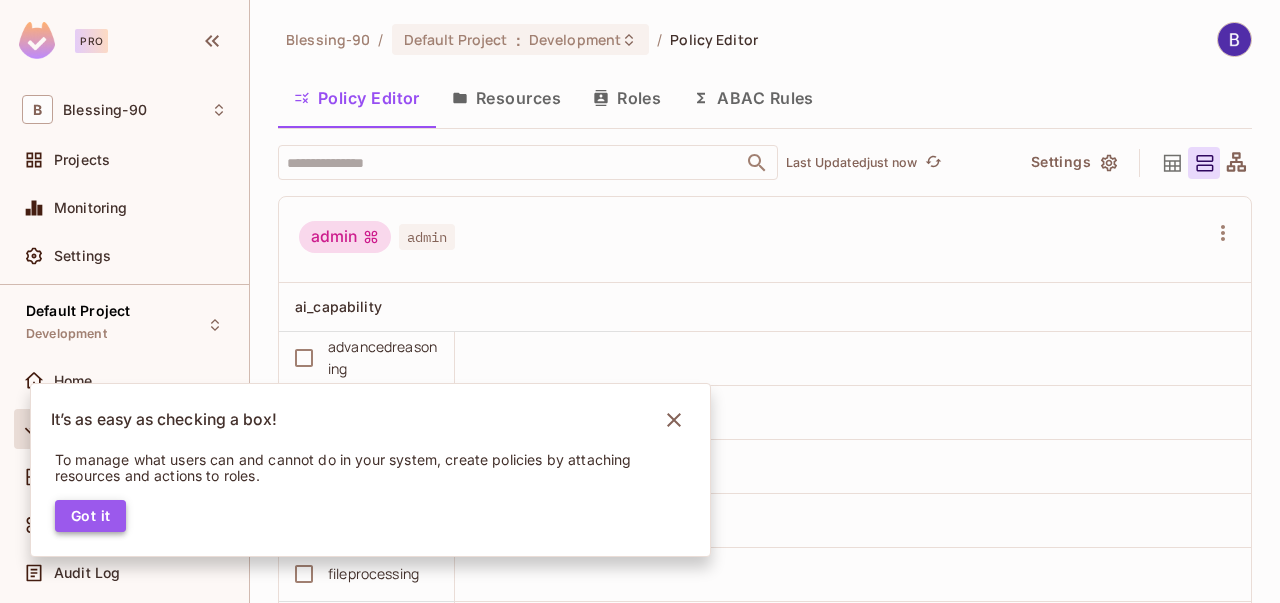 click on "Got it" at bounding box center (90, 516) 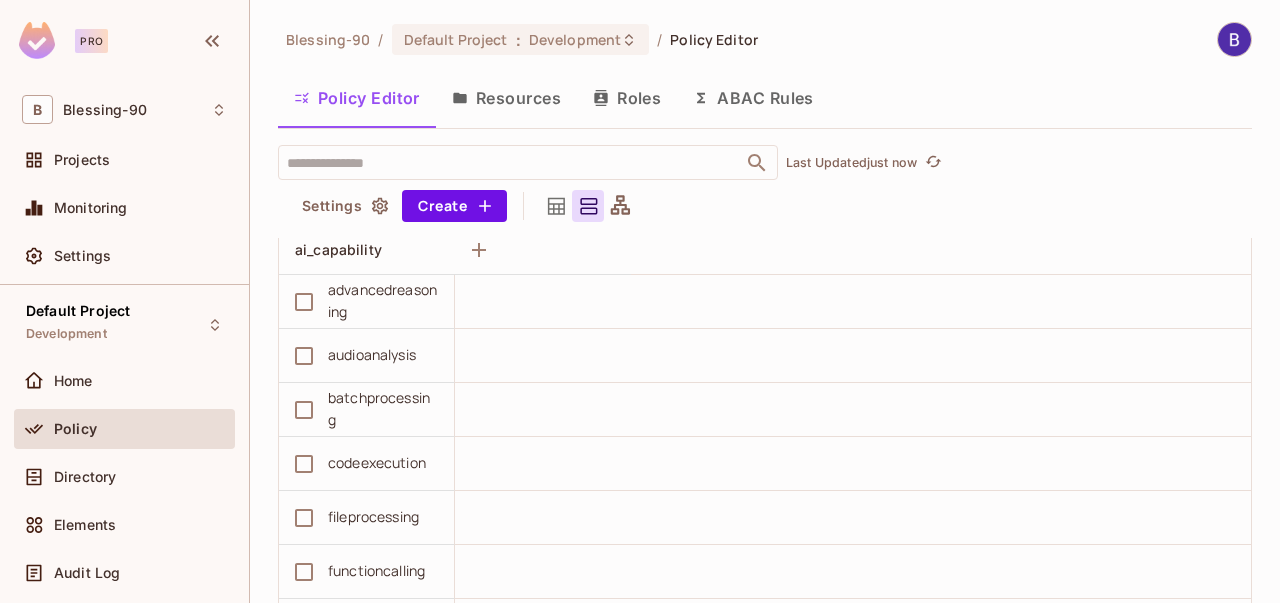 scroll, scrollTop: 886, scrollLeft: 0, axis: vertical 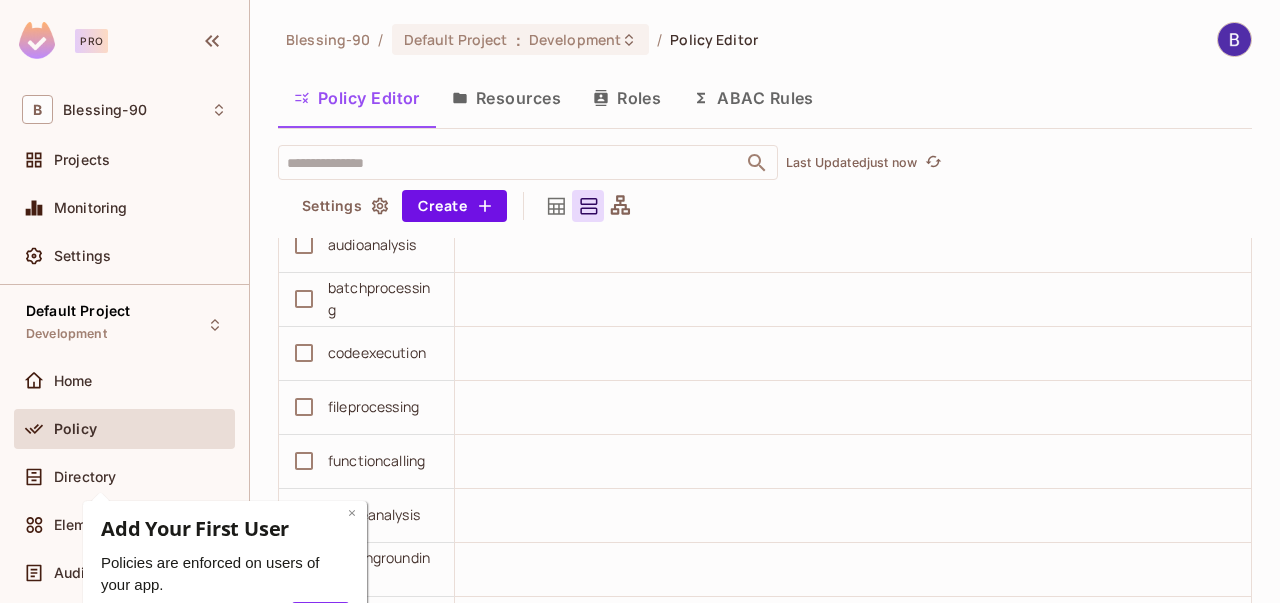 click on "×" at bounding box center (352, 512) 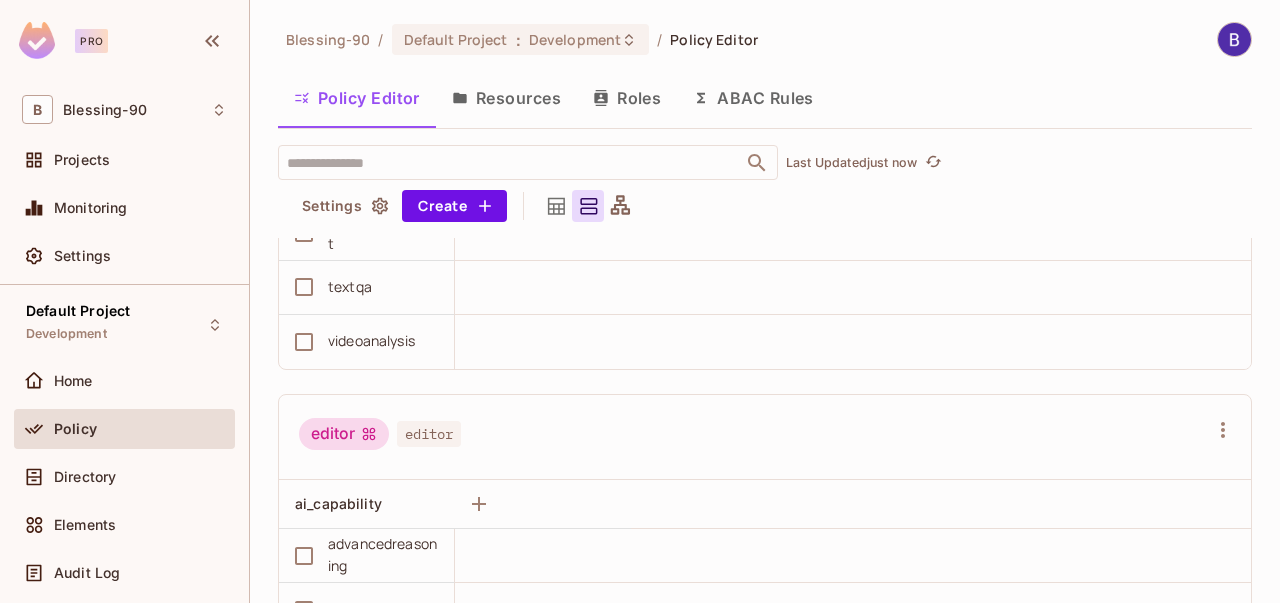 scroll, scrollTop: 0, scrollLeft: 0, axis: both 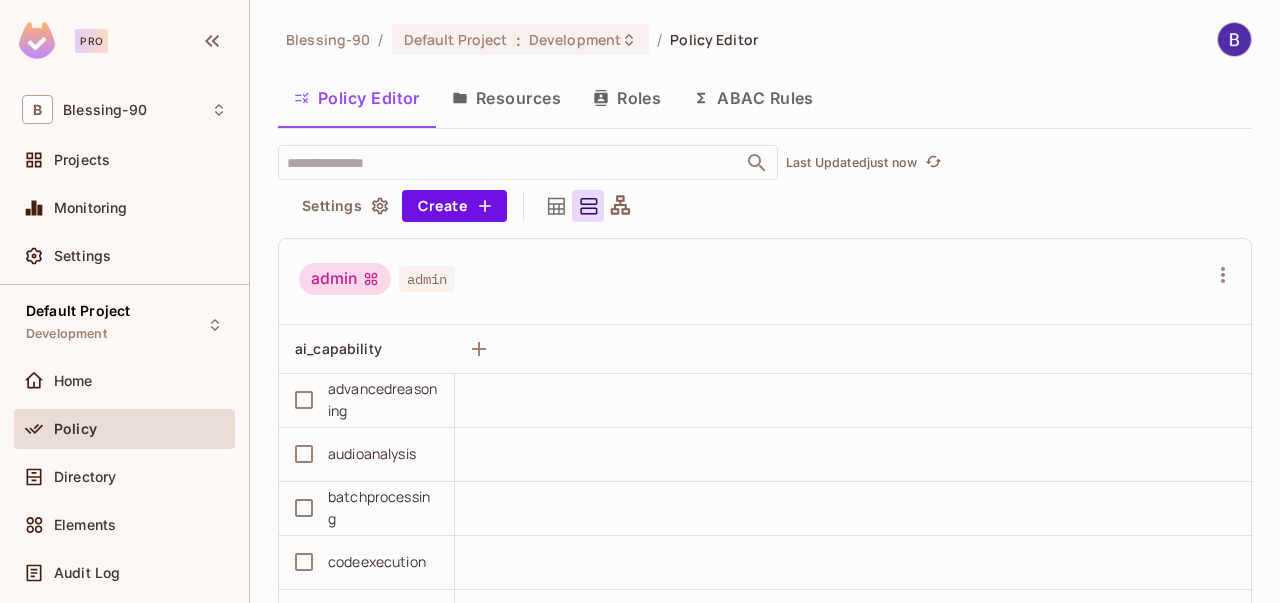 click 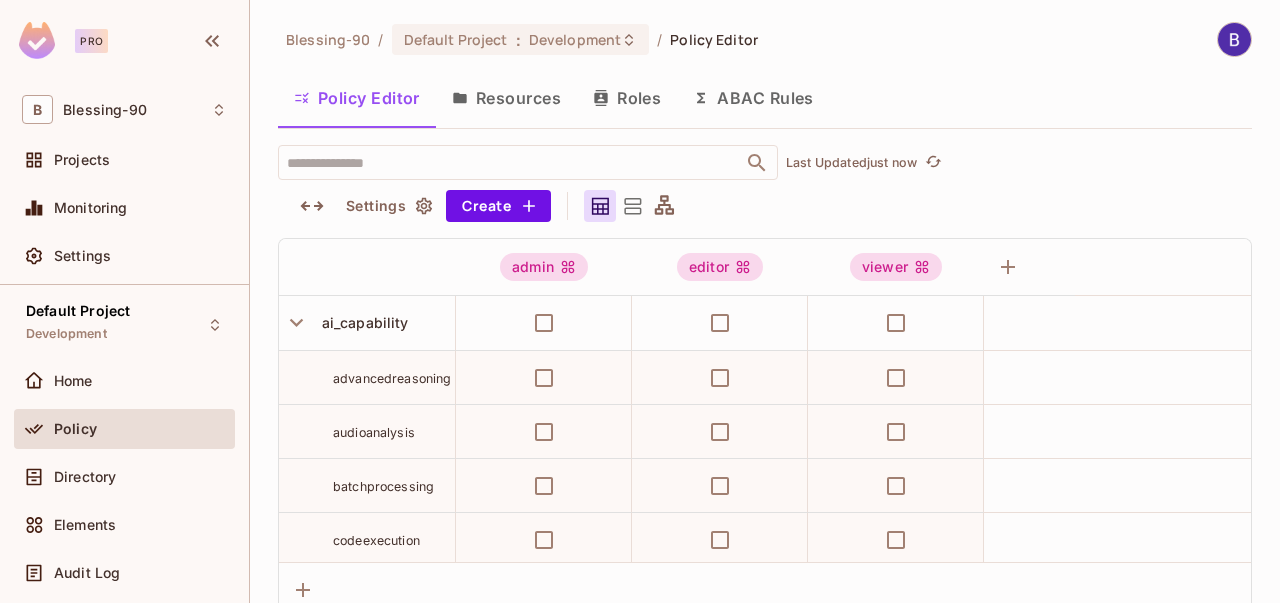 click 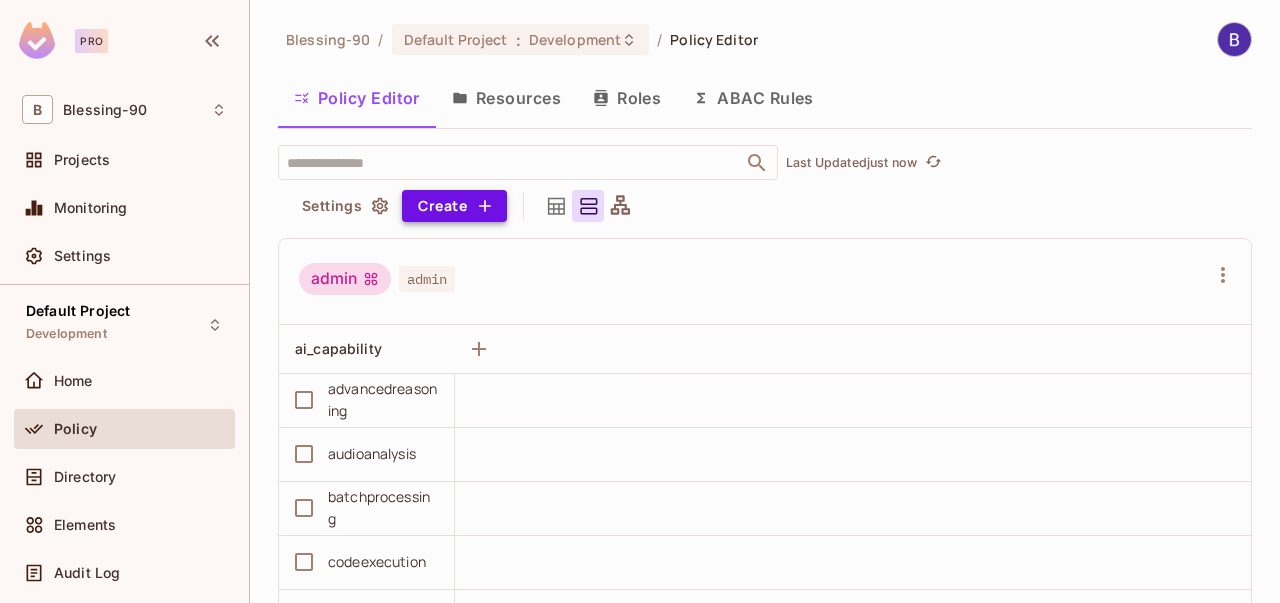 click 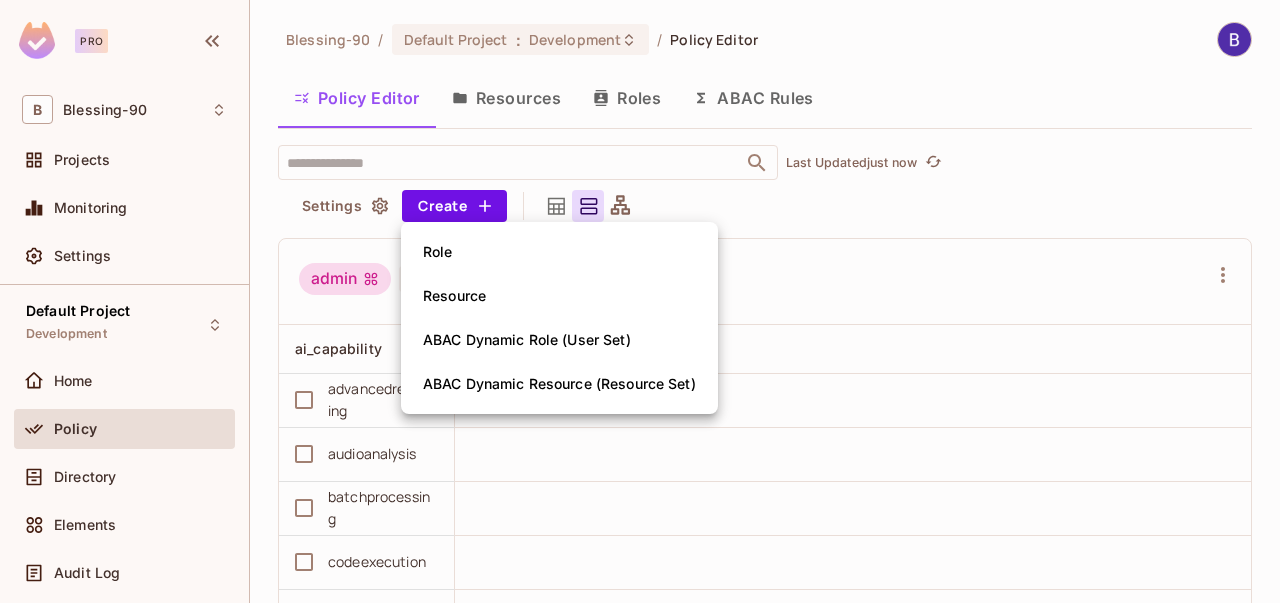 click at bounding box center (640, 301) 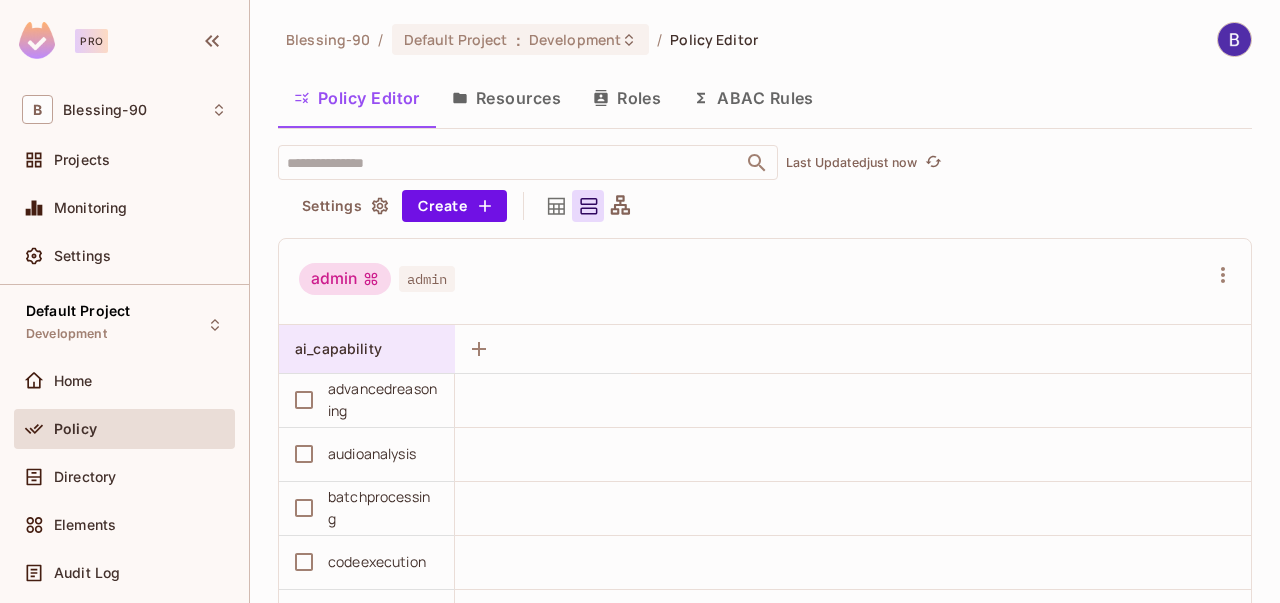 click on "ai_capability" at bounding box center [361, 349] 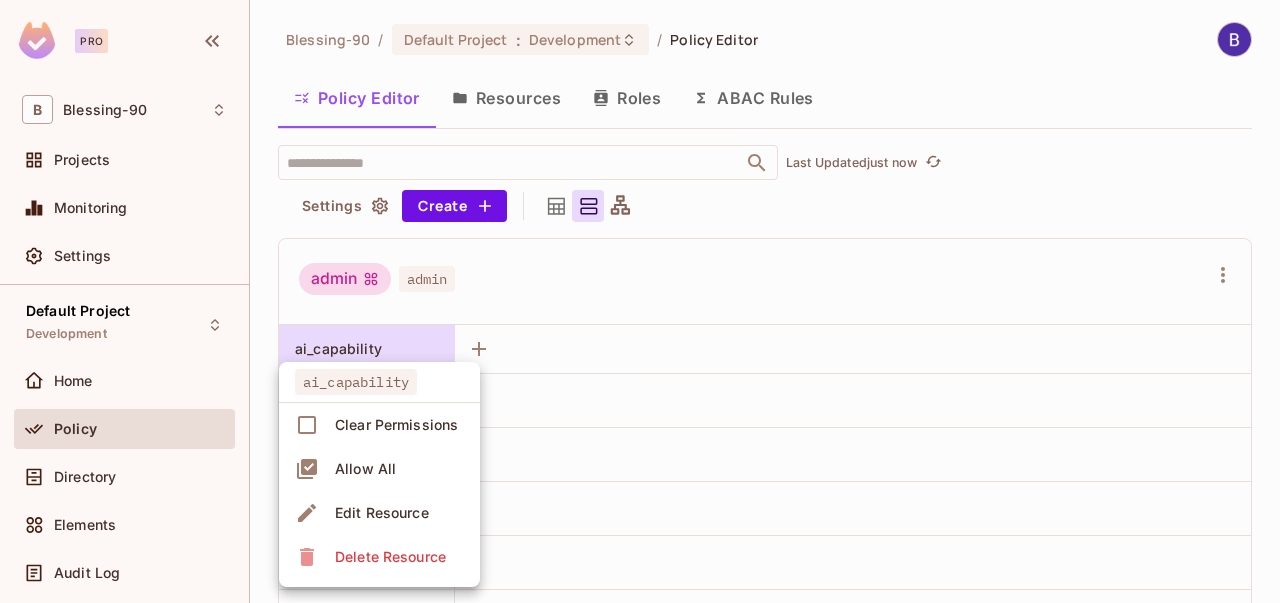 click 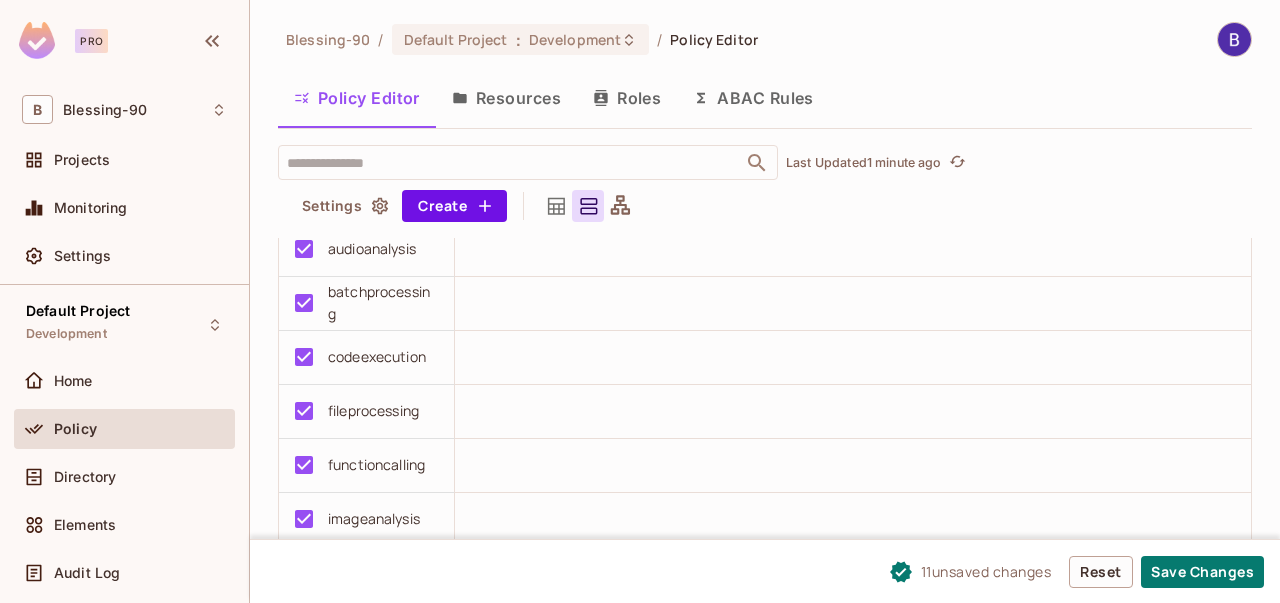 scroll, scrollTop: 0, scrollLeft: 0, axis: both 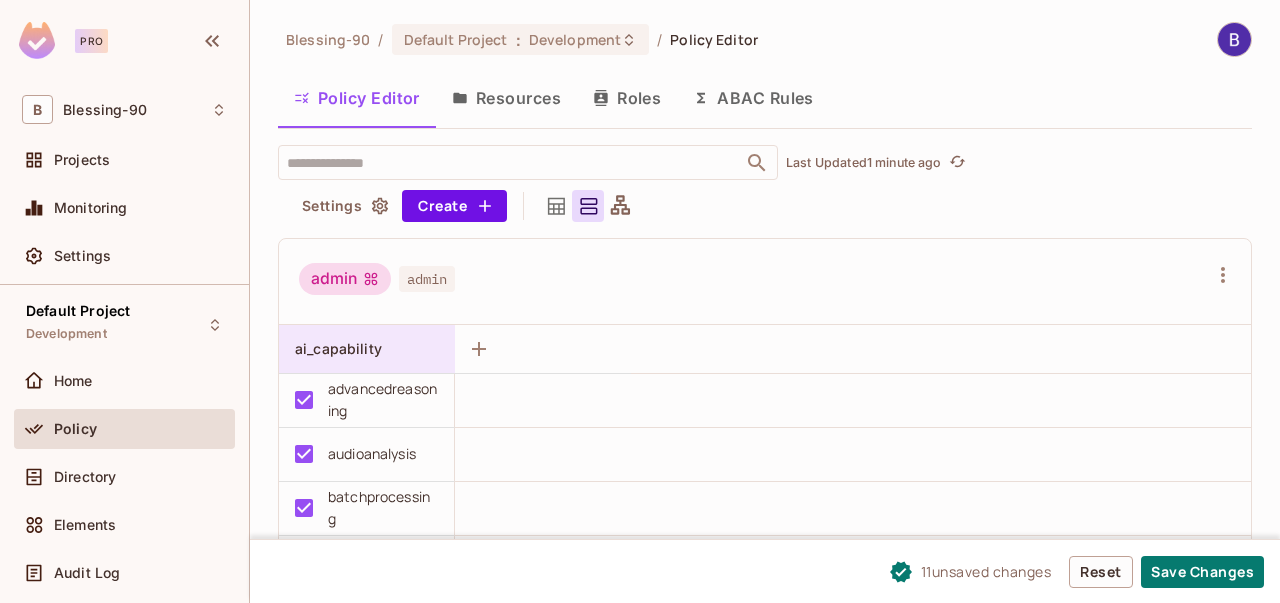 click on "ai_capability" at bounding box center (338, 348) 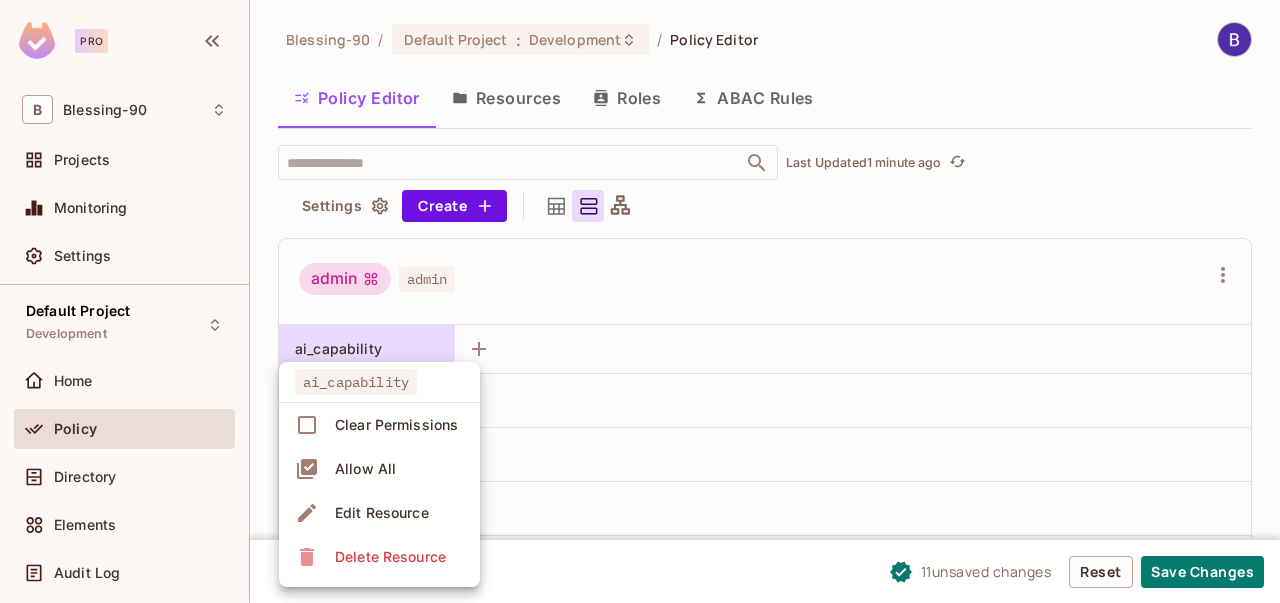 click 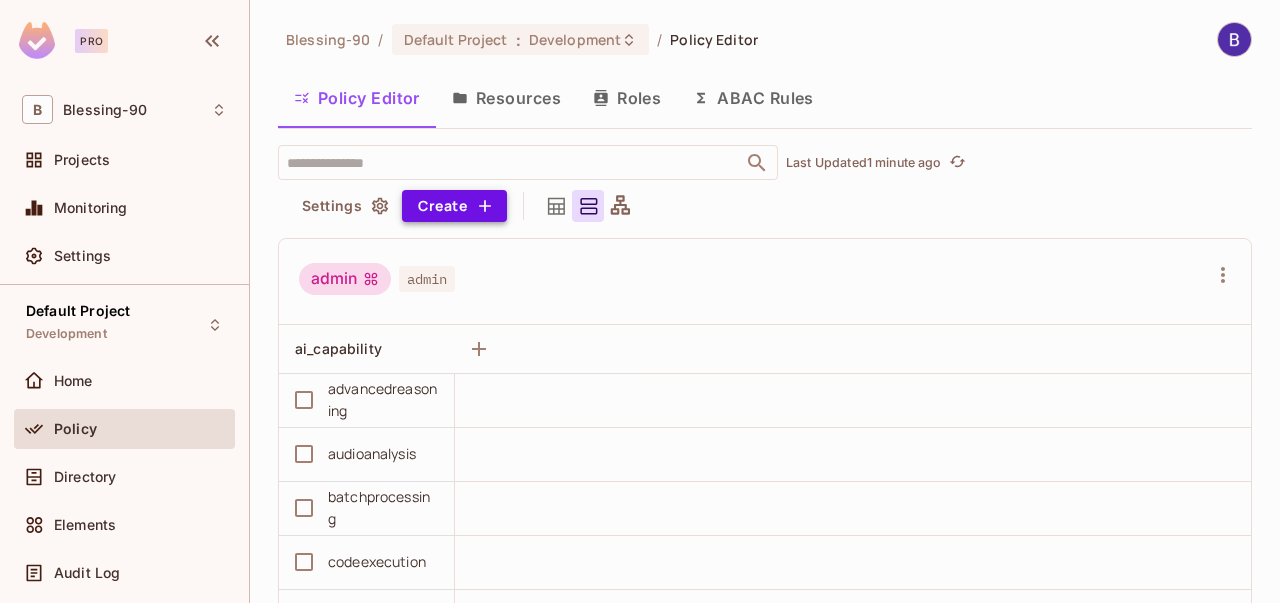 click 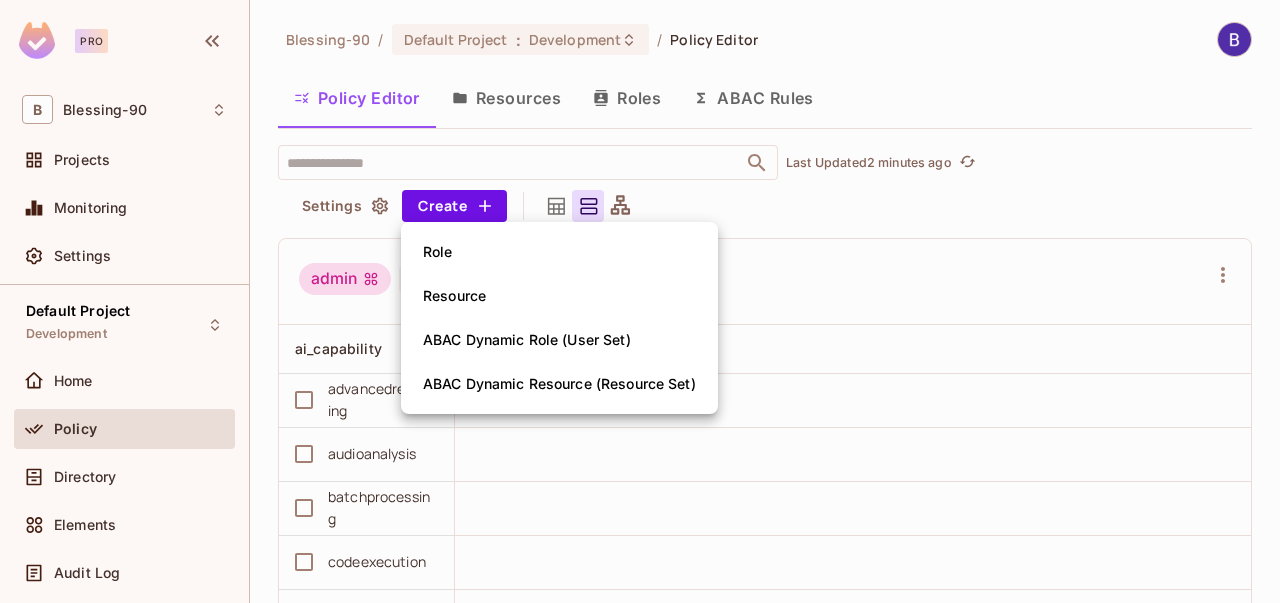click on "Role" at bounding box center [559, 252] 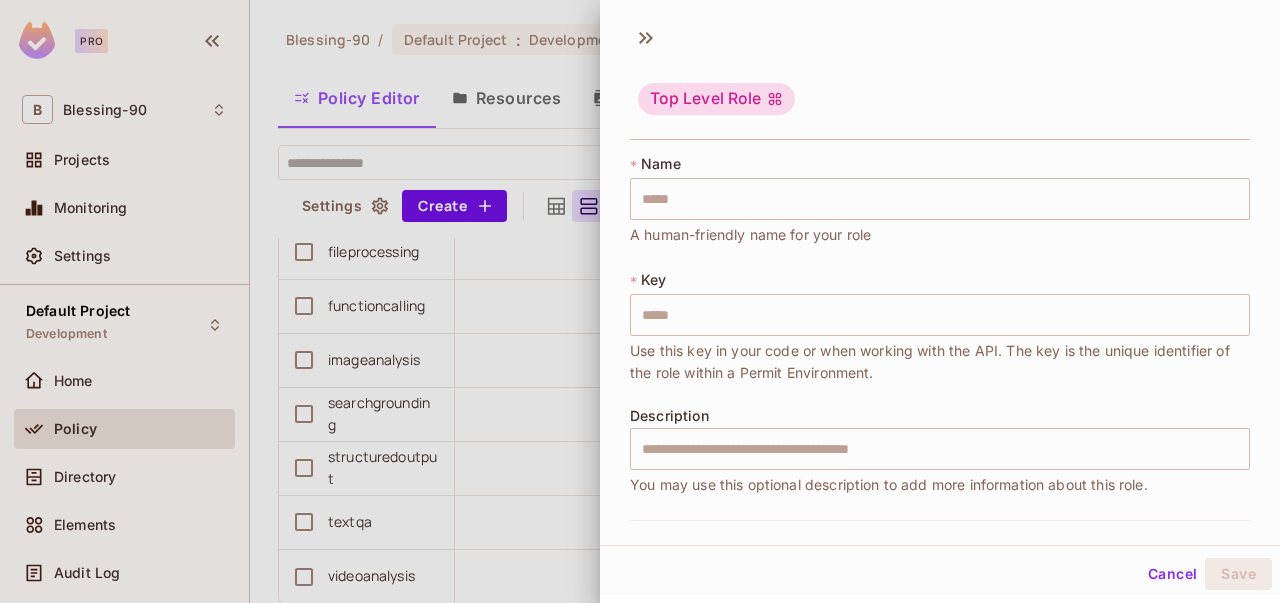 scroll, scrollTop: 1876, scrollLeft: 0, axis: vertical 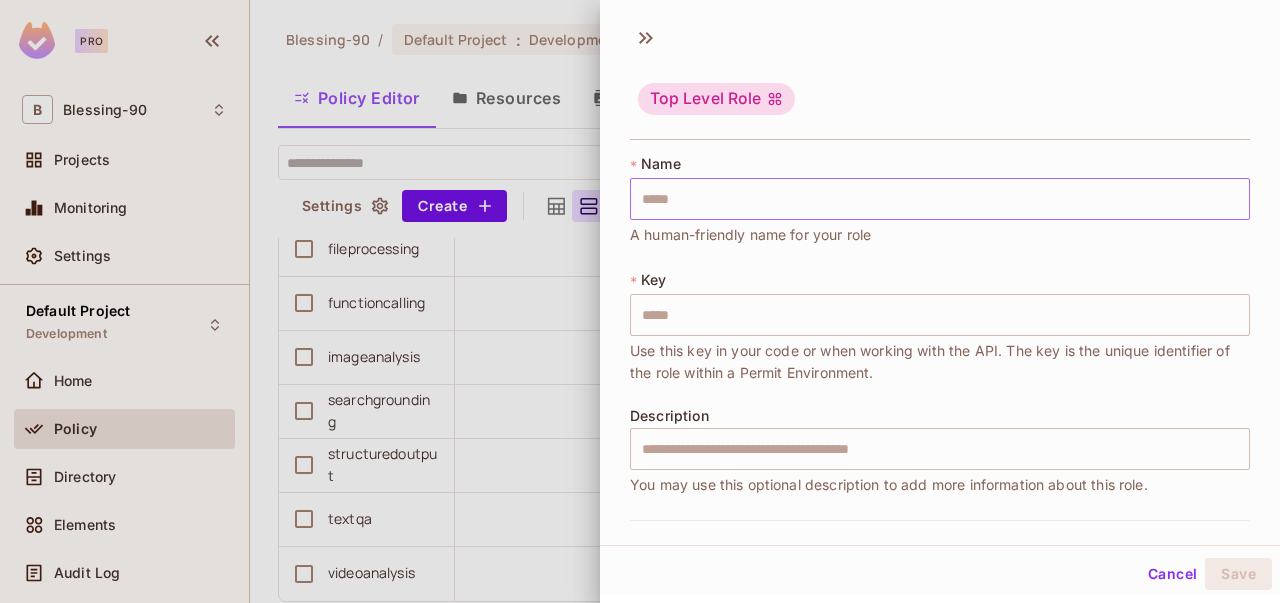click at bounding box center [940, 199] 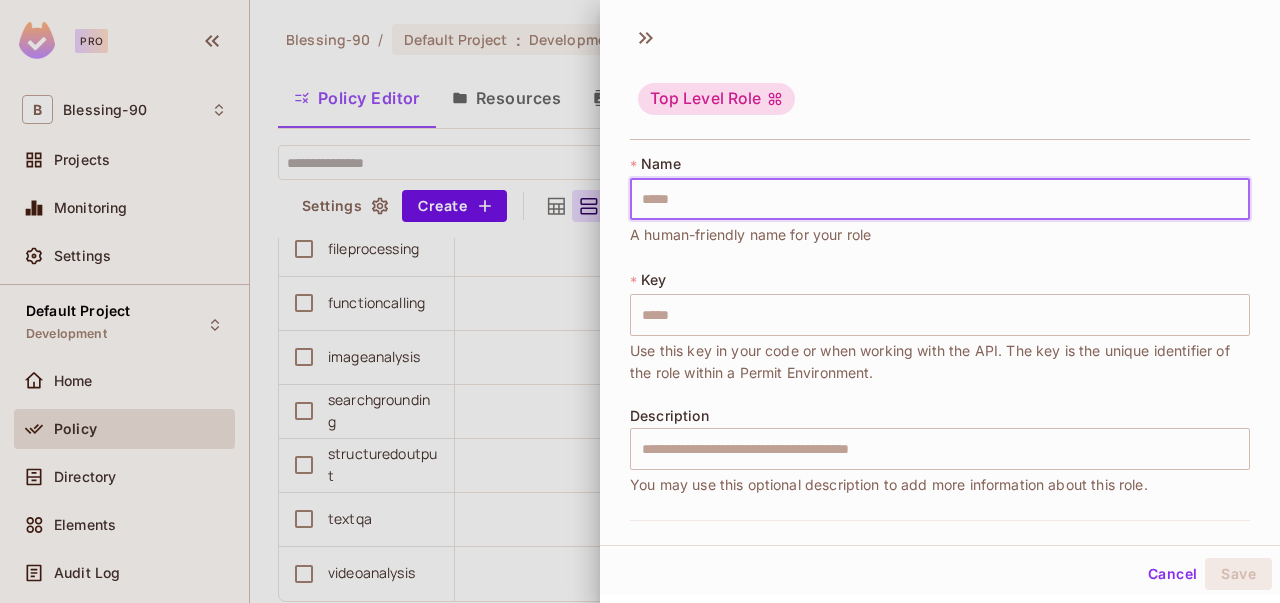 type on "*" 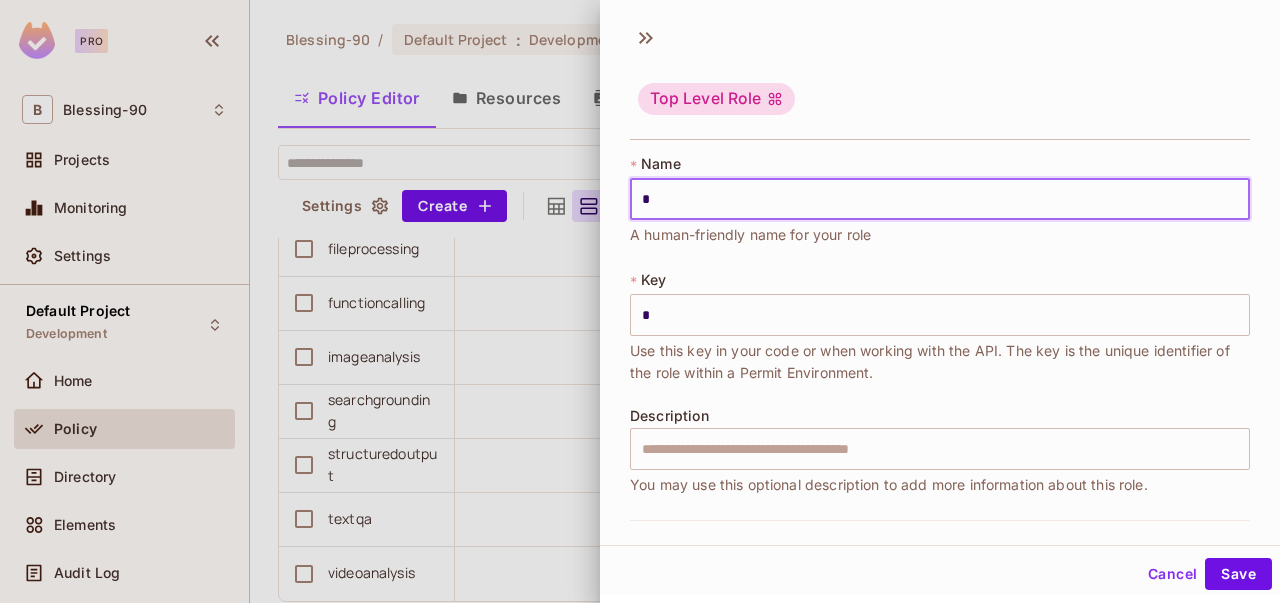 type on "**" 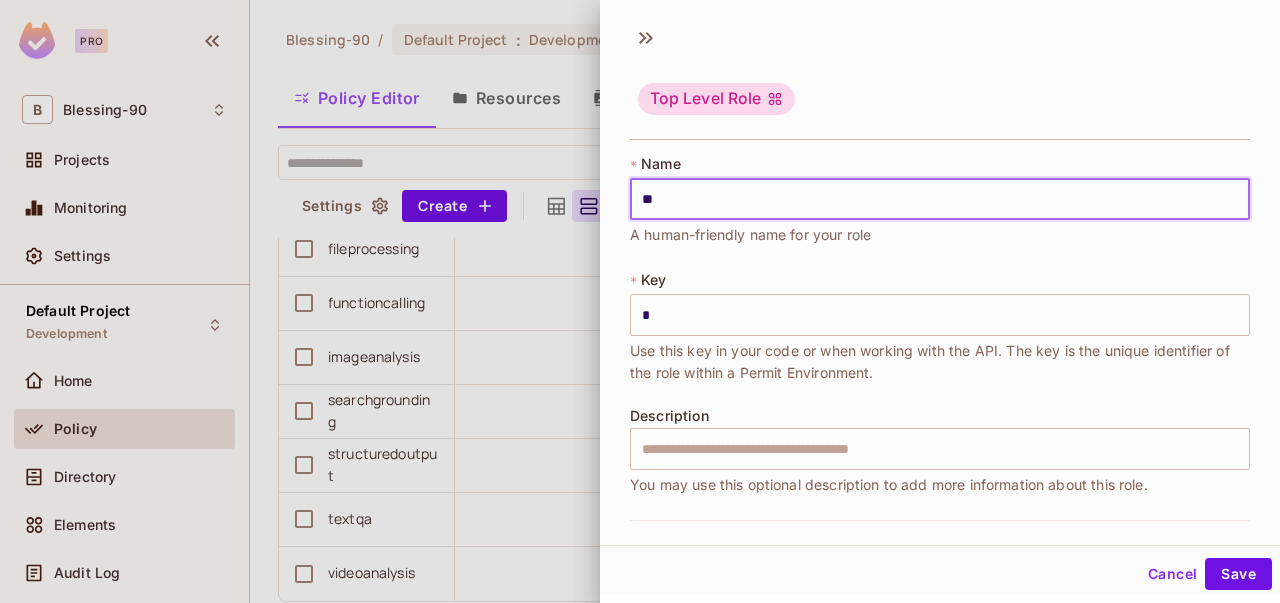 type on "**" 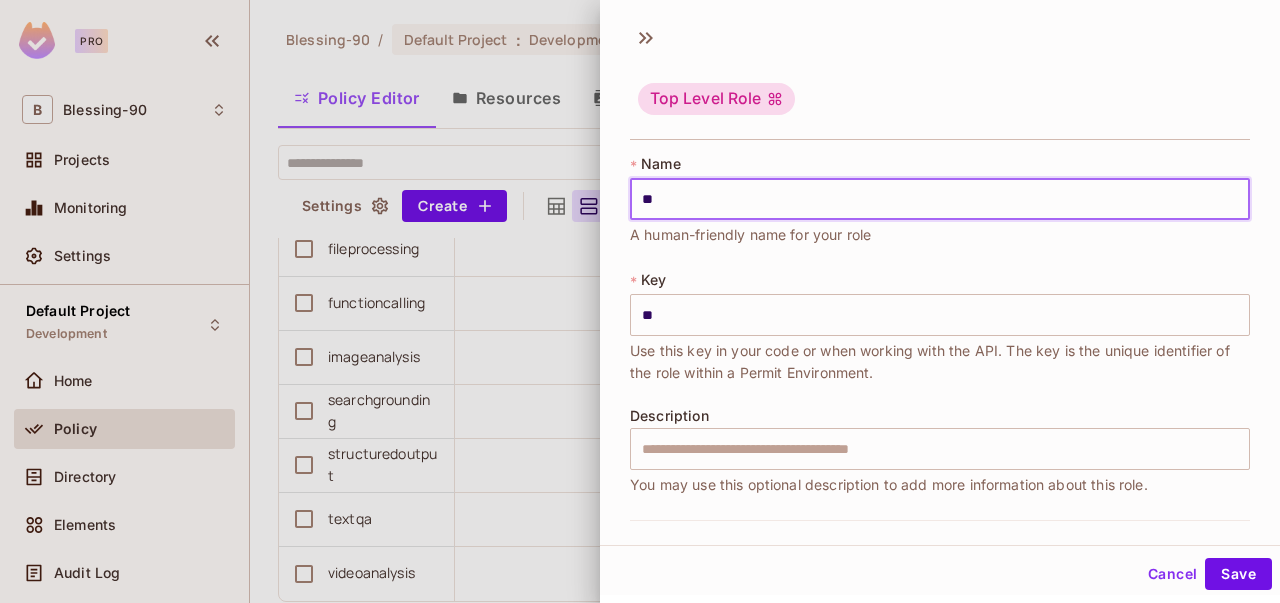 type on "***" 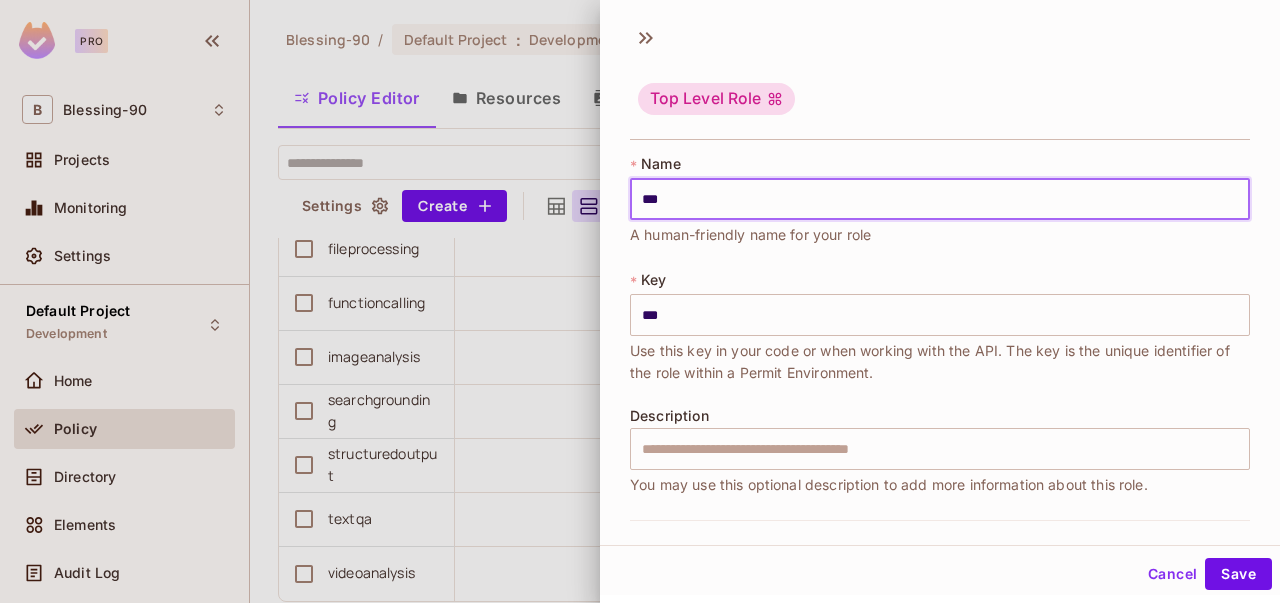type on "****" 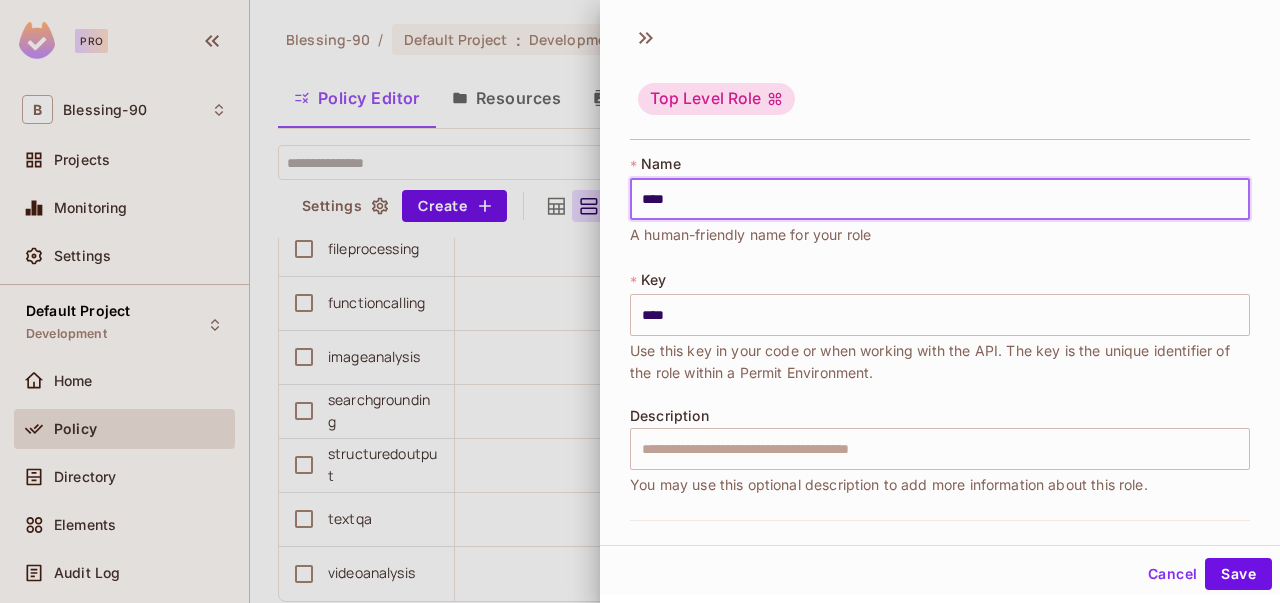 type on "*****" 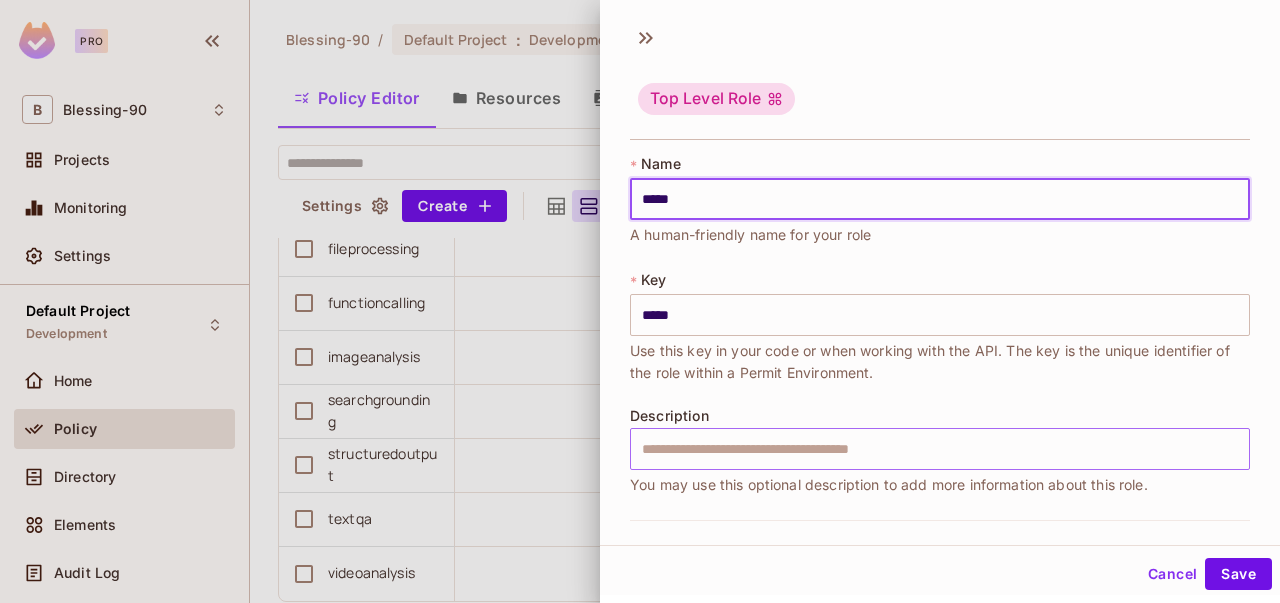 type on "*****" 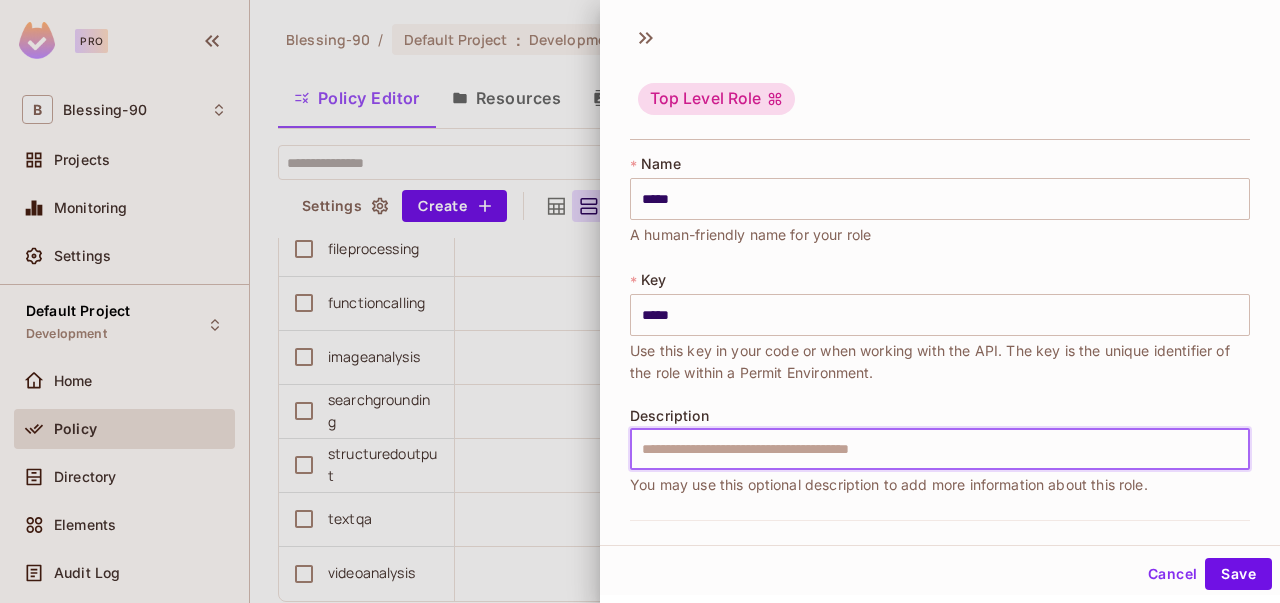 click at bounding box center (940, 449) 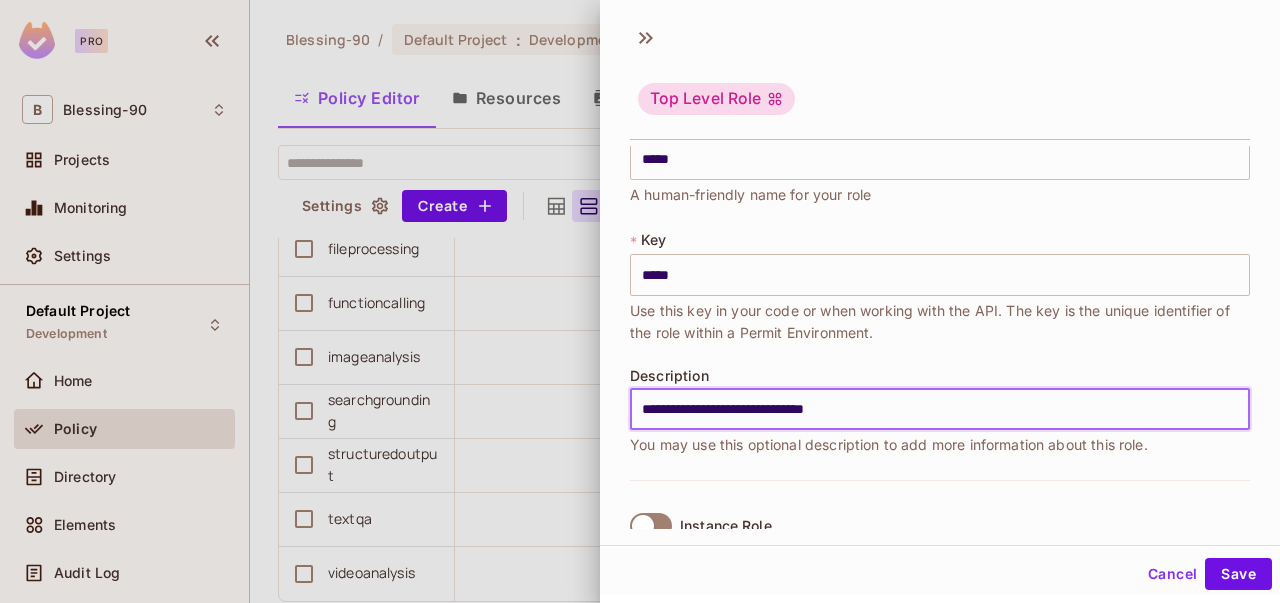 scroll, scrollTop: 81, scrollLeft: 0, axis: vertical 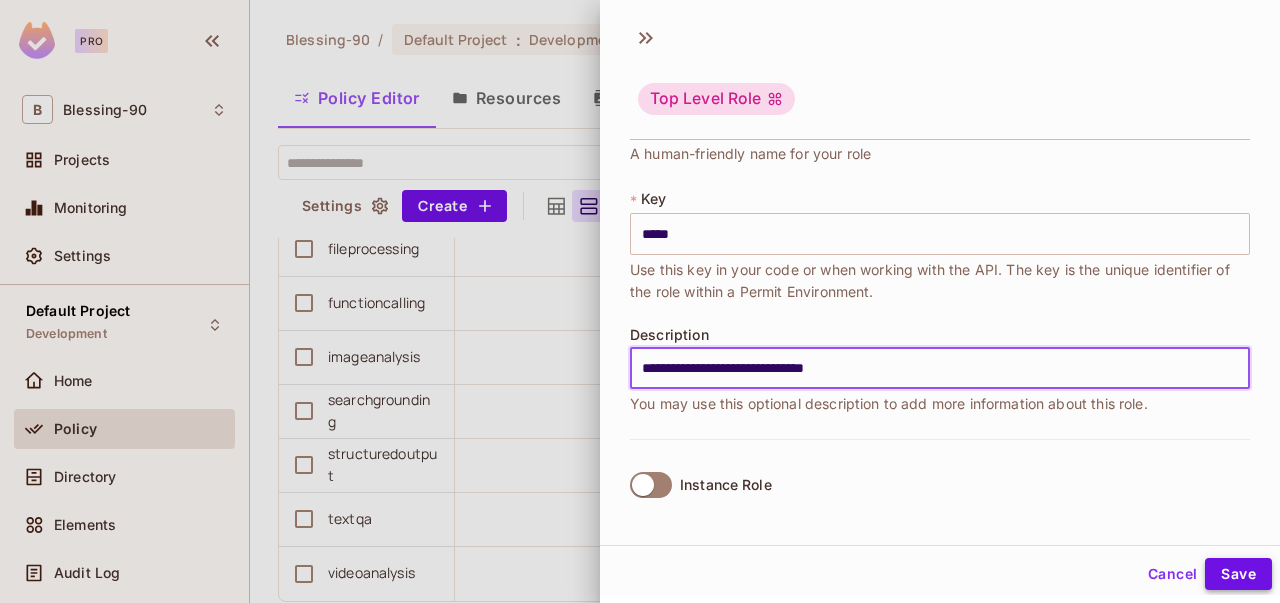type on "**********" 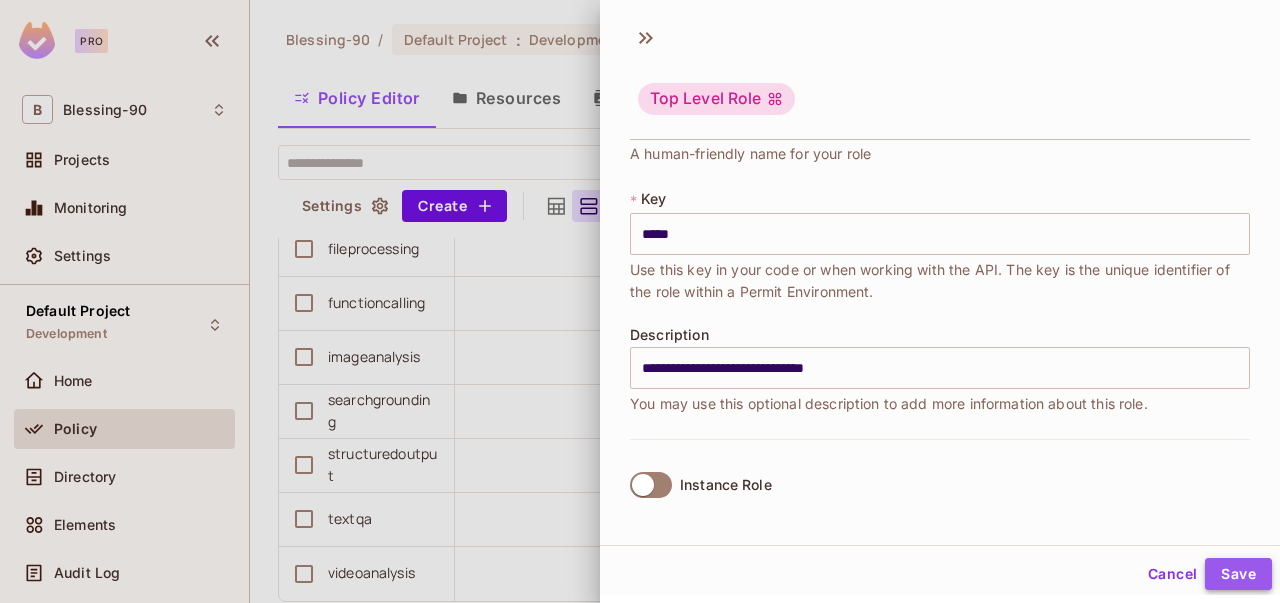 click on "Save" at bounding box center (1238, 574) 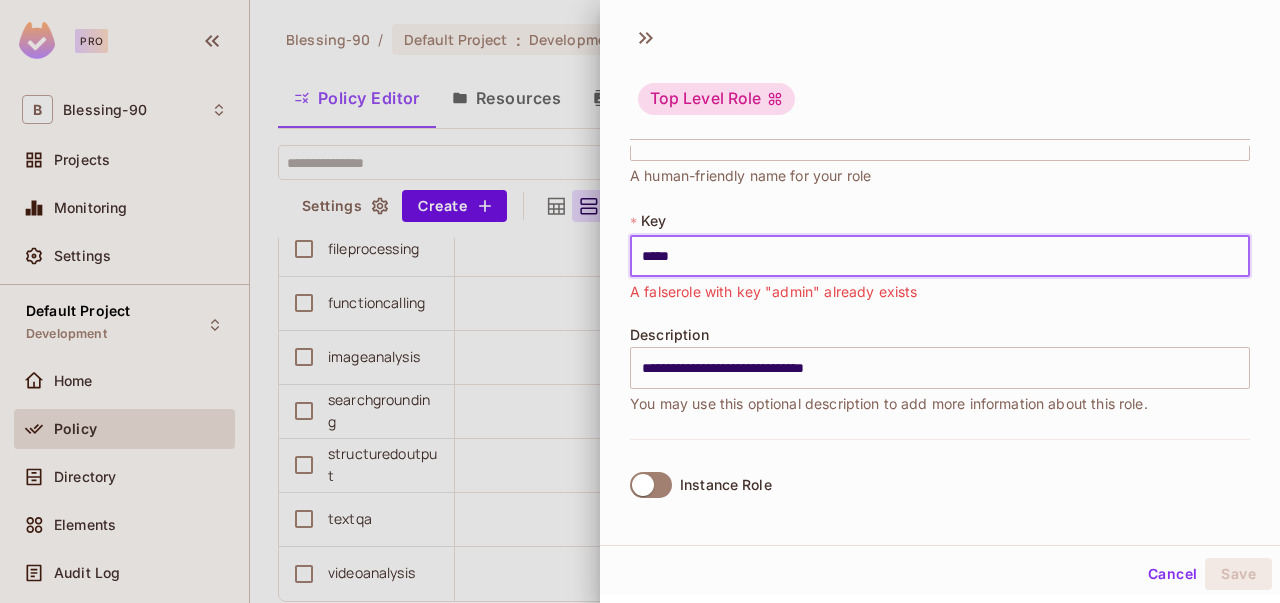 click on "*****" at bounding box center [940, 256] 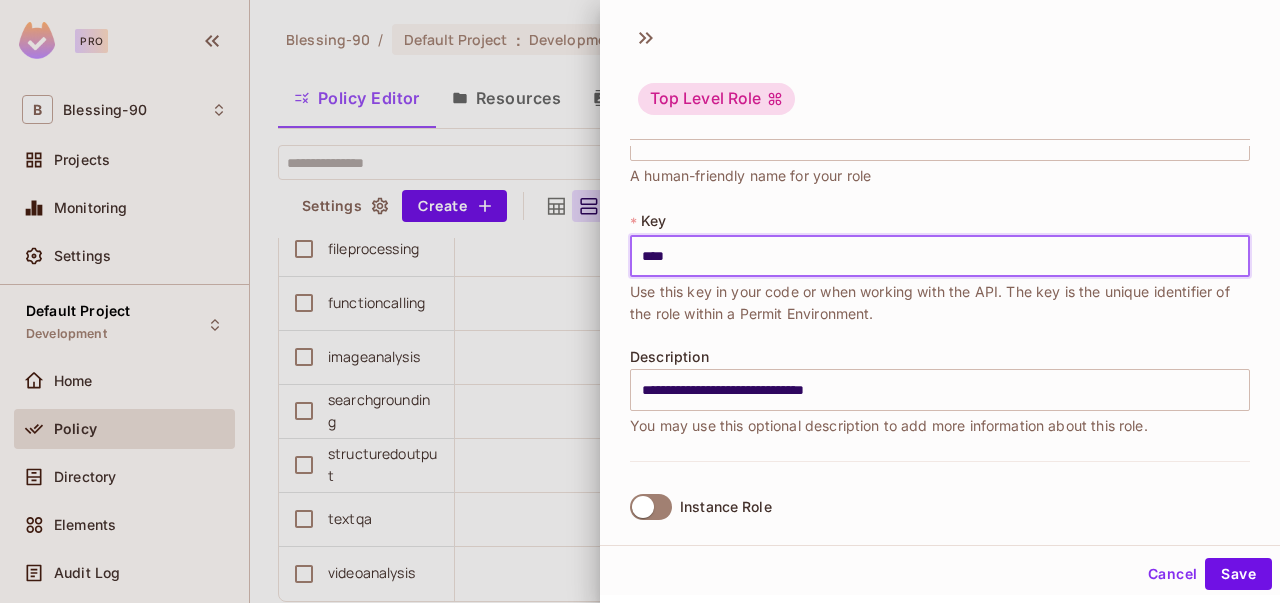 scroll, scrollTop: 81, scrollLeft: 0, axis: vertical 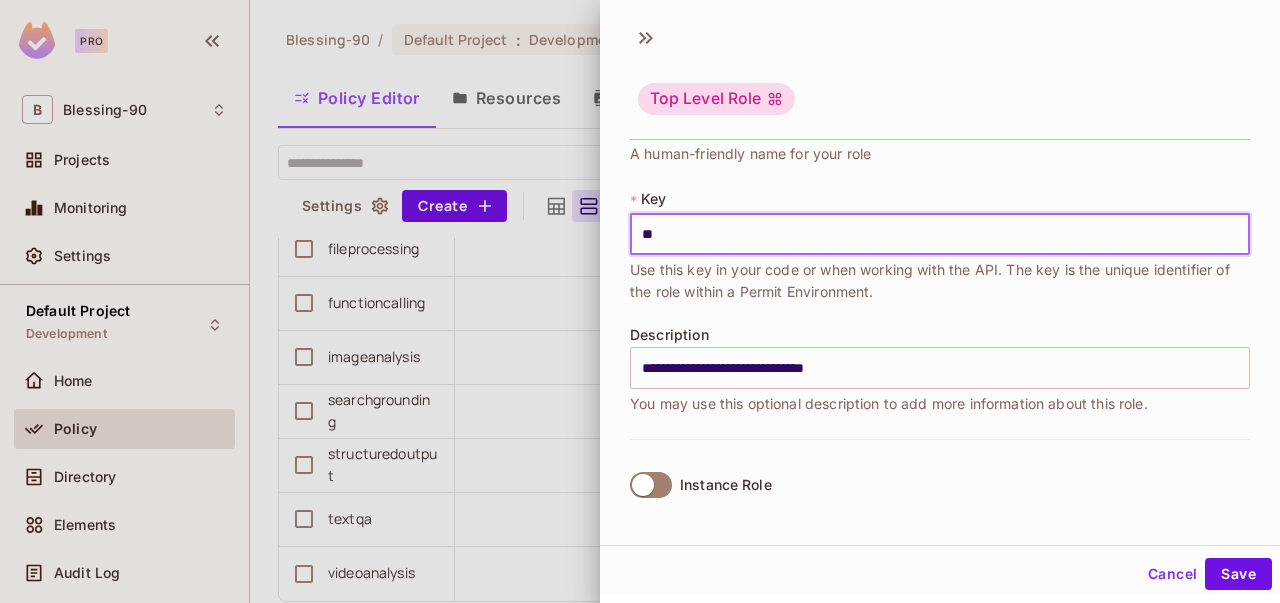 type on "*" 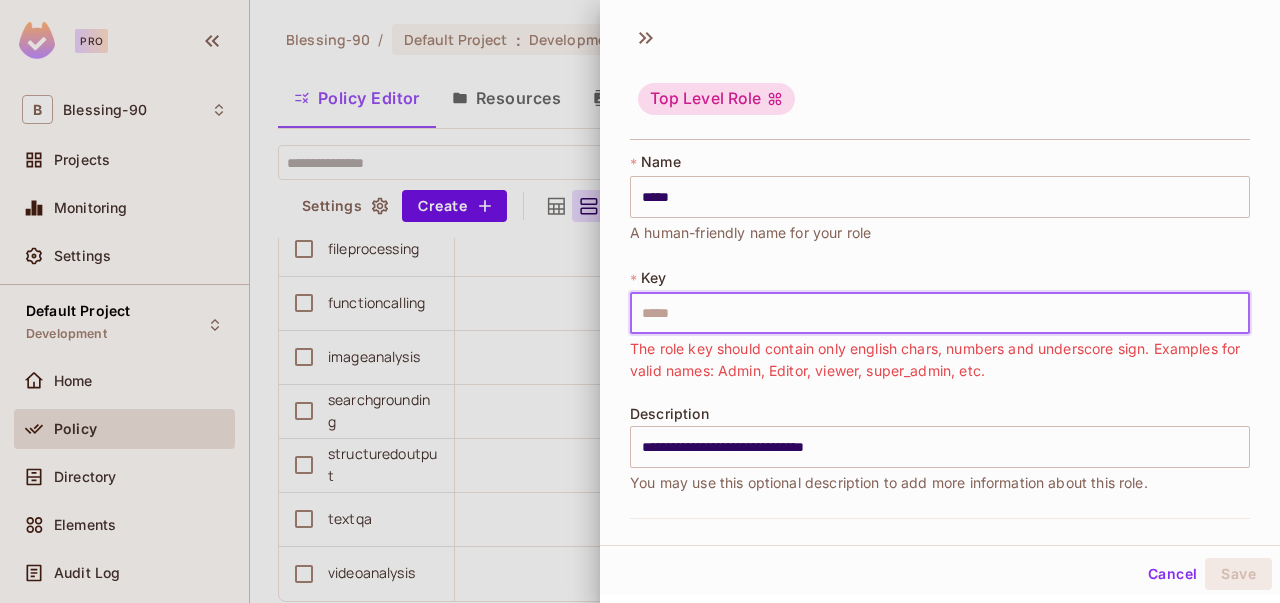 scroll, scrollTop: 0, scrollLeft: 0, axis: both 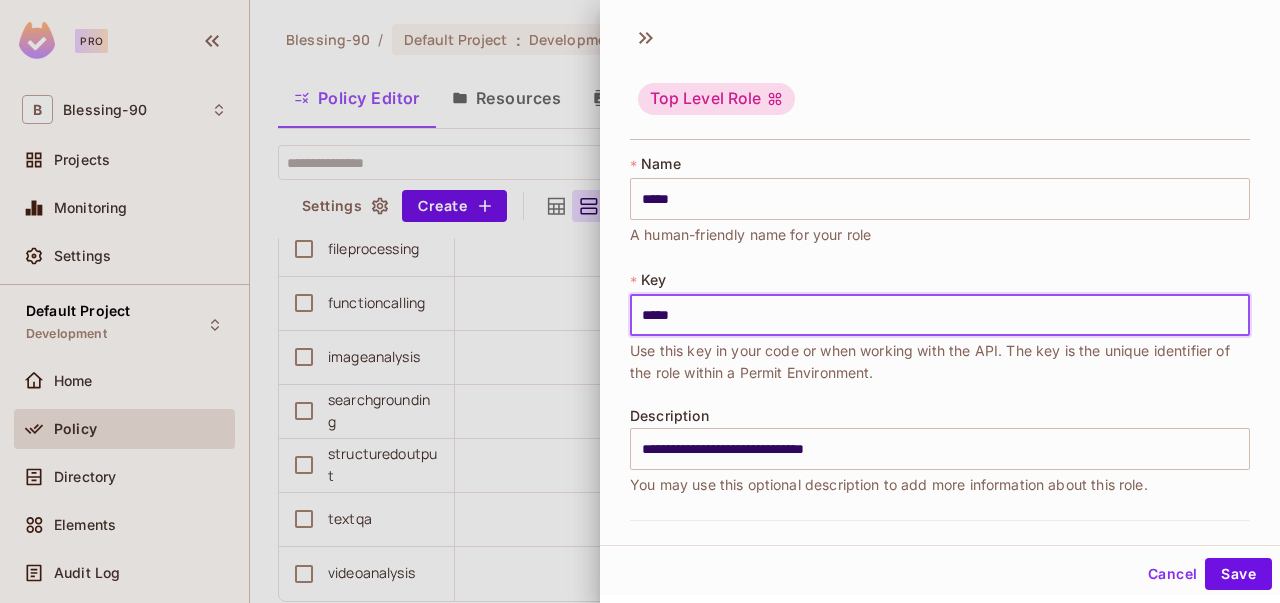 type on "*****" 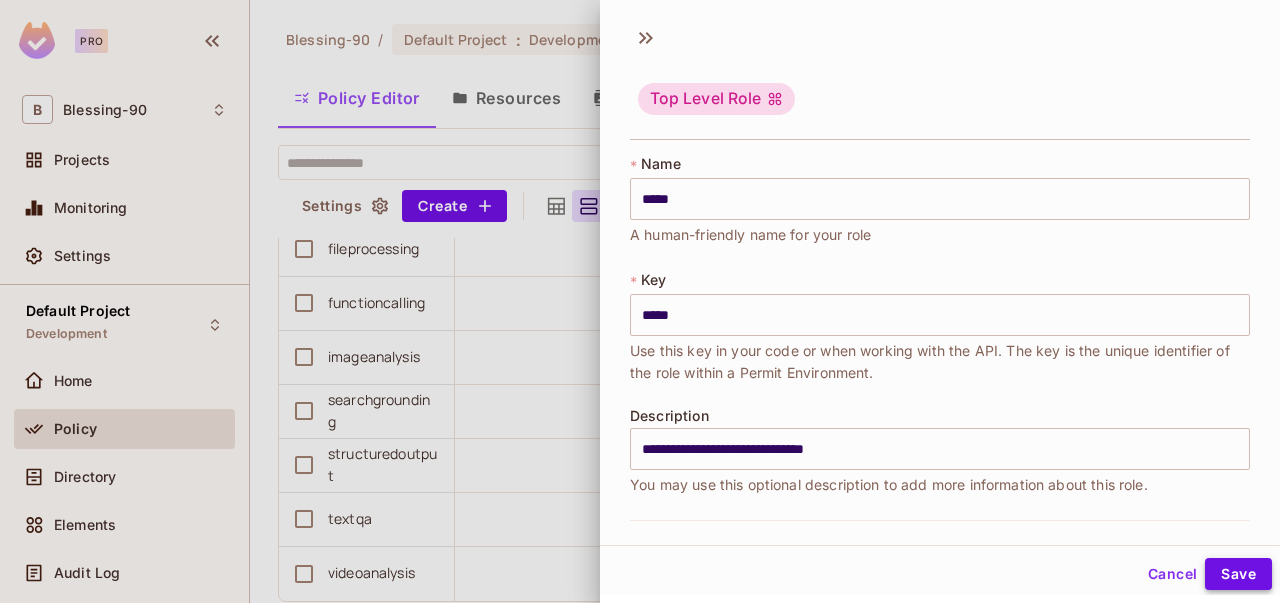 click on "Save" at bounding box center [1238, 574] 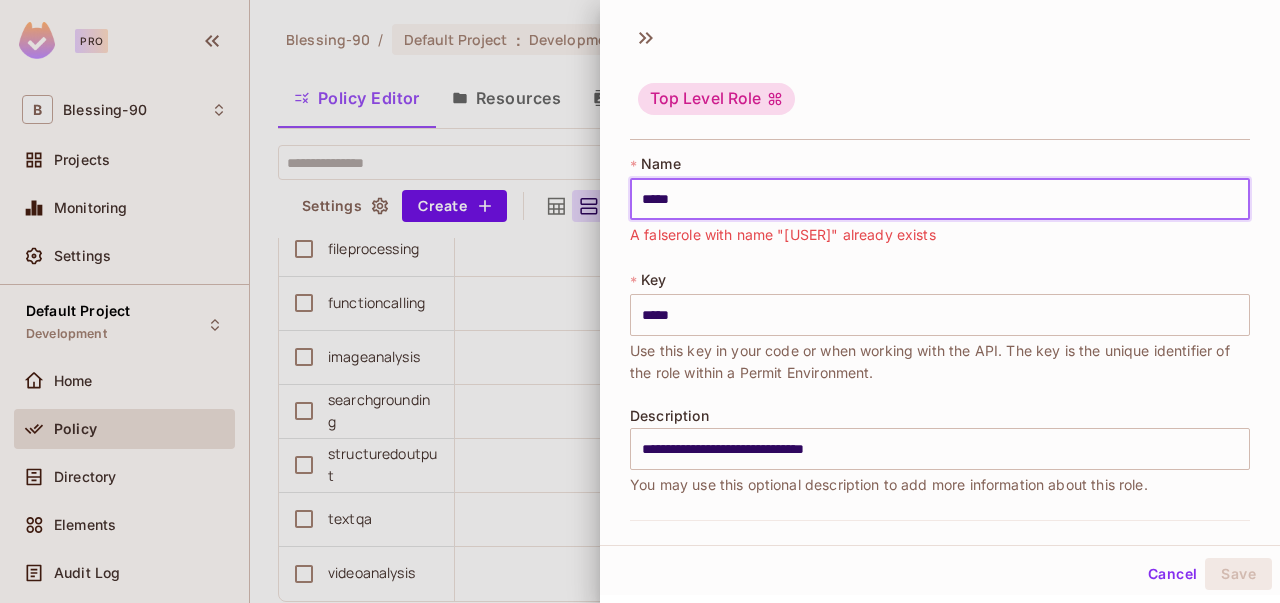 click on "*****" at bounding box center [940, 199] 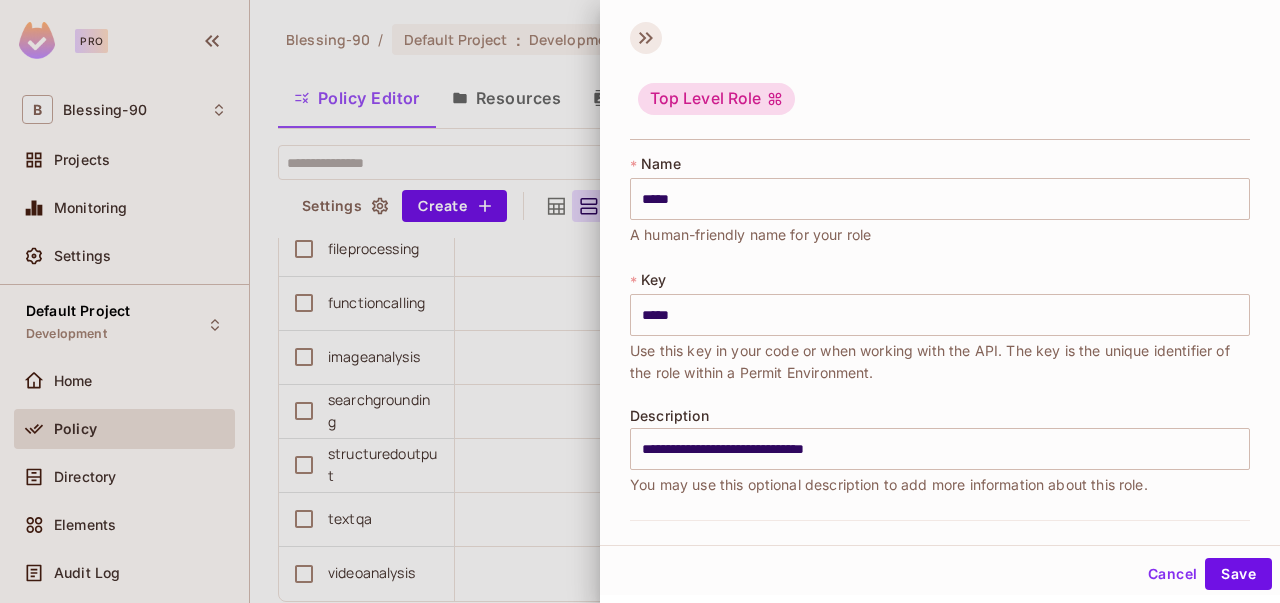 click 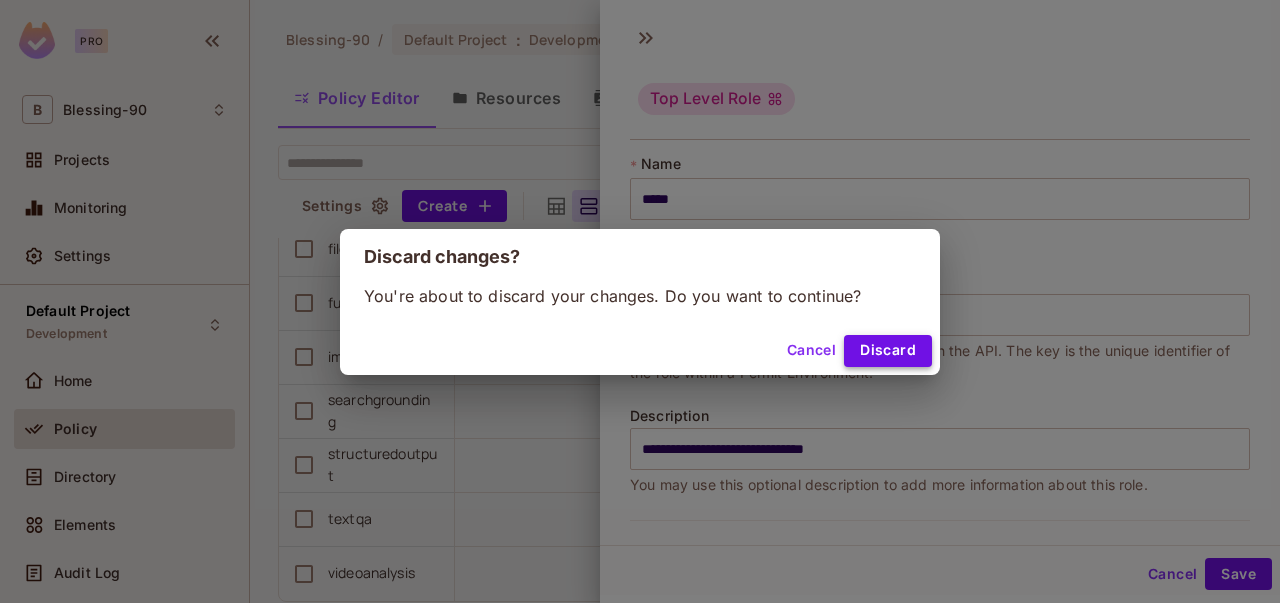 click on "Discard" at bounding box center [888, 351] 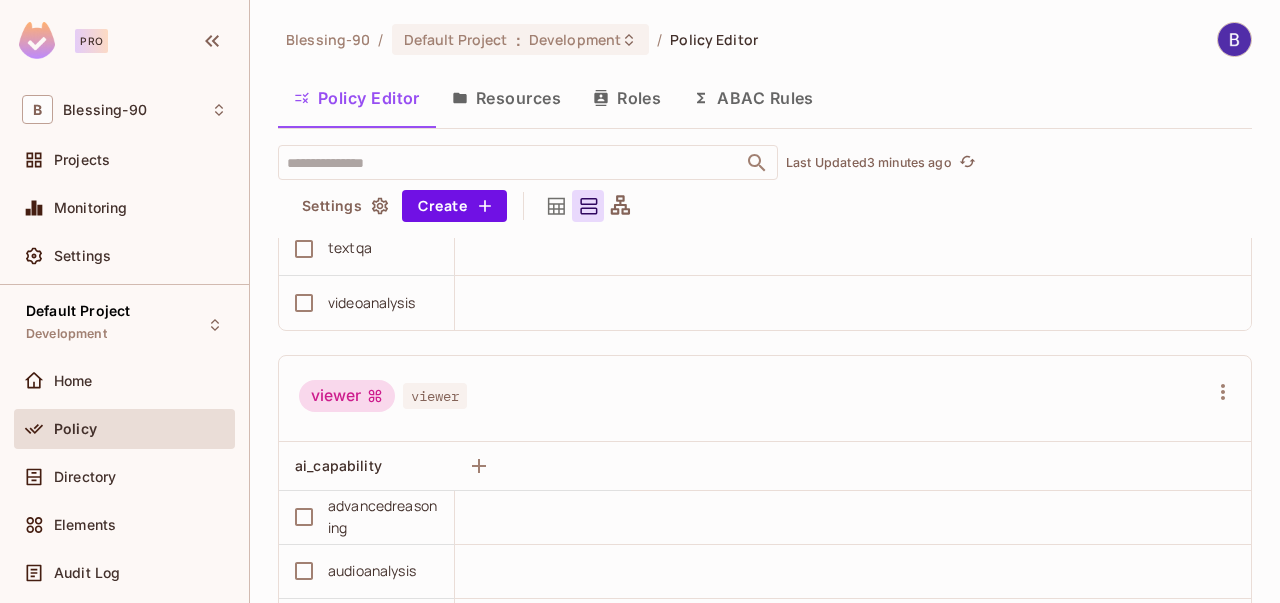 scroll, scrollTop: 1384, scrollLeft: 0, axis: vertical 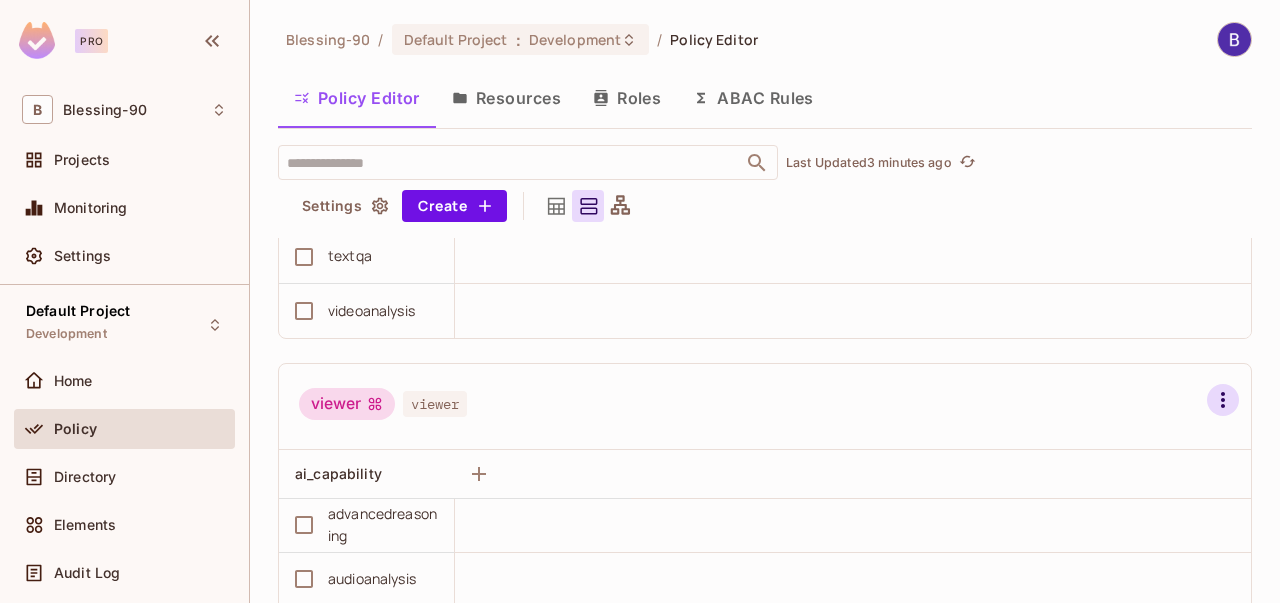 click 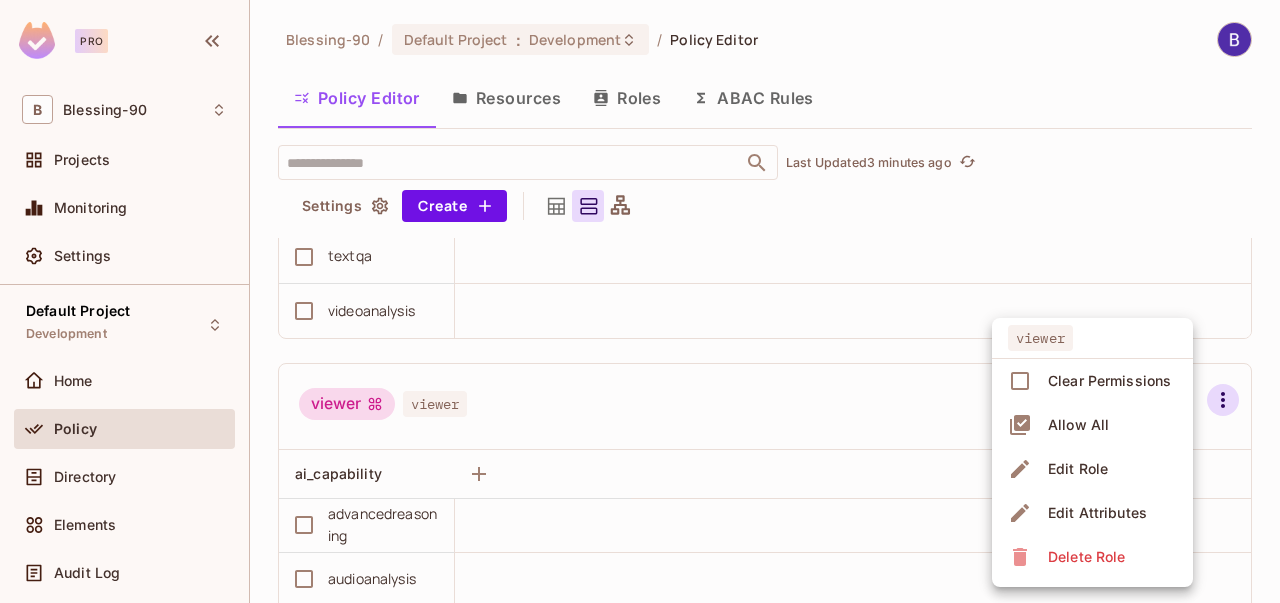 click at bounding box center [640, 301] 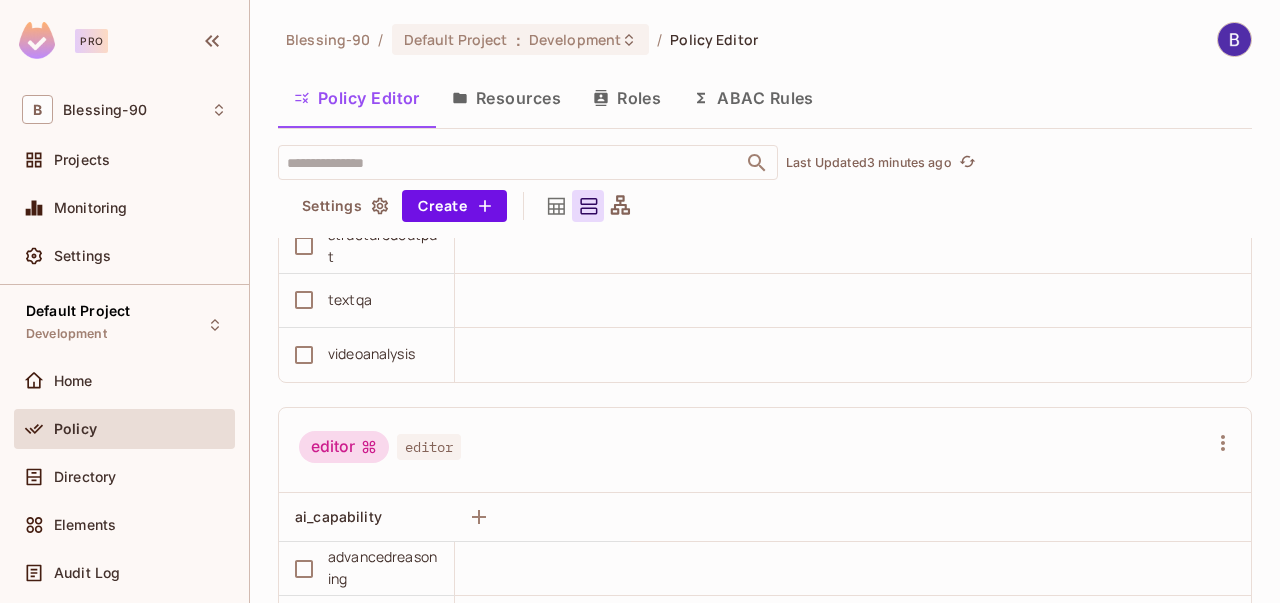 scroll, scrollTop: 630, scrollLeft: 0, axis: vertical 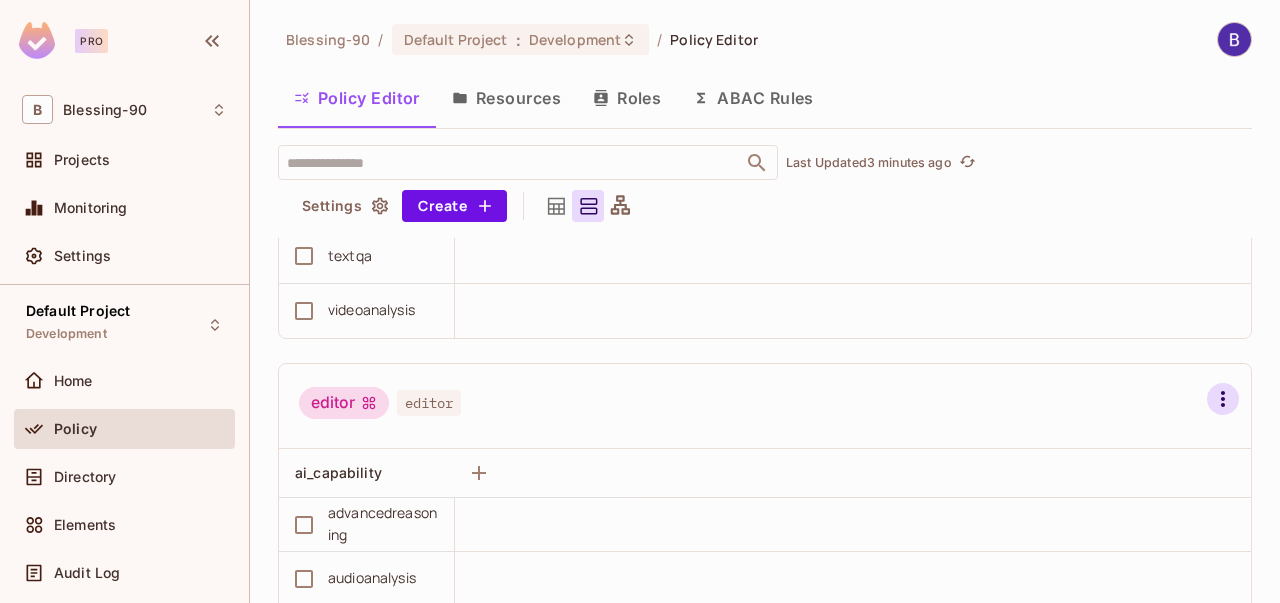 click 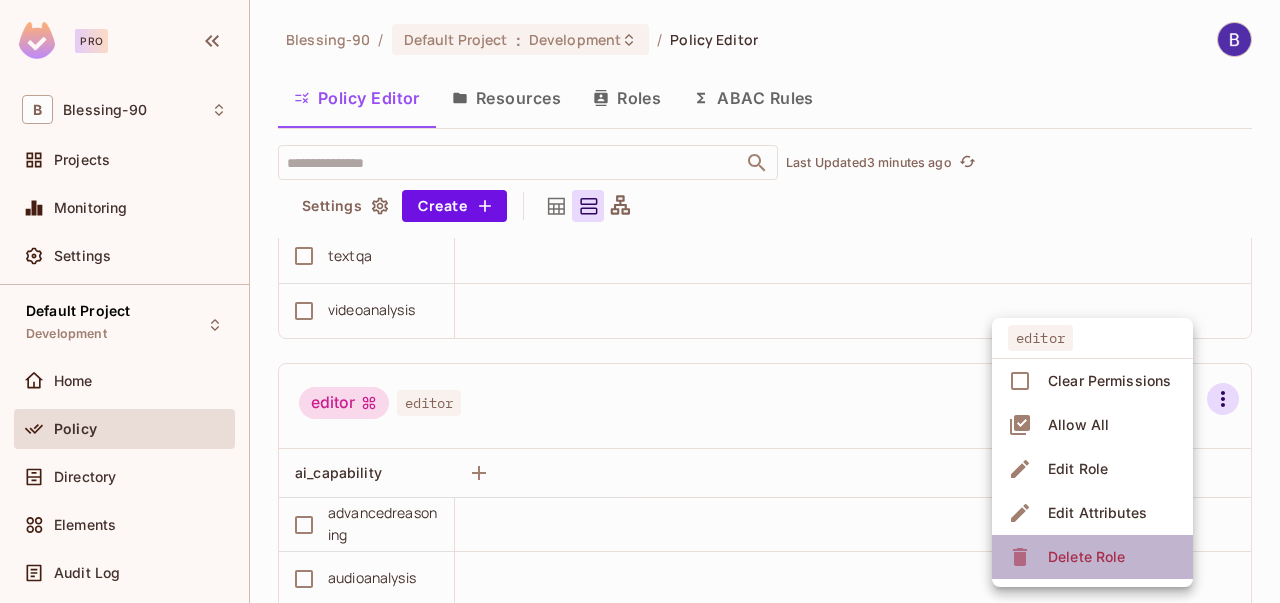 click on "Delete Role" at bounding box center [1086, 557] 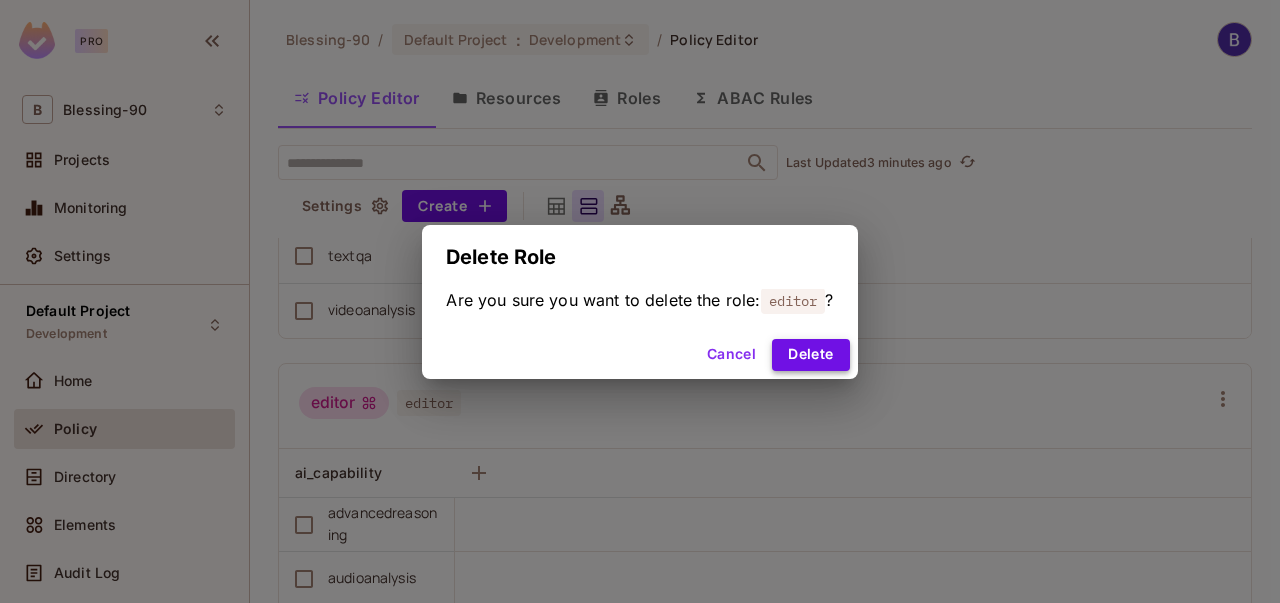 click on "Delete" at bounding box center [810, 355] 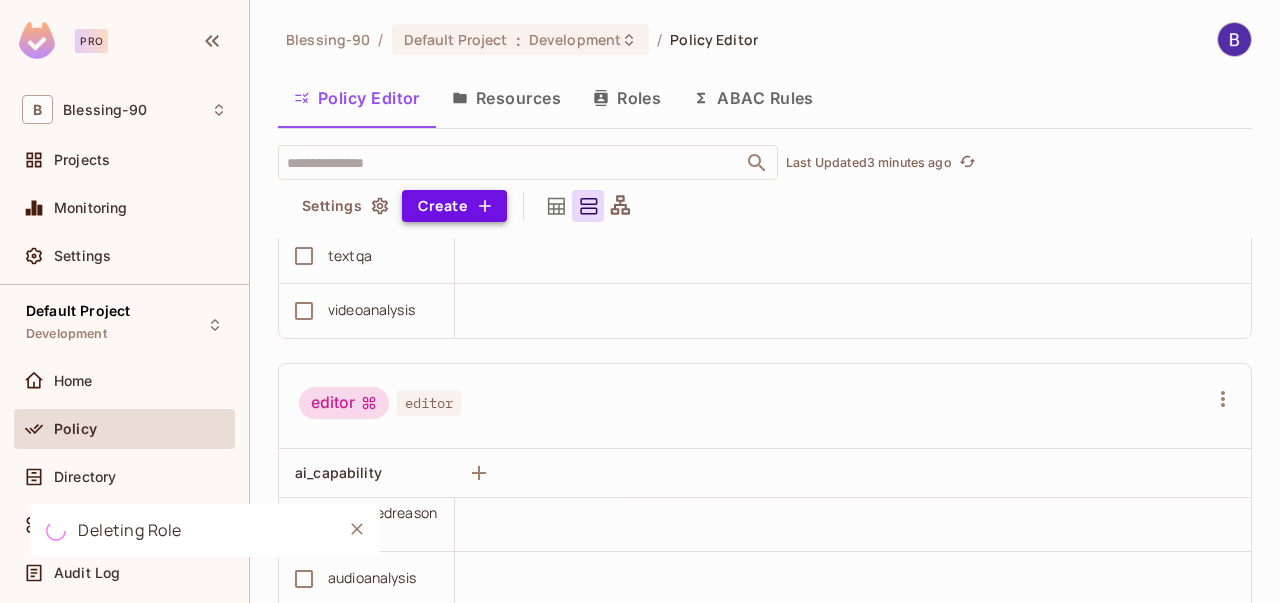 click on "Create" at bounding box center (454, 206) 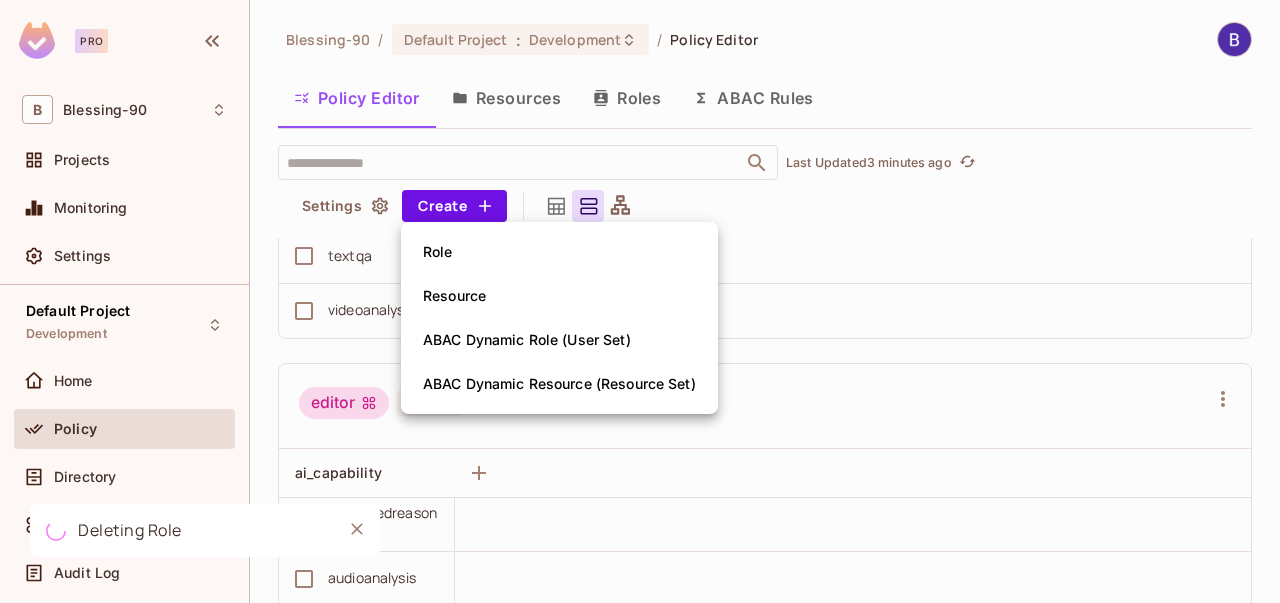 click on "Role" at bounding box center [438, 252] 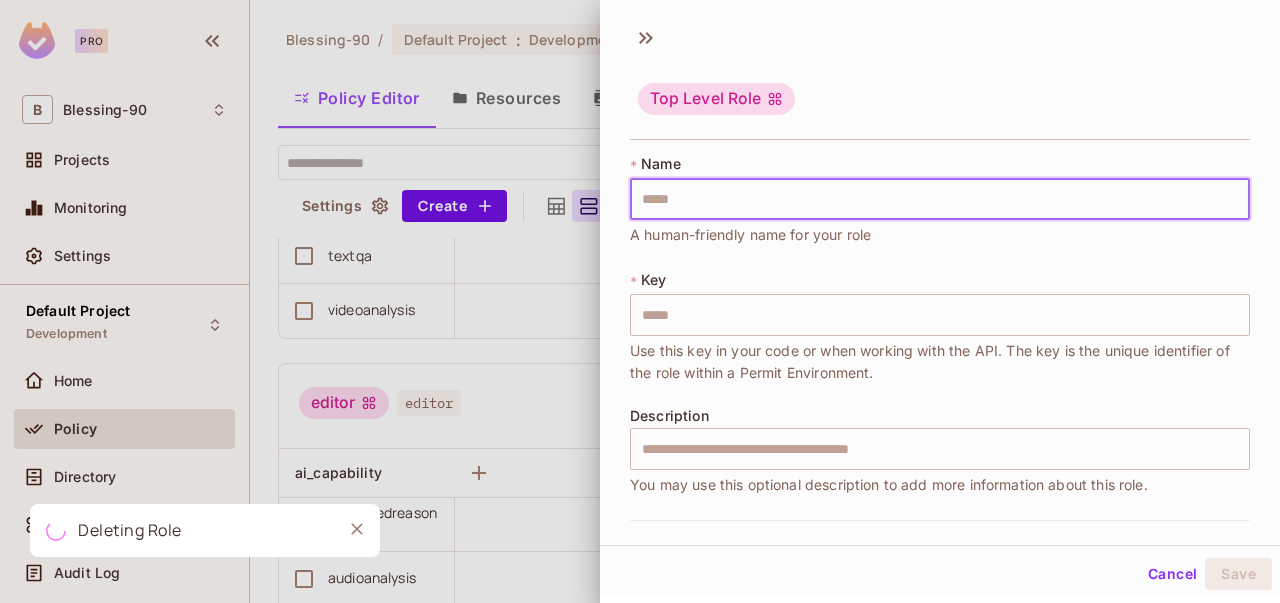 click at bounding box center (940, 199) 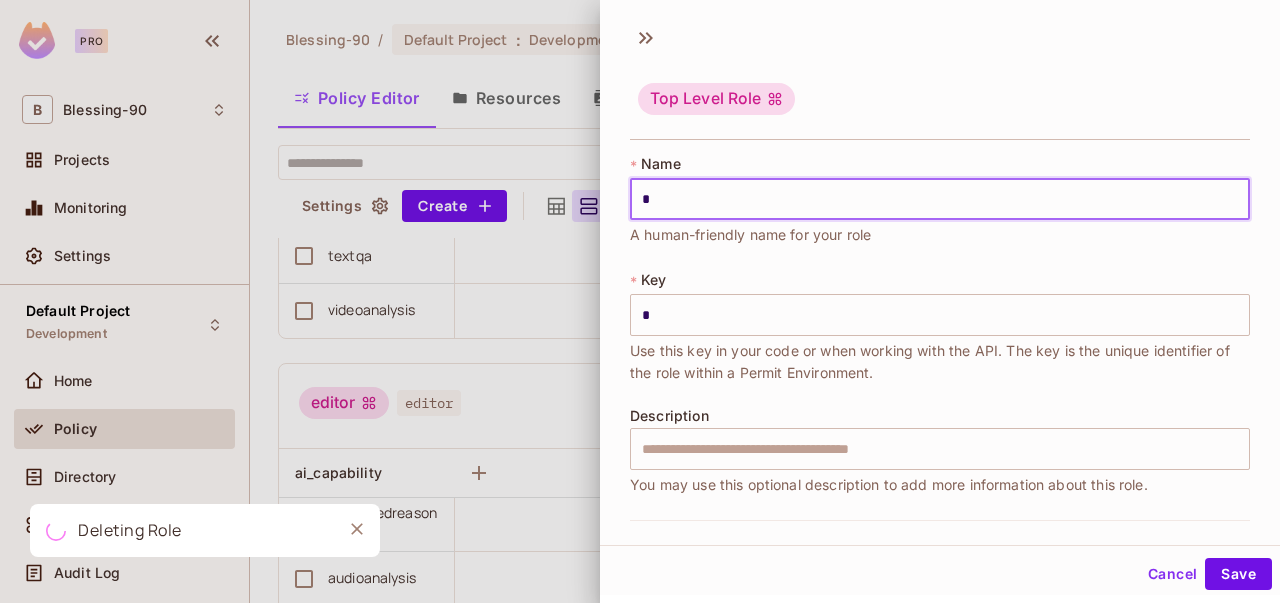 type on "**" 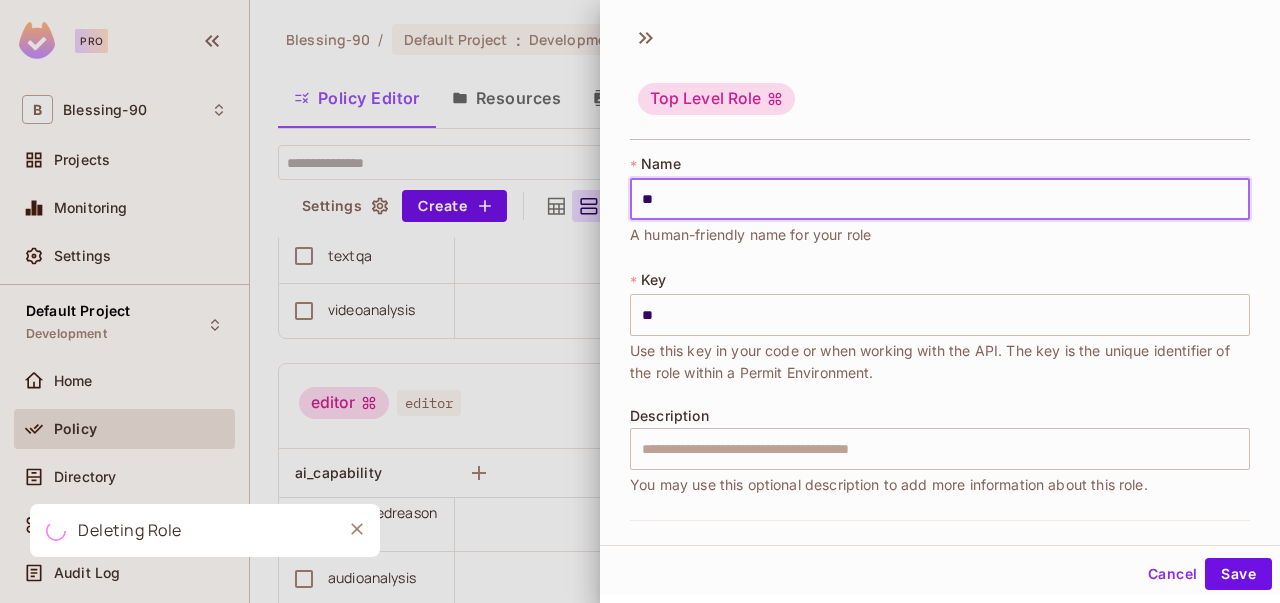 type on "***" 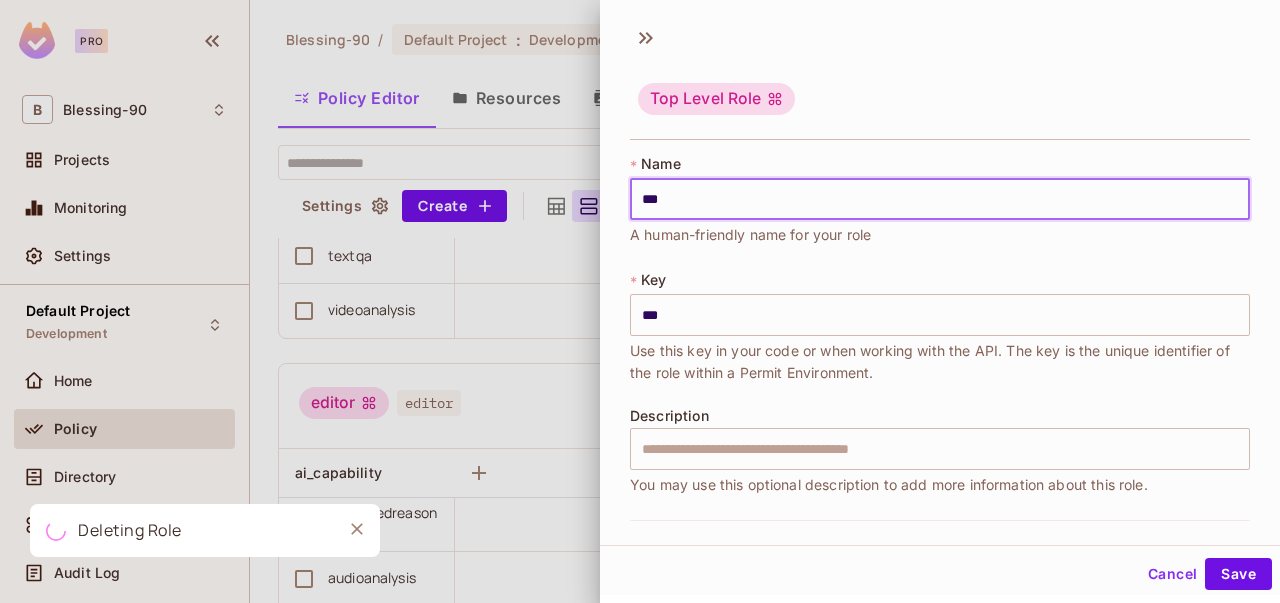 type on "****" 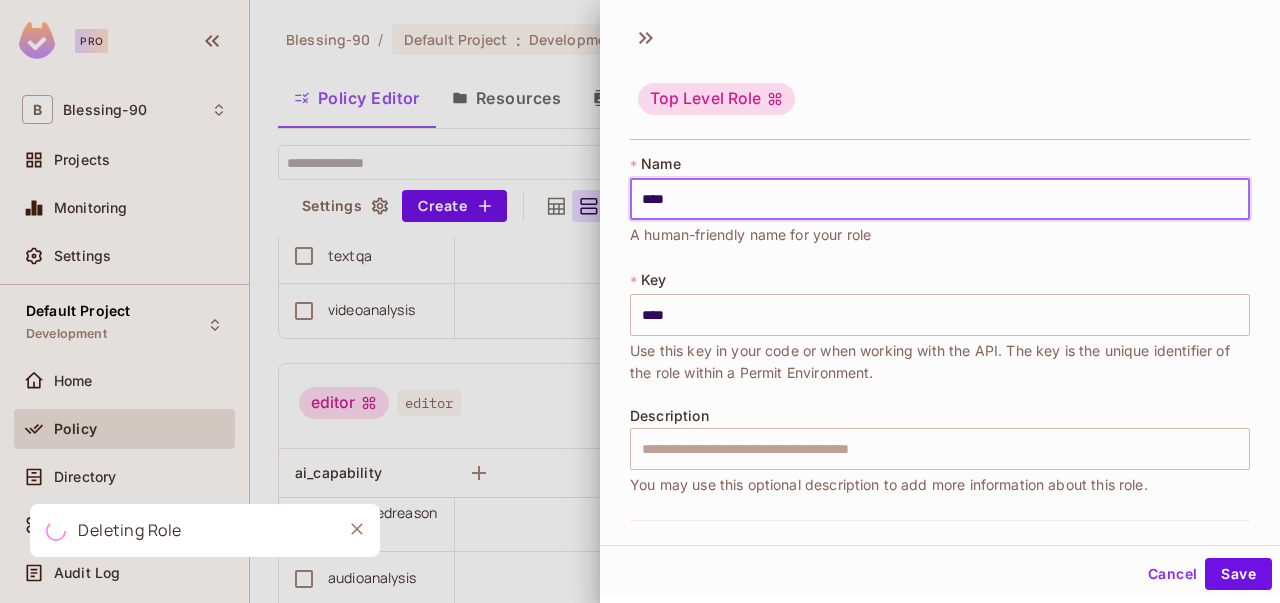 type on "*****" 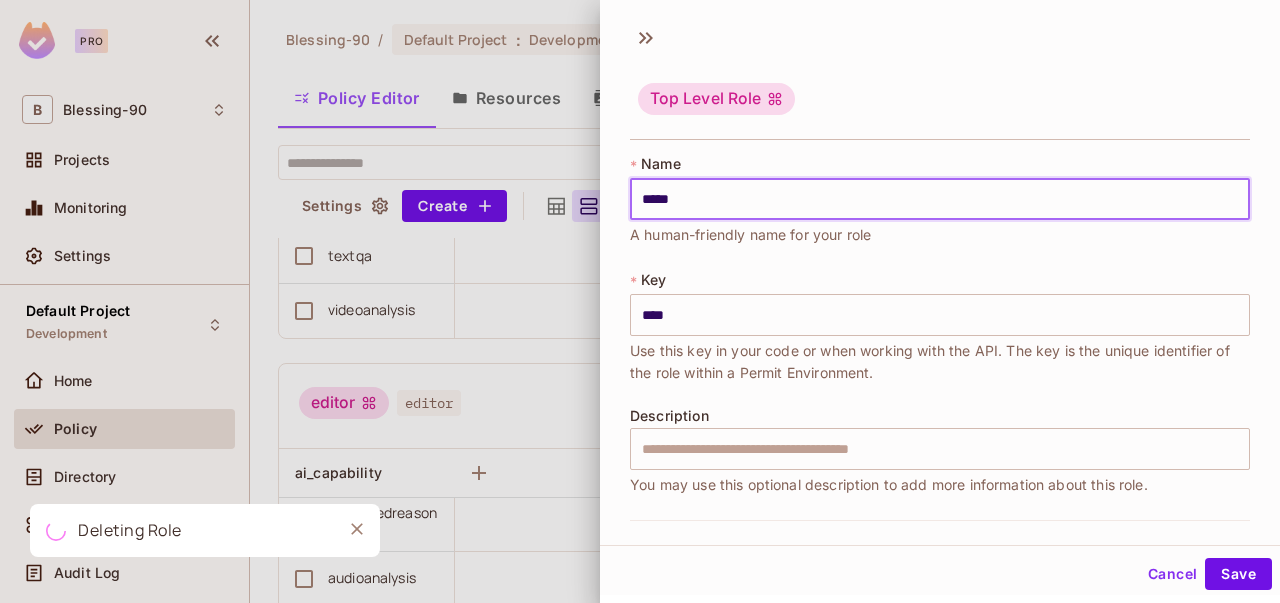 type on "*****" 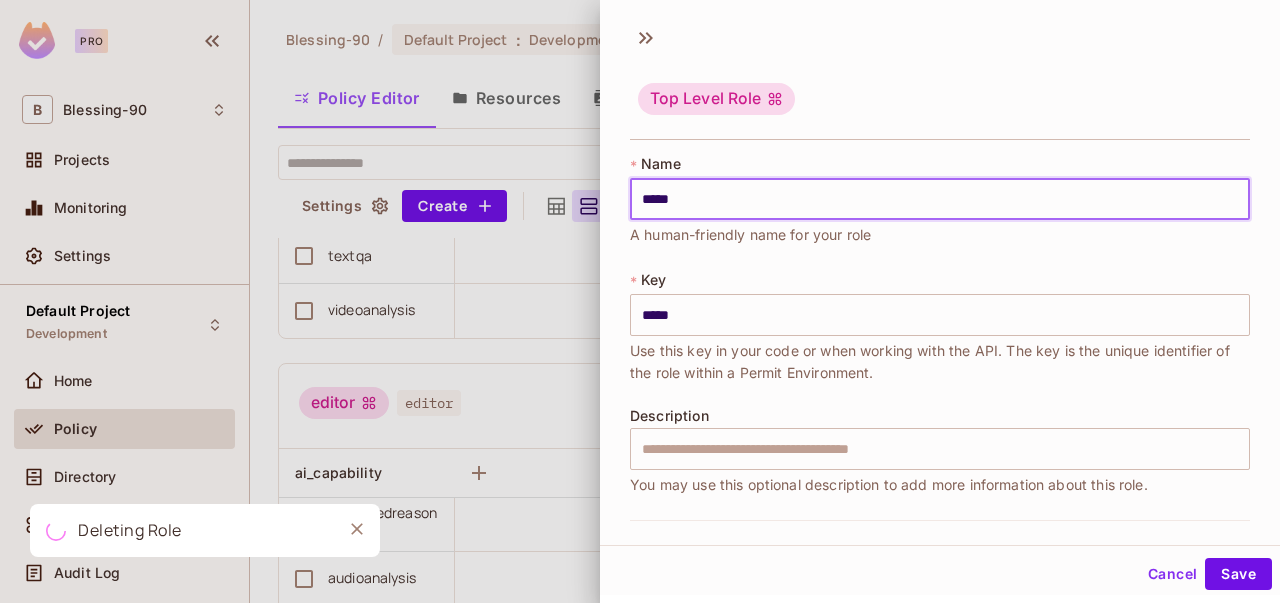 type on "******" 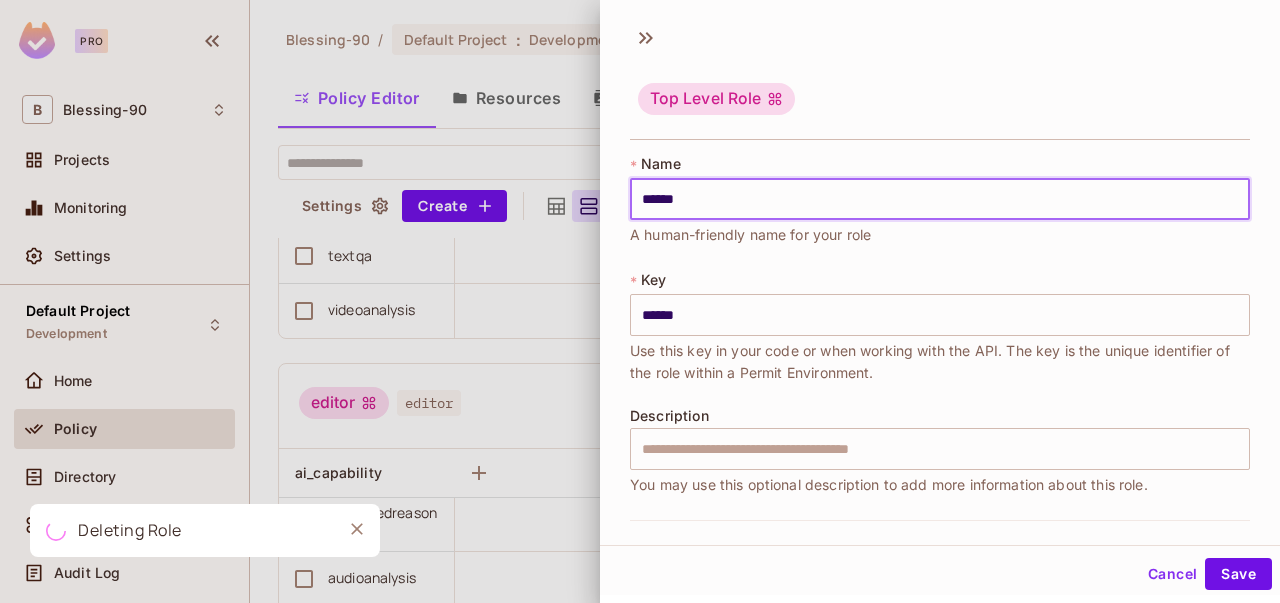 type on "*******" 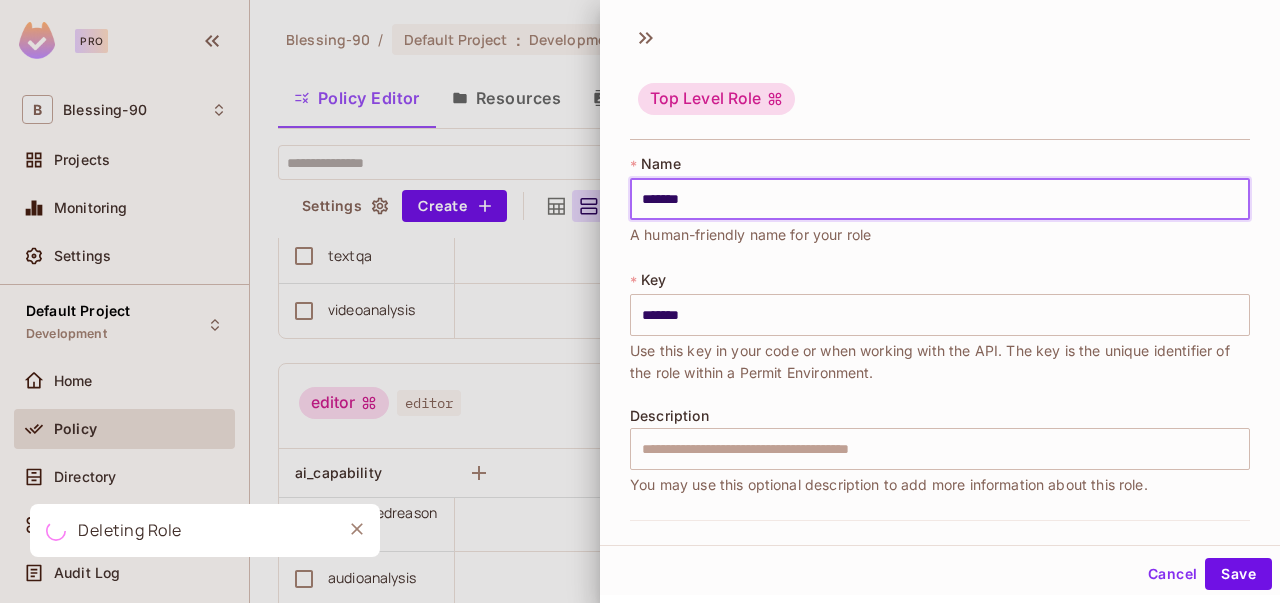 type on "********" 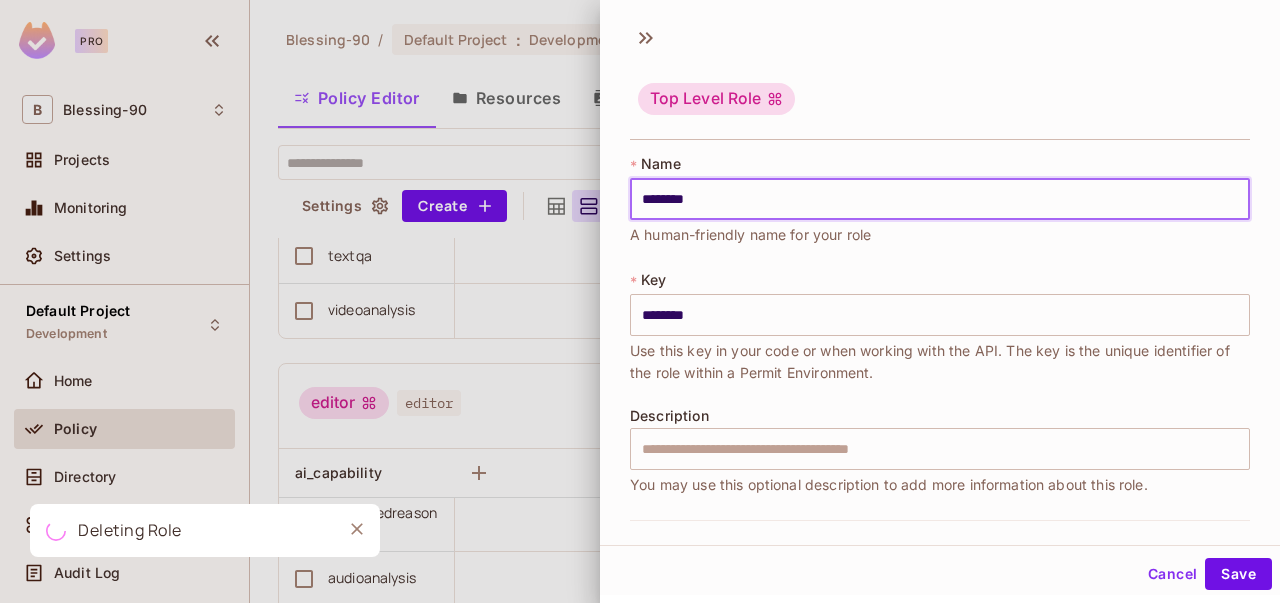 type on "*********" 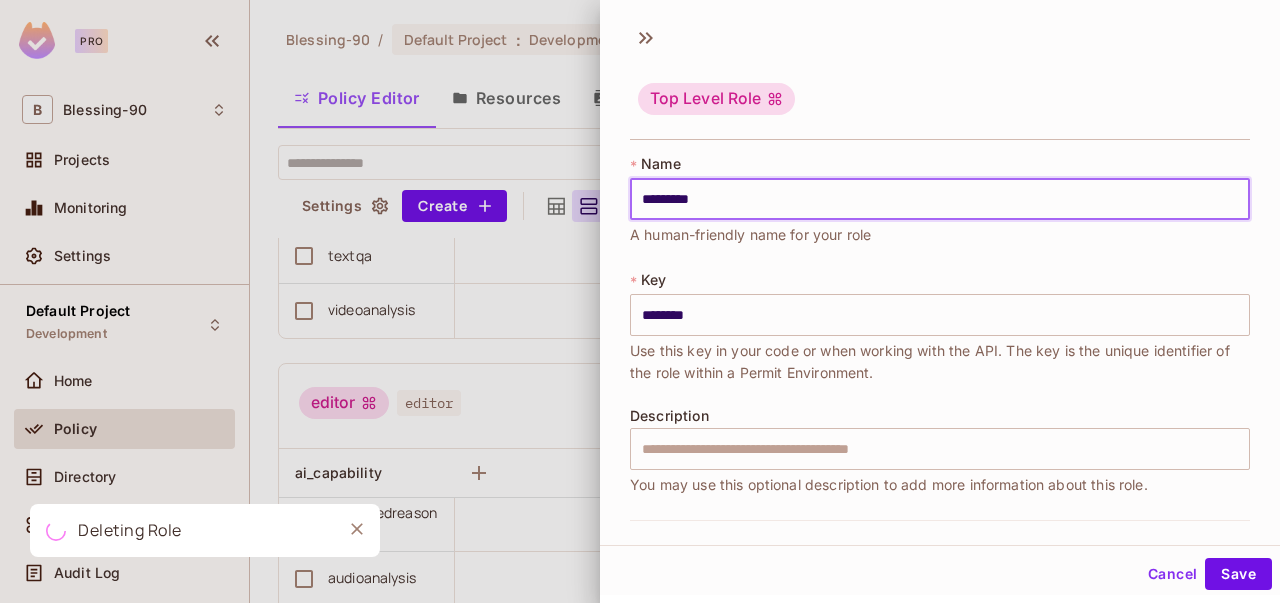 type on "*********" 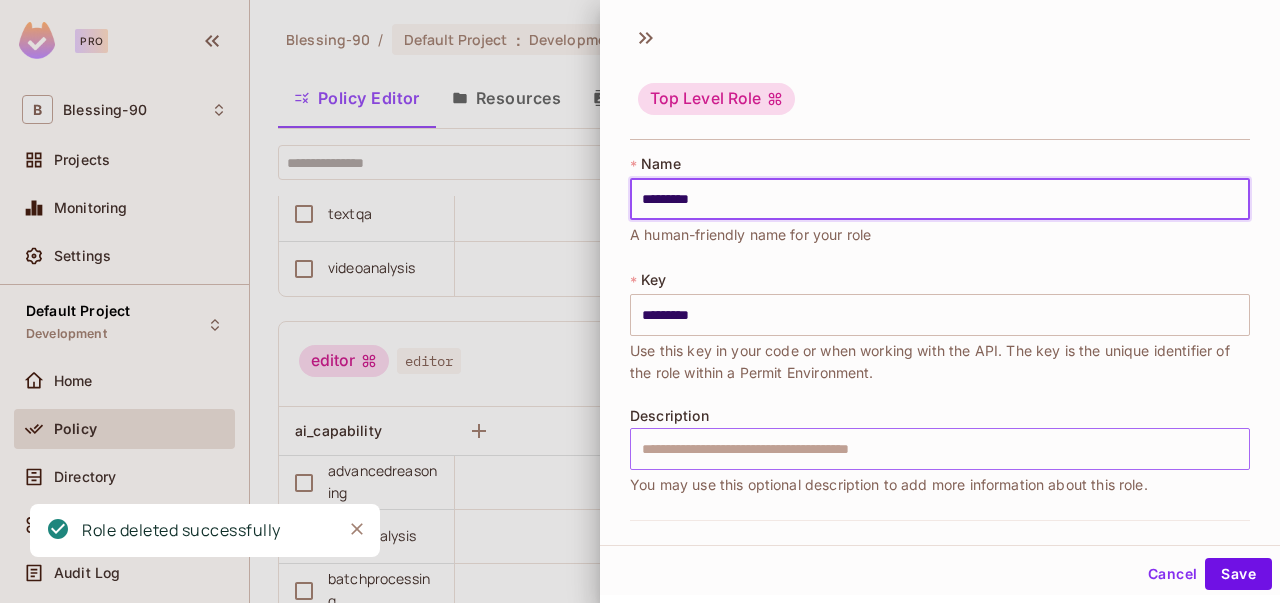 type on "*********" 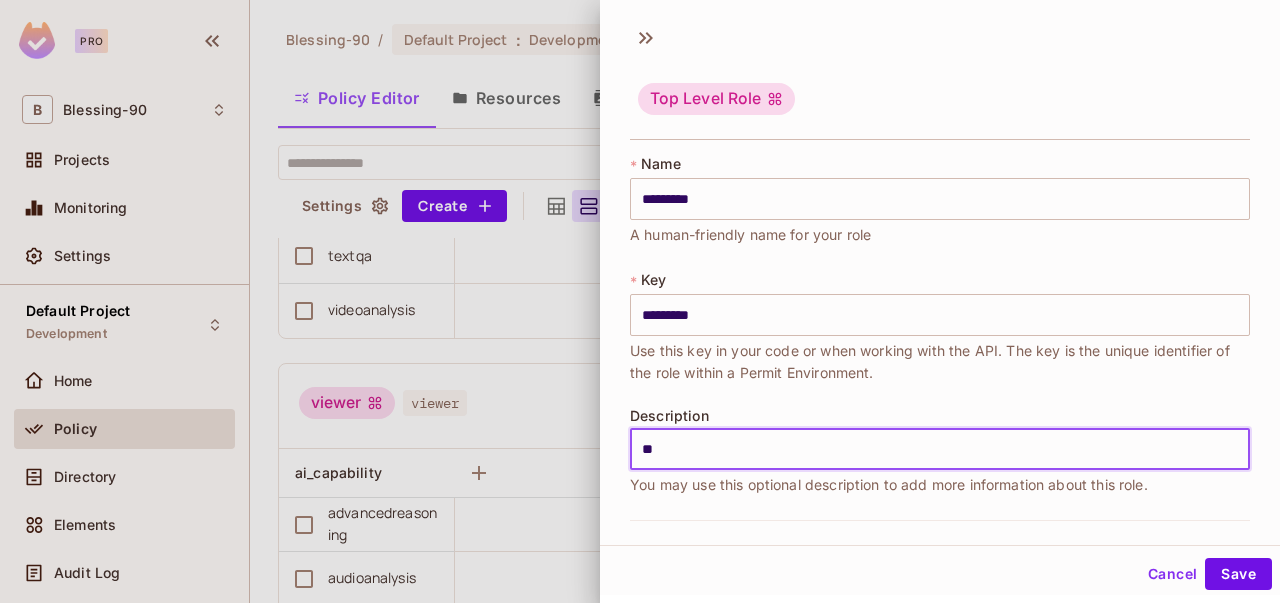 type on "*" 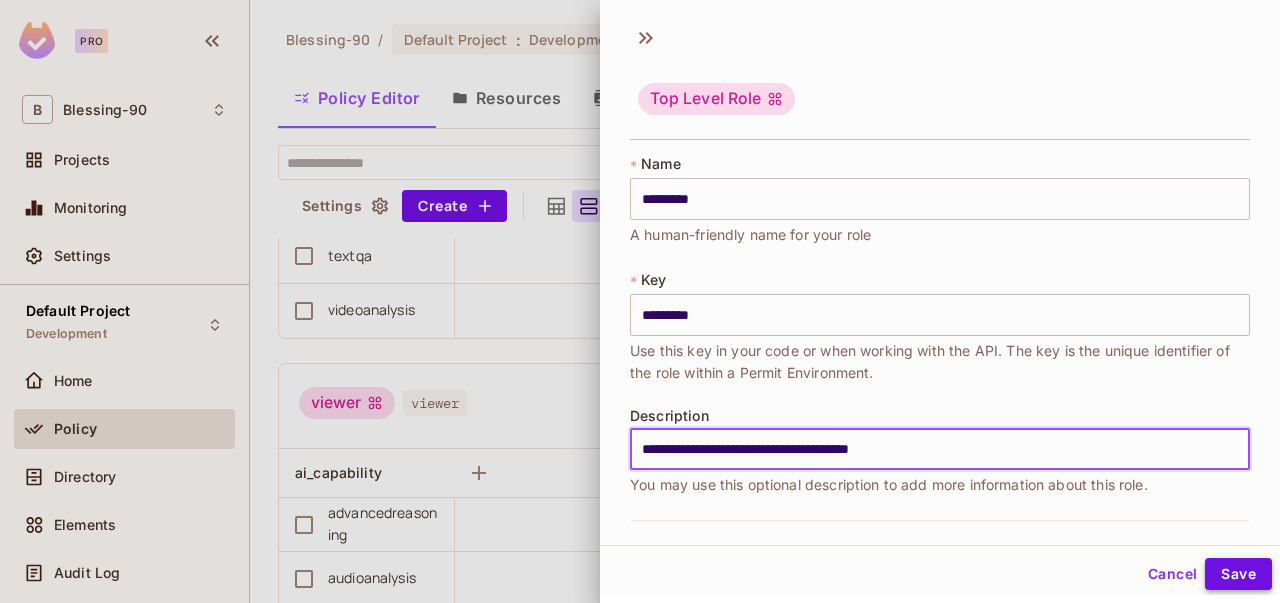 type on "**********" 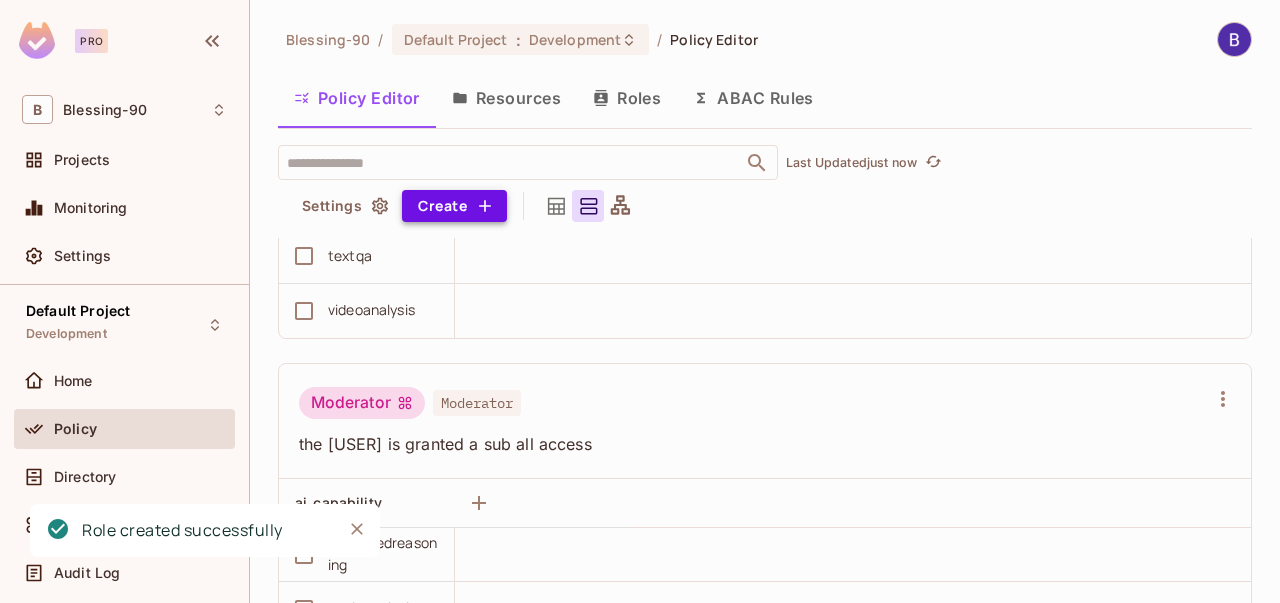 click 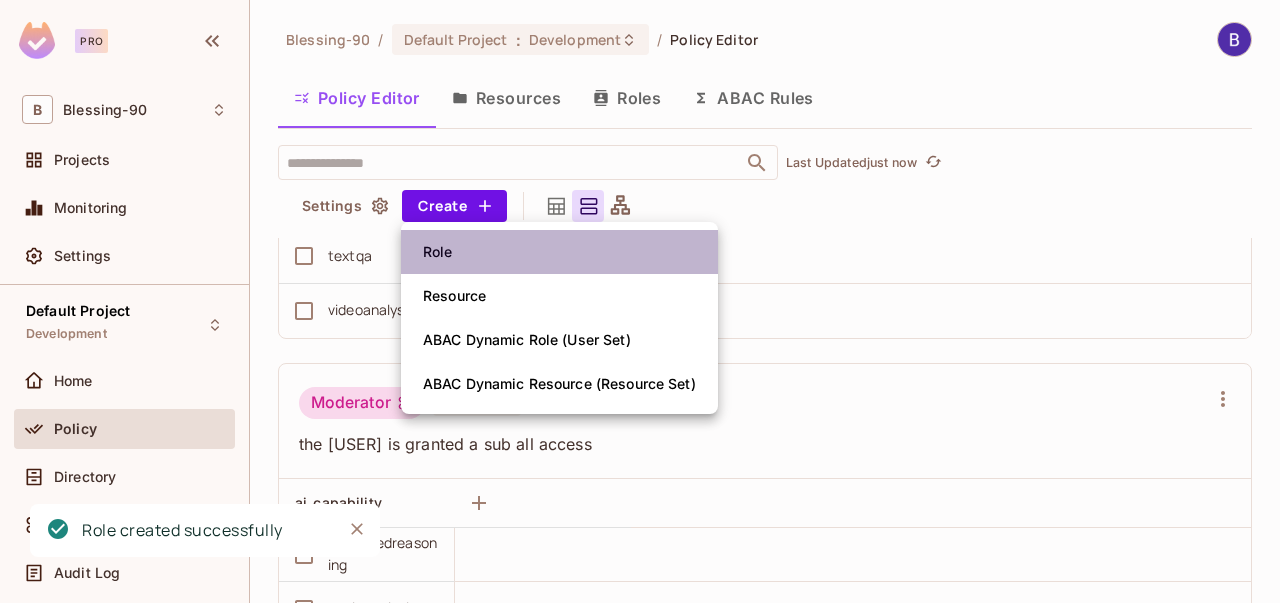 click on "Role" at bounding box center [559, 252] 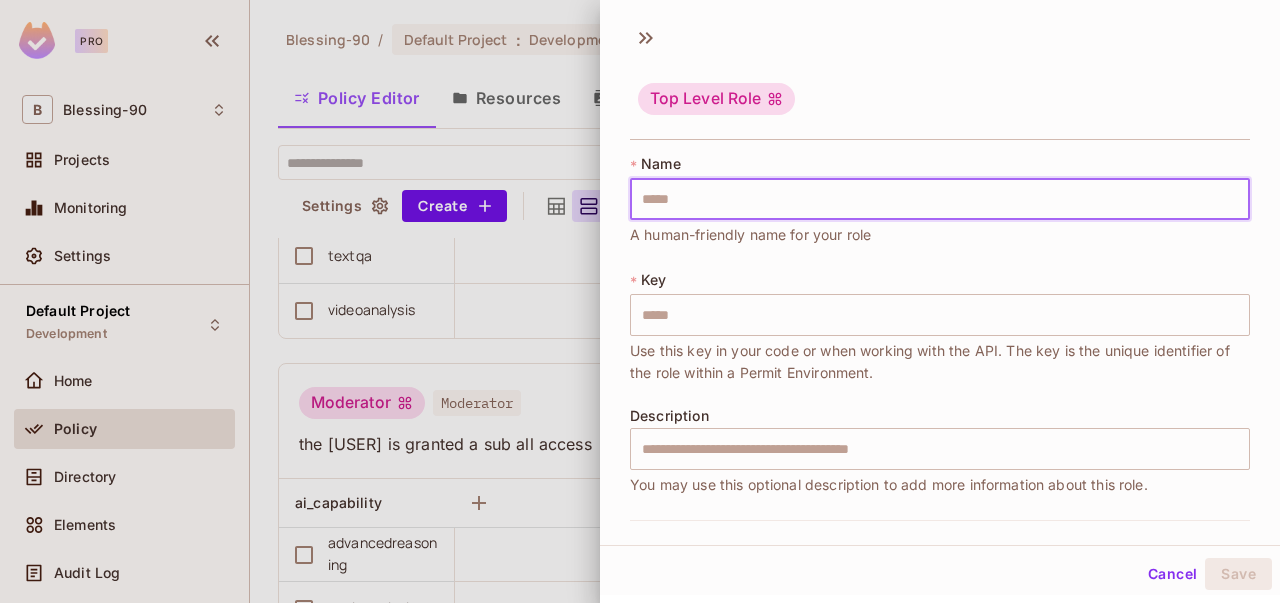 click at bounding box center (940, 199) 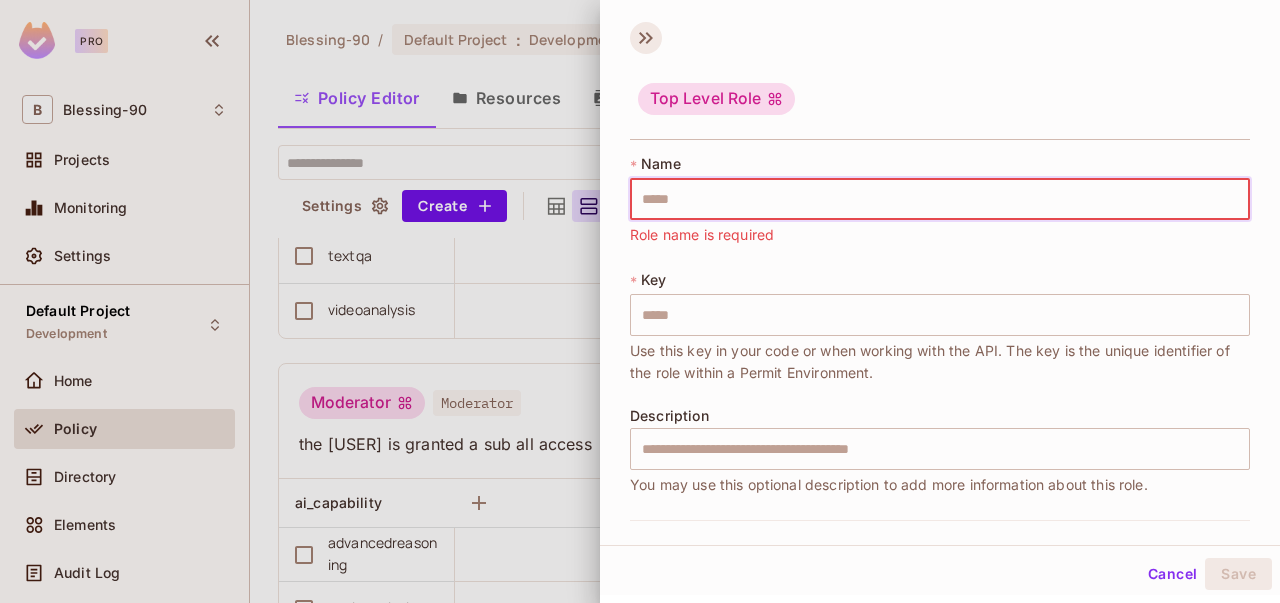 type on "*" 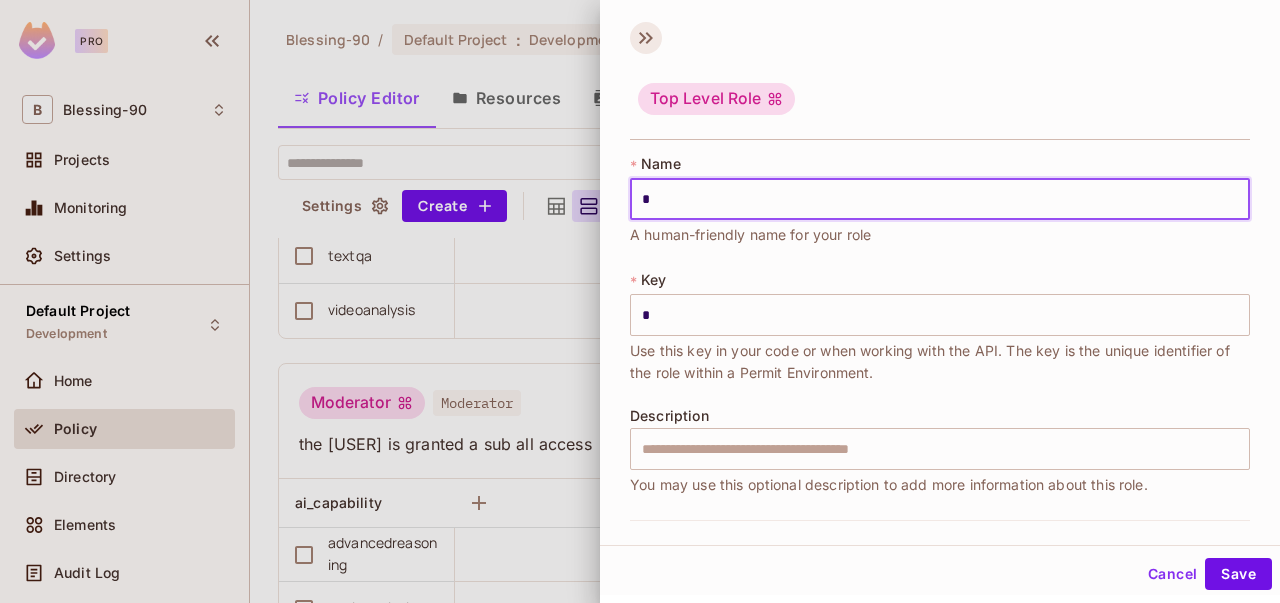 type on "**" 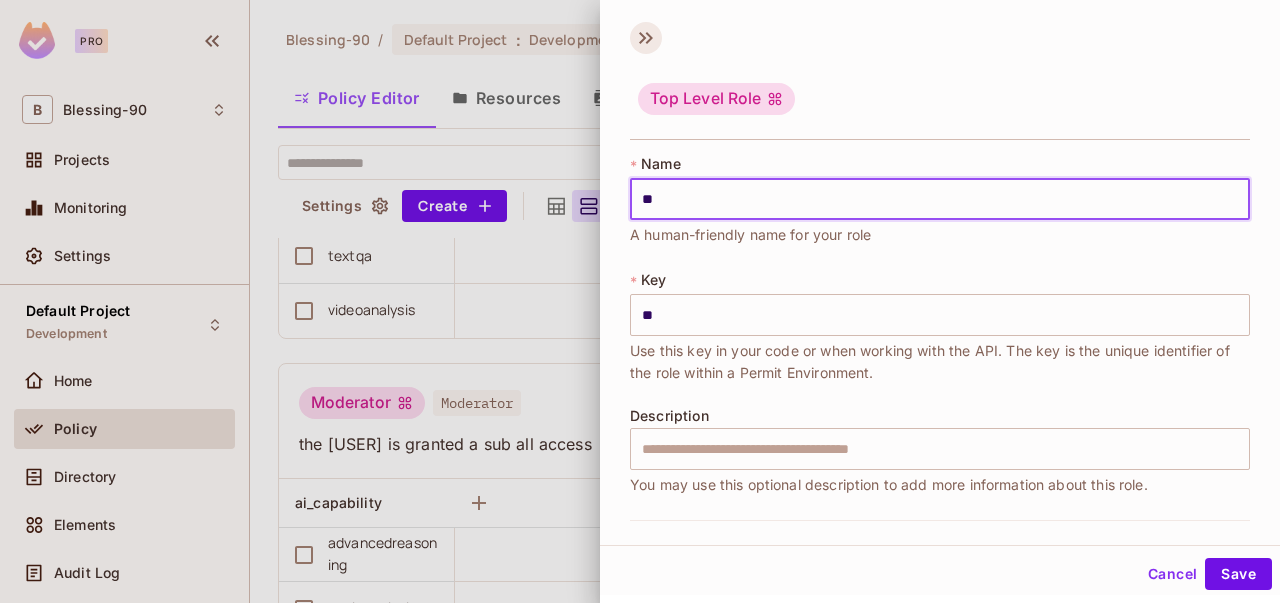 type on "***" 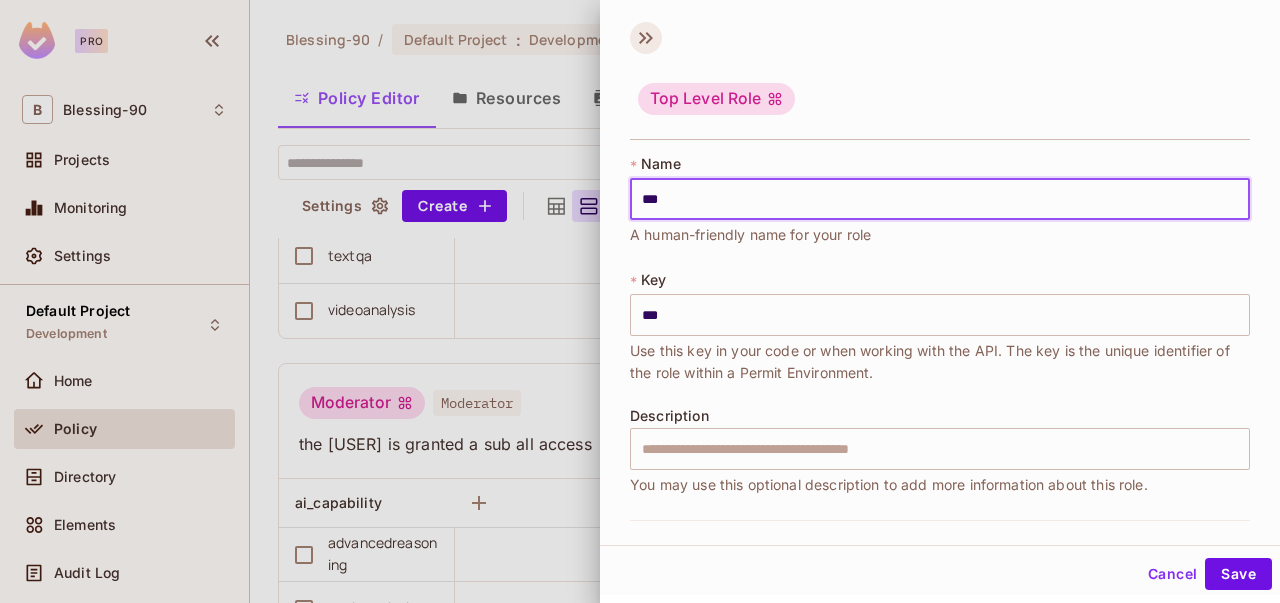 type on "****" 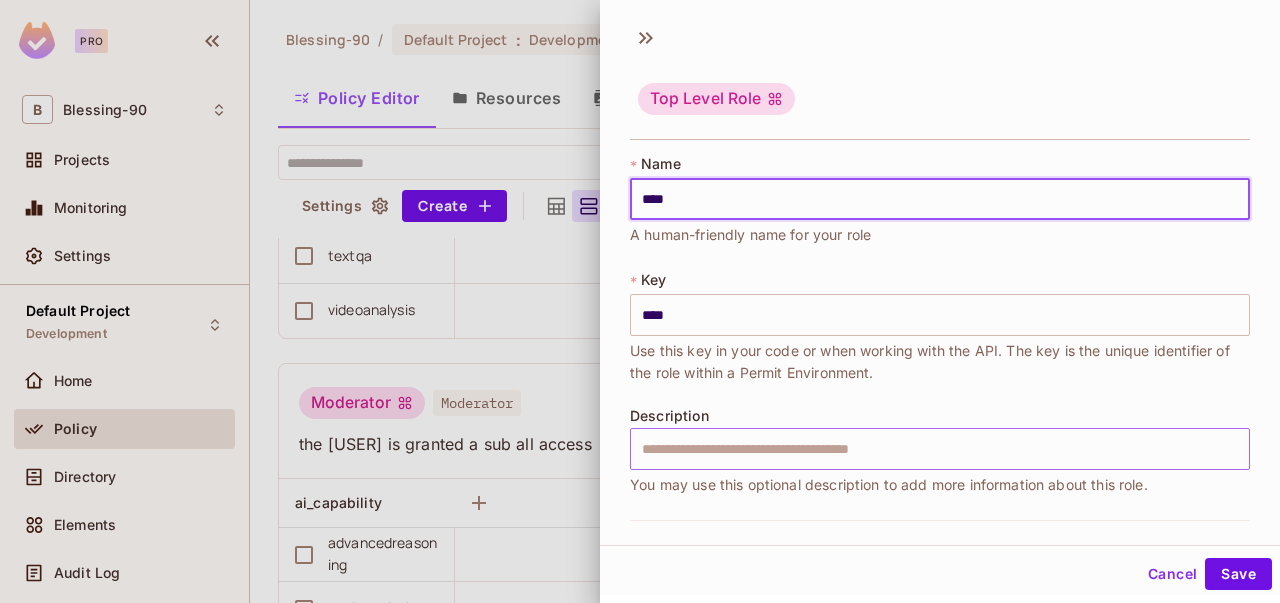 type on "****" 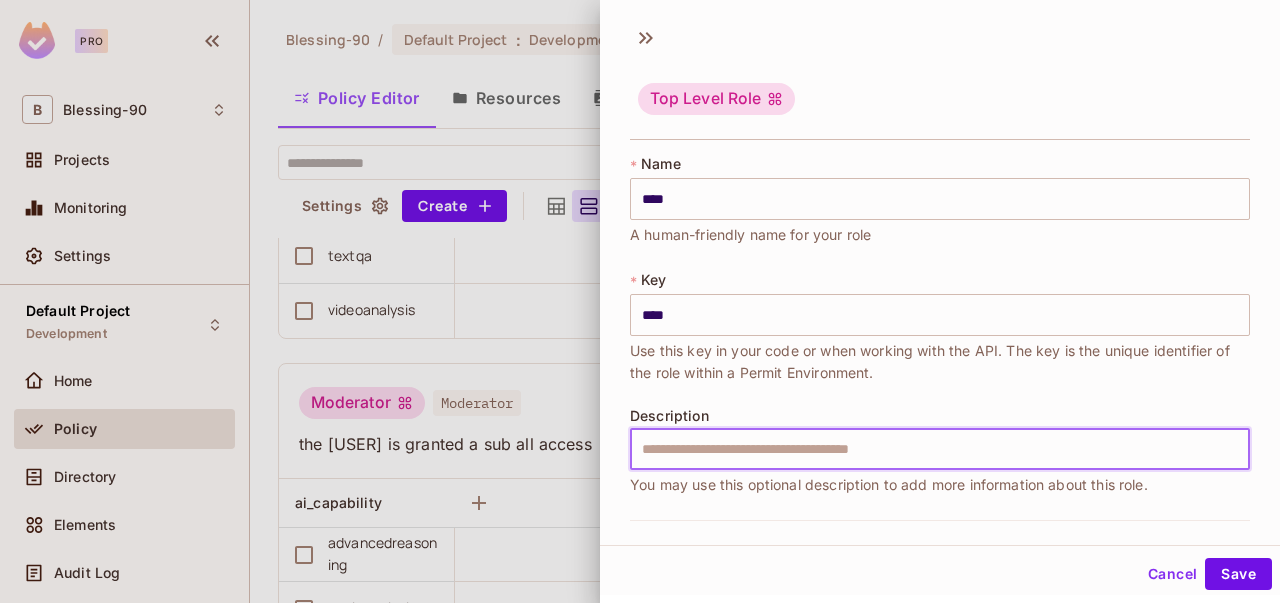 click at bounding box center [940, 449] 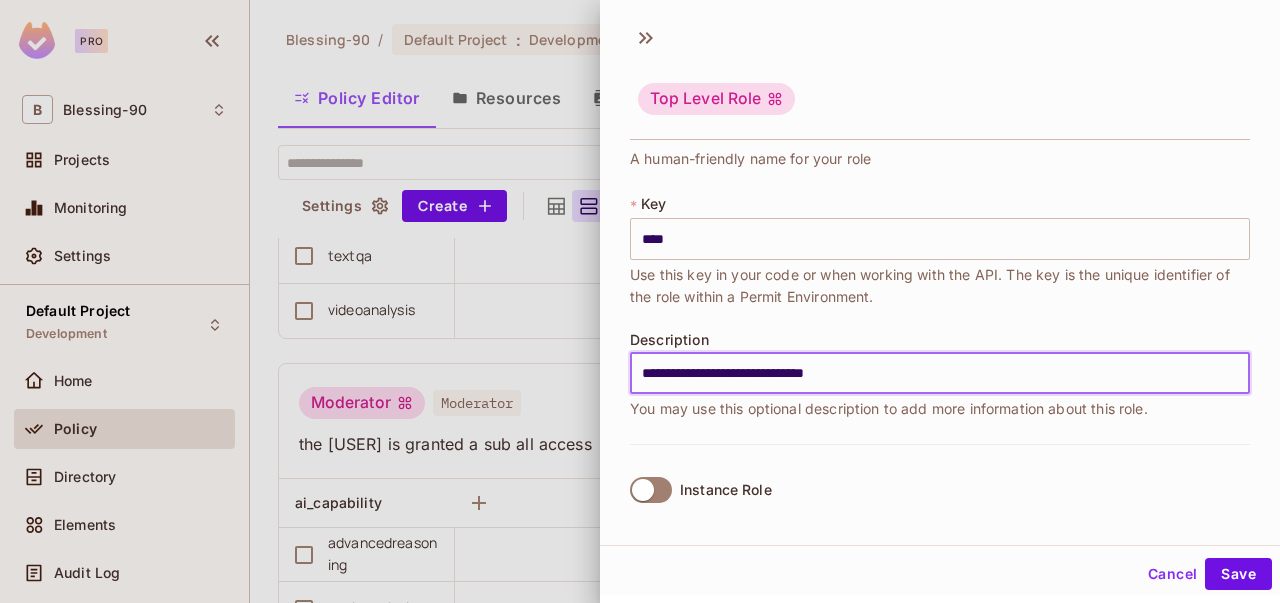 scroll, scrollTop: 81, scrollLeft: 0, axis: vertical 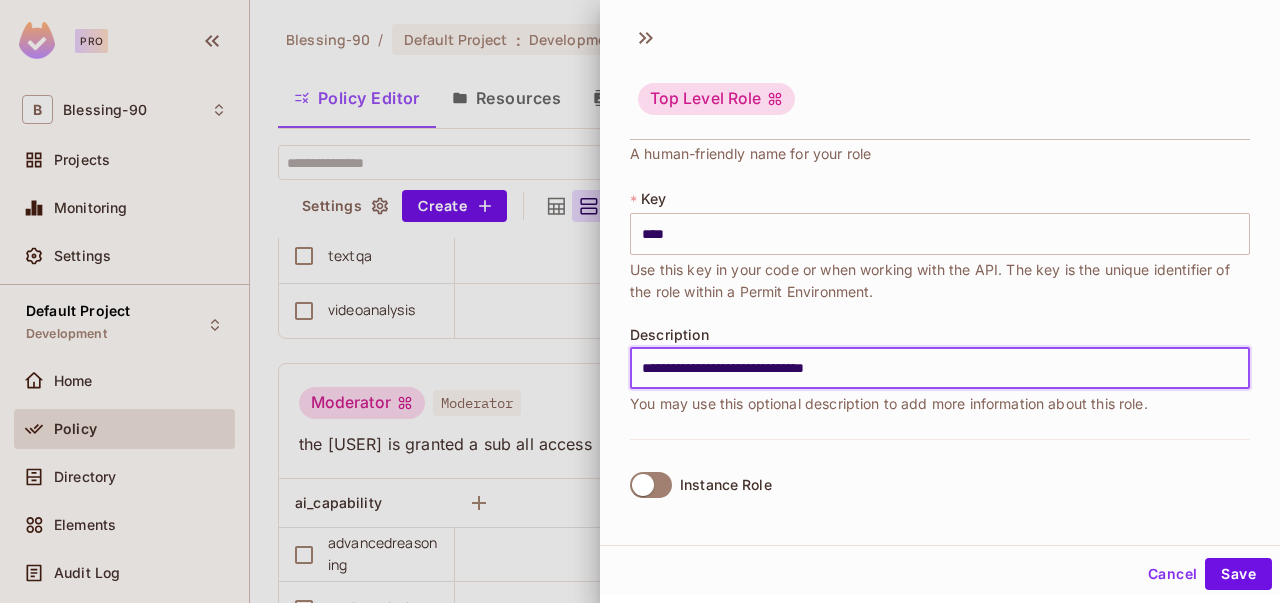 type on "**********" 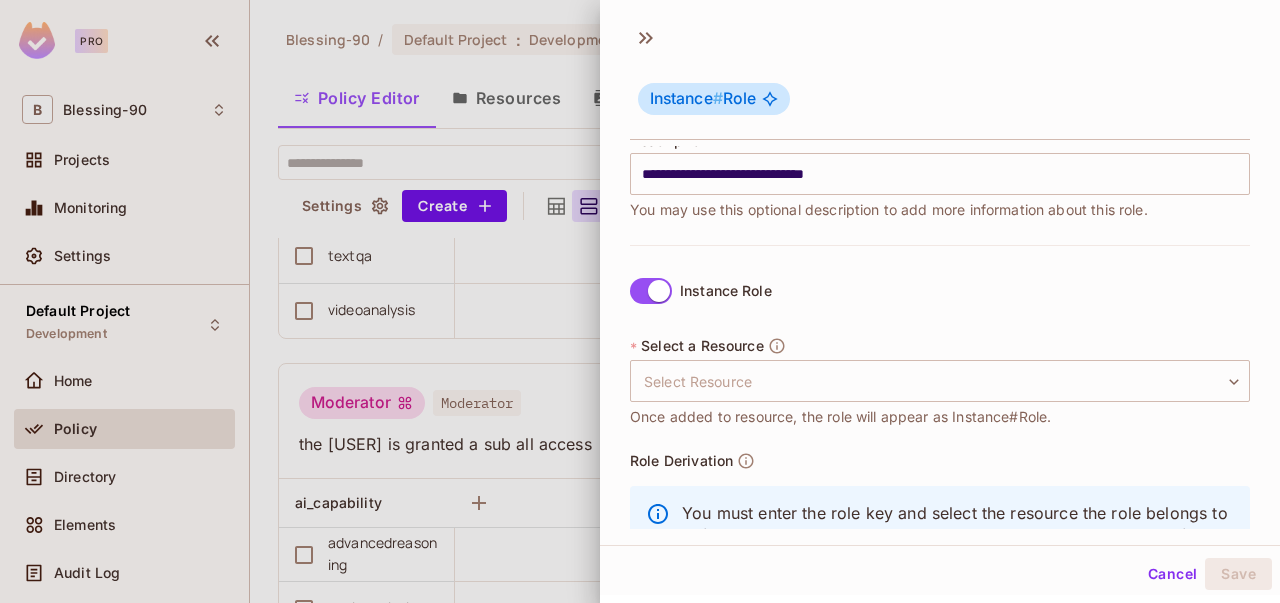 scroll, scrollTop: 264, scrollLeft: 0, axis: vertical 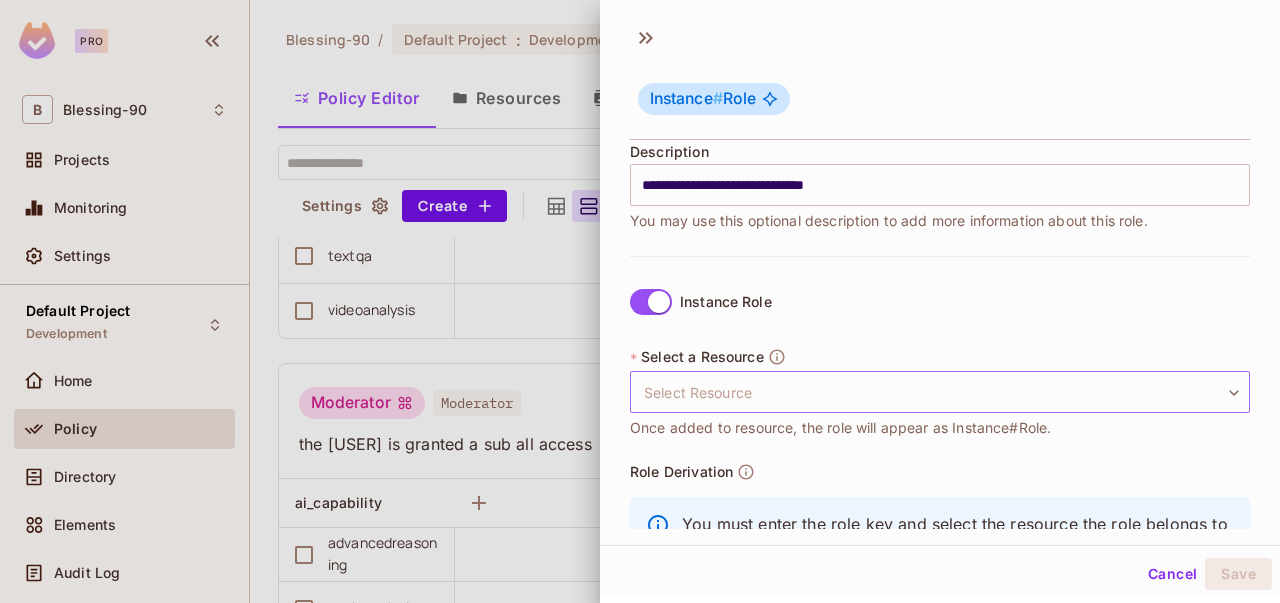 click on "Pro B Blessing-90 Projects Monitoring Settings Default Project Development Home Policy Directory Elements Audit Log URL Mapping Connect 14 days left in Pro Trial Welcome! Upgrade Help & Updates Blessing-90 / Default Project : Development / Policy Editor Policy Editor Resources Roles ABAC Rules ​ Last Updated  just now Settings Create admin admin ai_capability   advancedreasoning   audioanalysis   batchprocessing   codeexecution   fileprocessing   functioncalling   imageanalysis   searchgrounding   structuredoutput   textqa   videoanalysis Moderator Moderator the moderator is granted a sub all access ai_capability   advancedreasoning   audioanalysis   batchprocessing   codeexecution   fileprocessing   functioncalling   imageanalysis   searchgrounding   structuredoutput   textqa   videoanalysis viewer viewer ai_capability   advancedreasoning   audioanalysis   batchprocessing   codeexecution   fileprocessing   functioncalling   imageanalysis   searchgrounding   structuredoutput   textqa   videoanalysis" at bounding box center [640, 301] 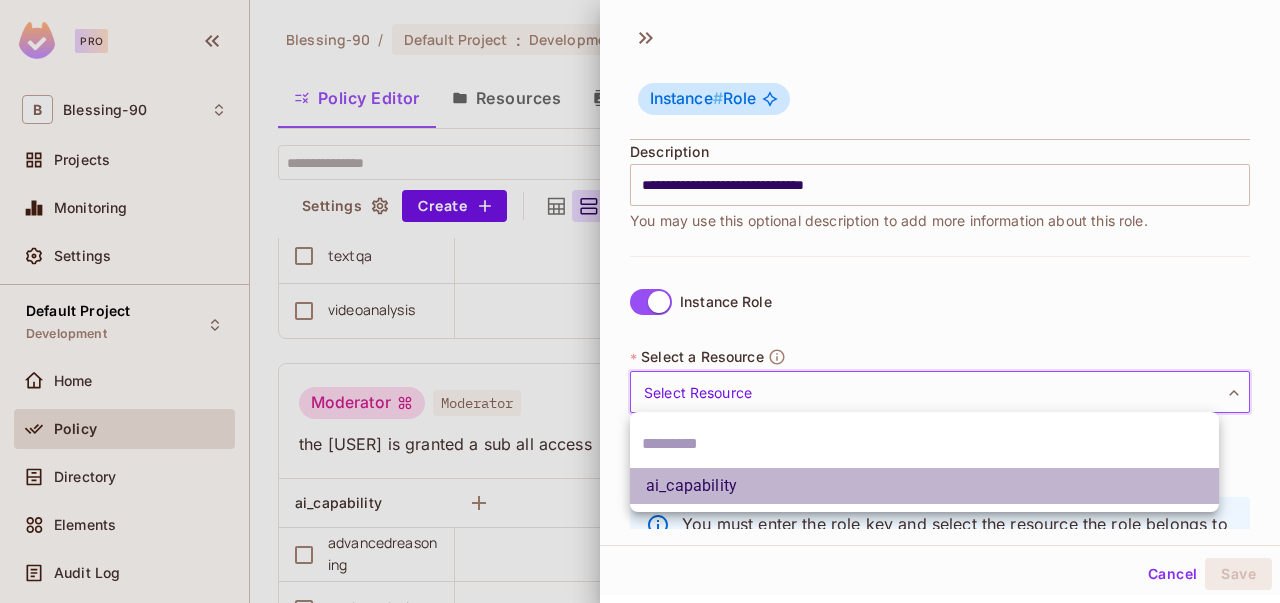 click on "ai_capability" at bounding box center (924, 486) 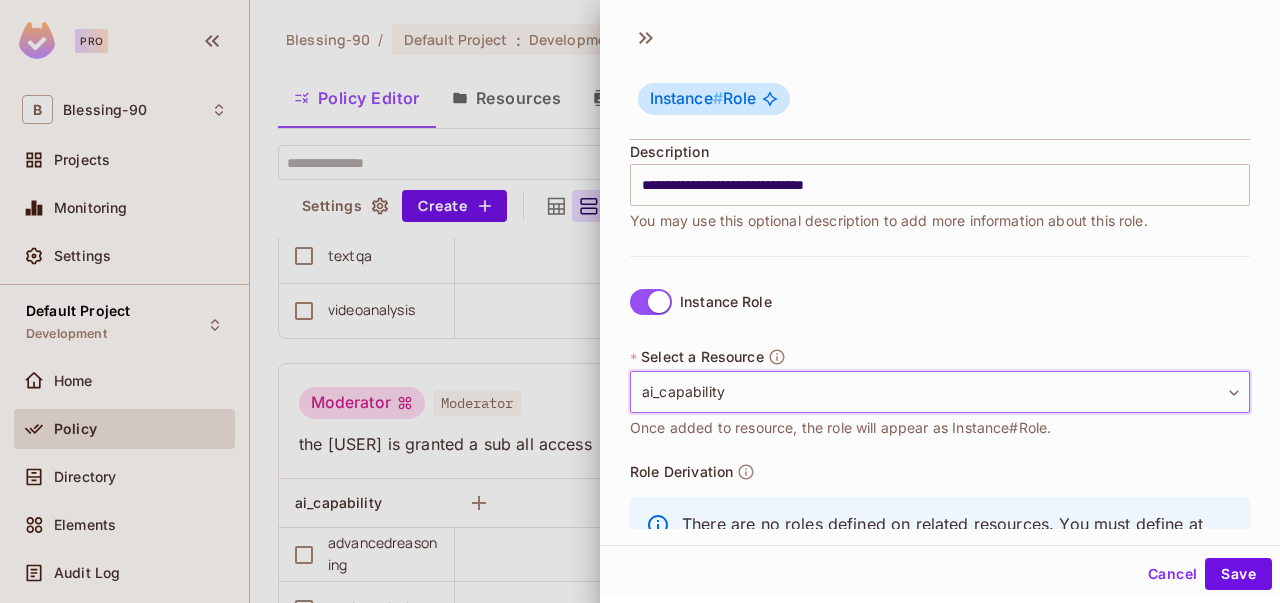 click on "Pro B Blessing-90 Projects Monitoring Settings Default Project Development Home Policy Directory Elements Audit Log URL Mapping Connect 14 days left in Pro Trial Welcome! Upgrade Help & Updates Blessing-90 / Default Project : Development / Policy Editor Policy Editor Resources Roles ABAC Rules ​ Last Updated  just now Settings Create admin admin ai_capability   advancedreasoning   audioanalysis   batchprocessing   codeexecution   fileprocessing   functioncalling   imageanalysis   searchgrounding   structuredoutput   textqa   videoanalysis Moderator Moderator the moderator is granted a sub all access ai_capability   advancedreasoning   audioanalysis   batchprocessing   codeexecution   fileprocessing   functioncalling   imageanalysis   searchgrounding   structuredoutput   textqa   videoanalysis viewer viewer ai_capability   advancedreasoning   audioanalysis   batchprocessing   codeexecution   fileprocessing   functioncalling   imageanalysis   searchgrounding   structuredoutput   textqa   videoanalysis" at bounding box center [640, 301] 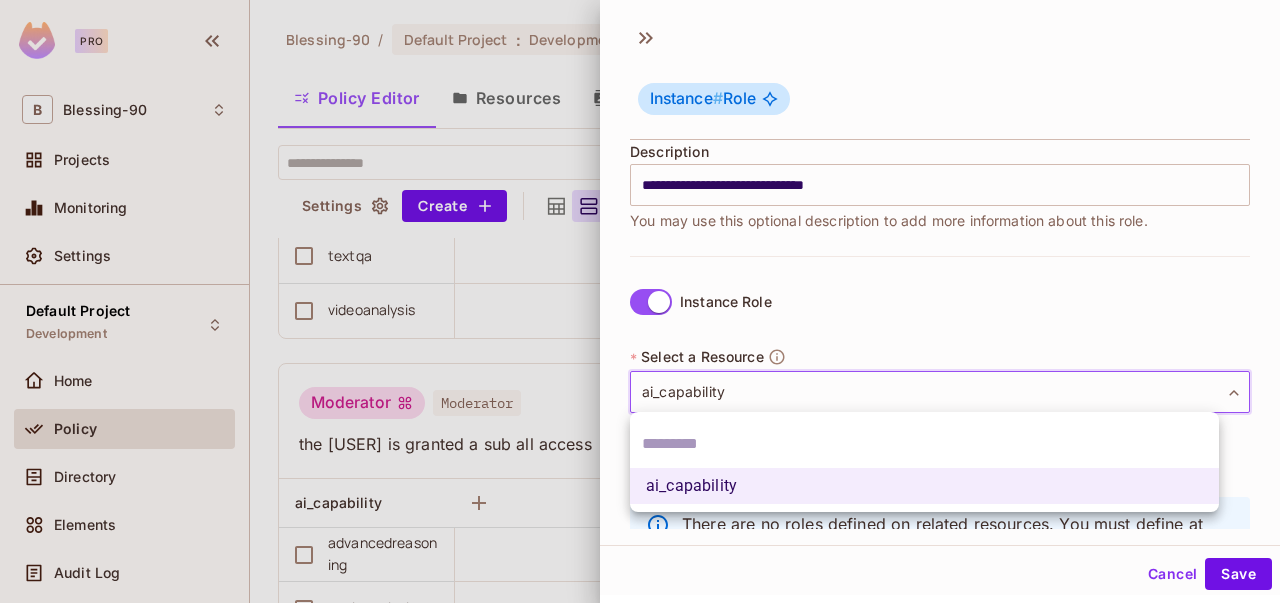 click at bounding box center (640, 301) 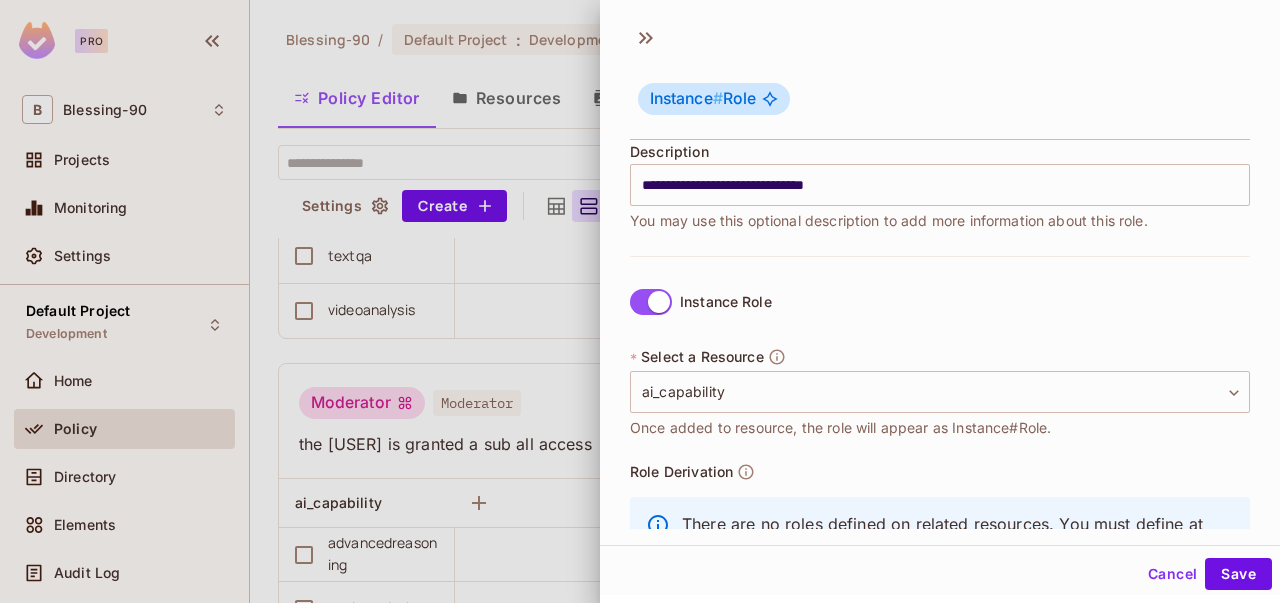 scroll, scrollTop: 81, scrollLeft: 0, axis: vertical 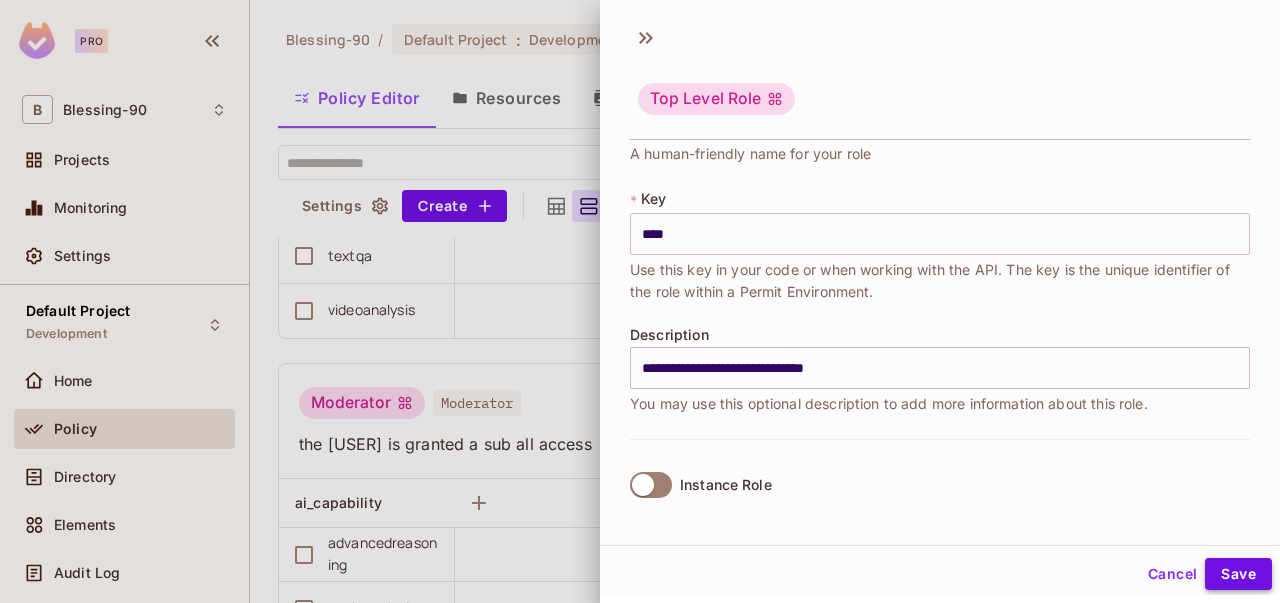 click on "Save" at bounding box center [1238, 574] 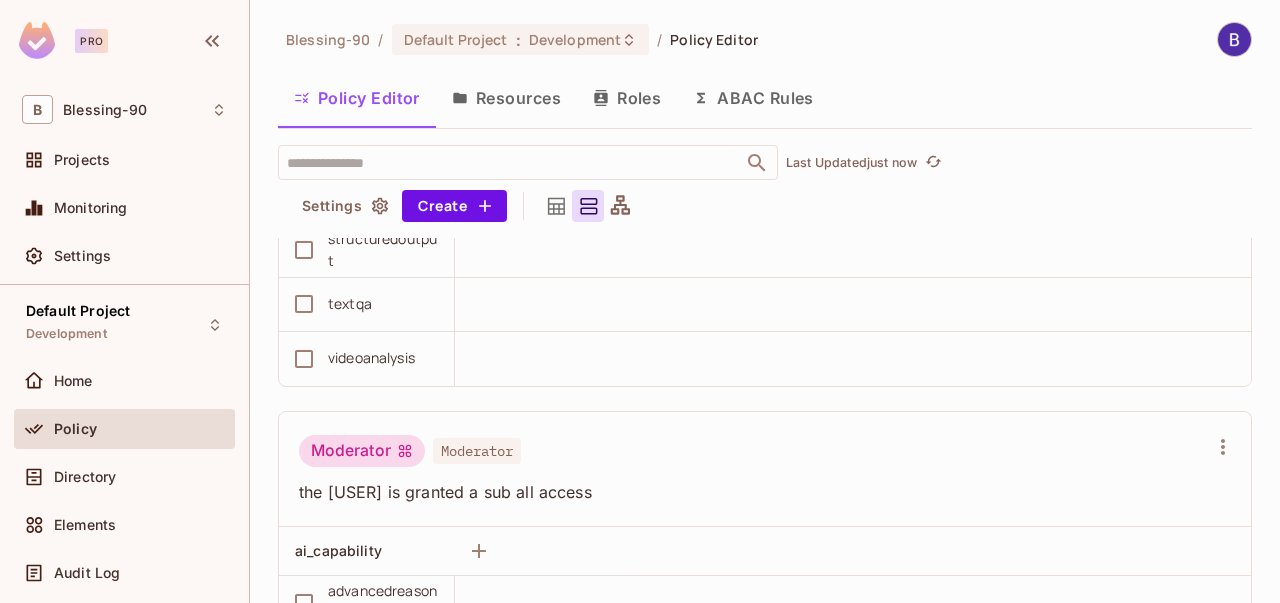 scroll, scrollTop: 0, scrollLeft: 0, axis: both 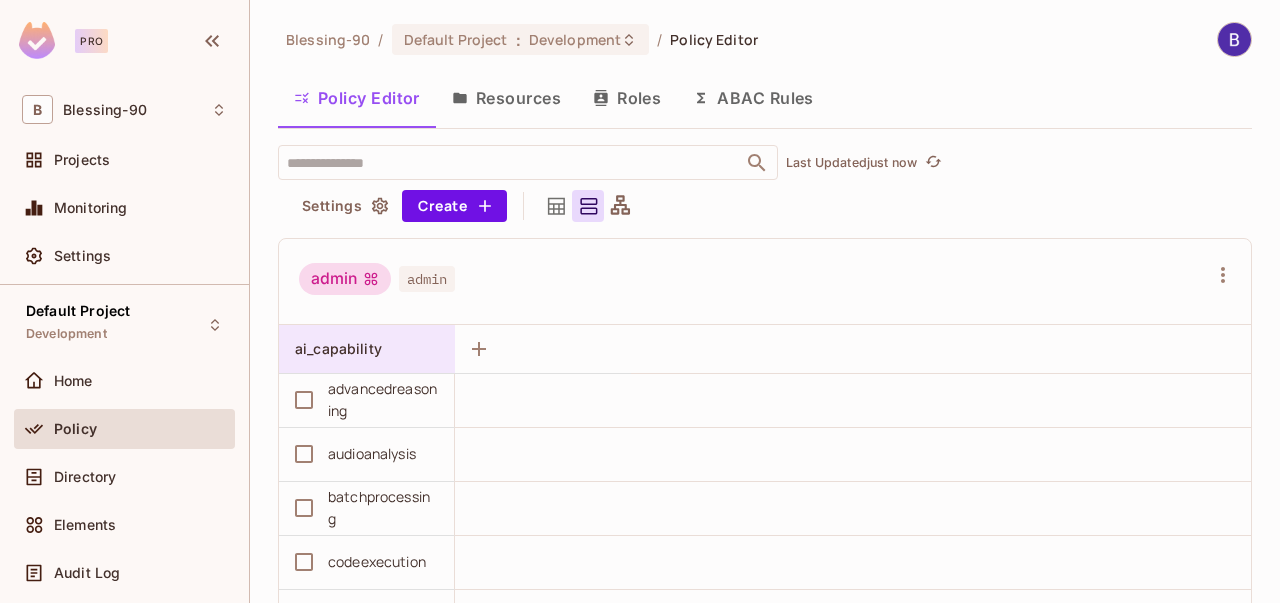 click on "ai_capability" at bounding box center (373, 349) 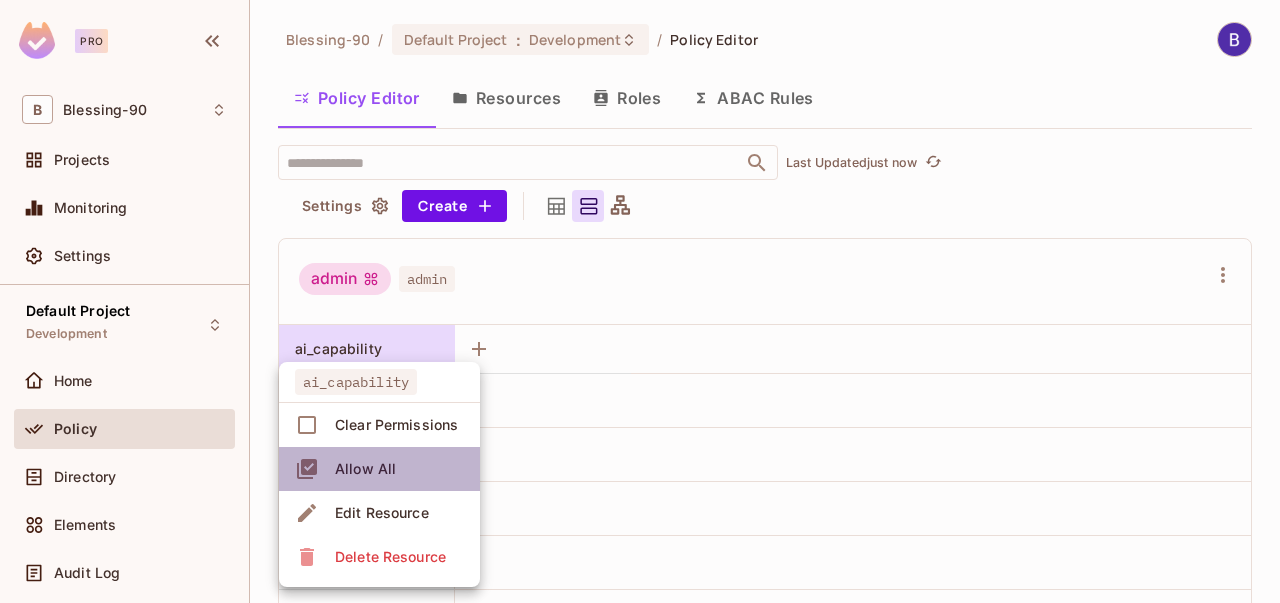 click 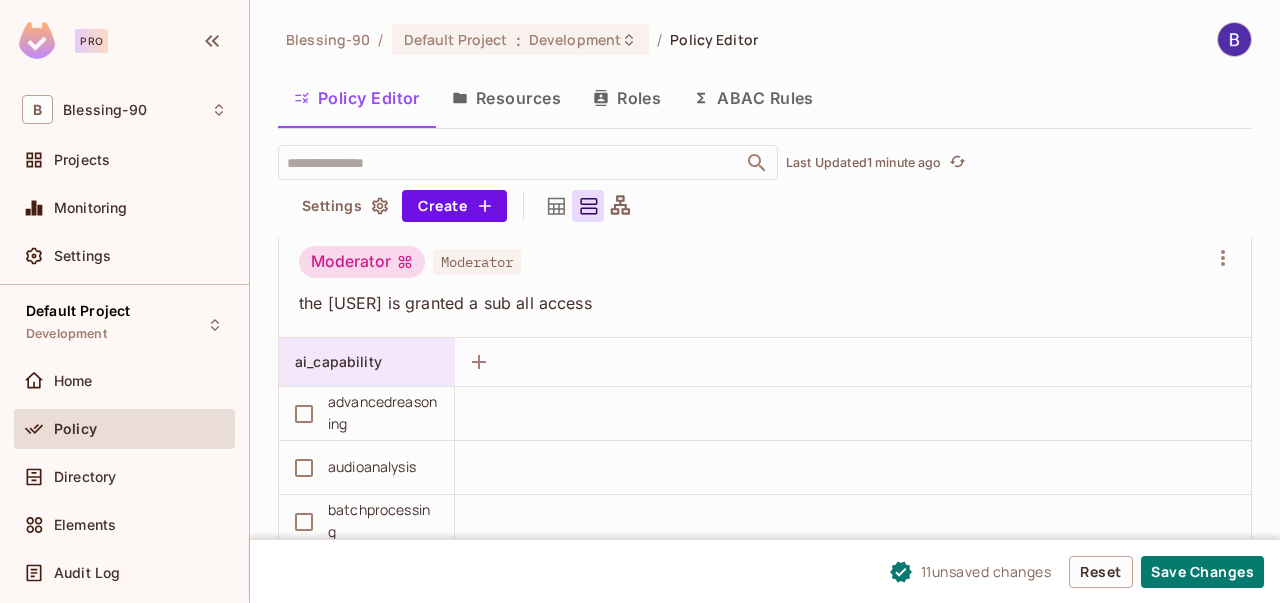 scroll, scrollTop: 762, scrollLeft: 0, axis: vertical 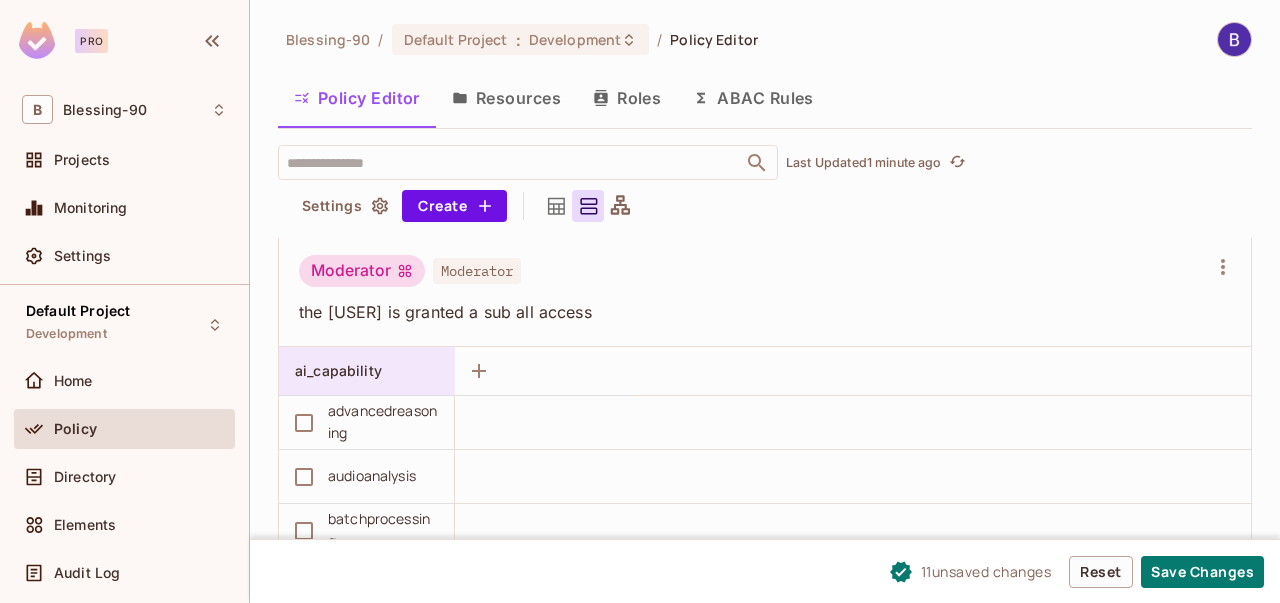 click on "ai_capability" at bounding box center (373, 371) 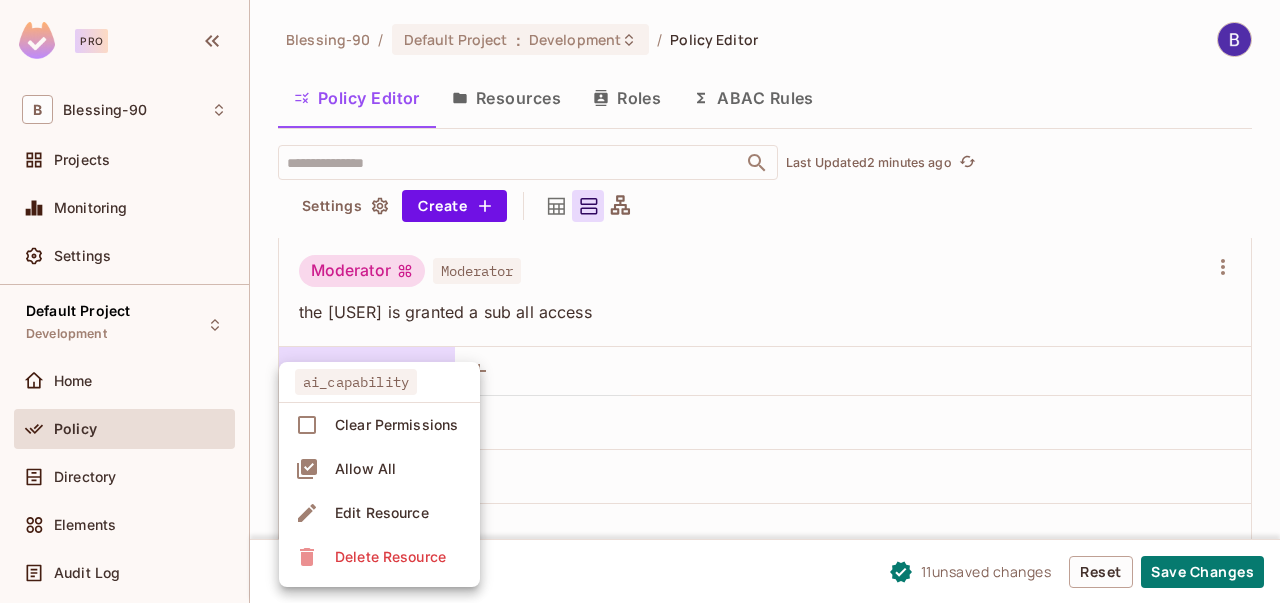 click on "Allow All" at bounding box center (365, 469) 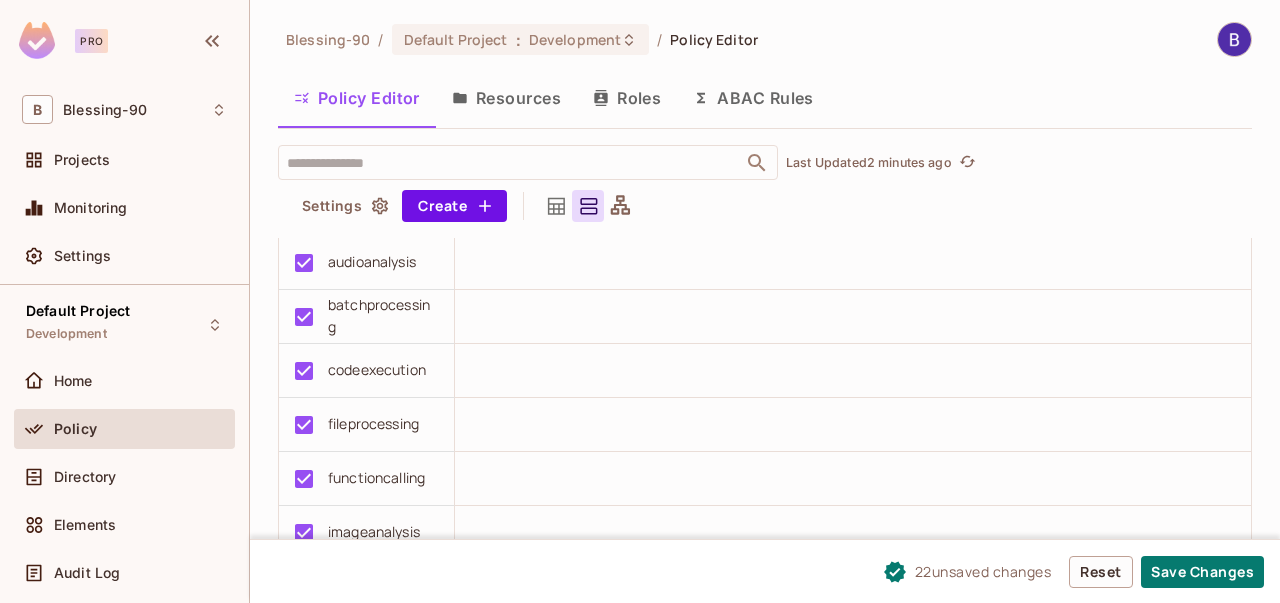 scroll, scrollTop: 1026, scrollLeft: 0, axis: vertical 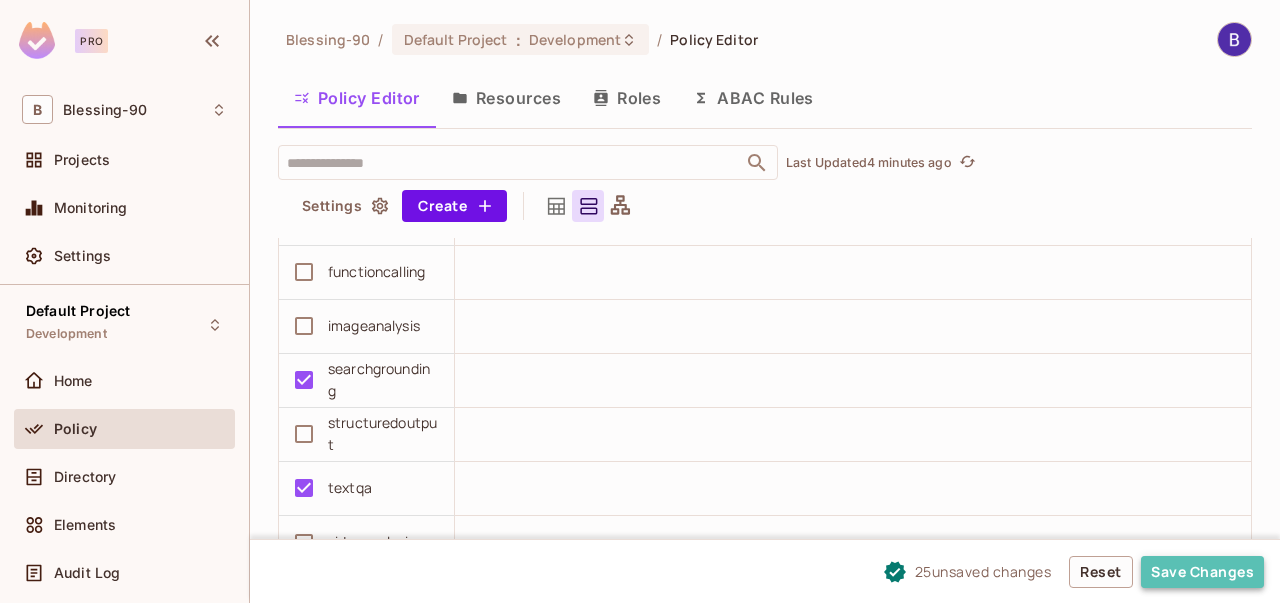 click on "Save Changes" at bounding box center (1202, 572) 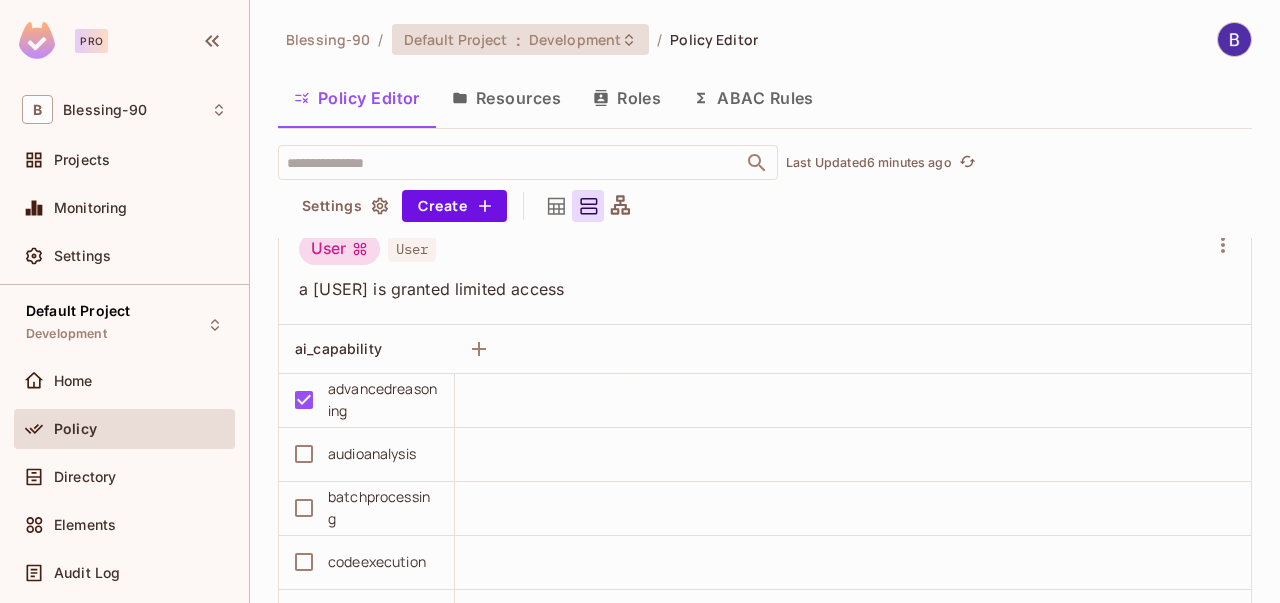 scroll, scrollTop: 1553, scrollLeft: 0, axis: vertical 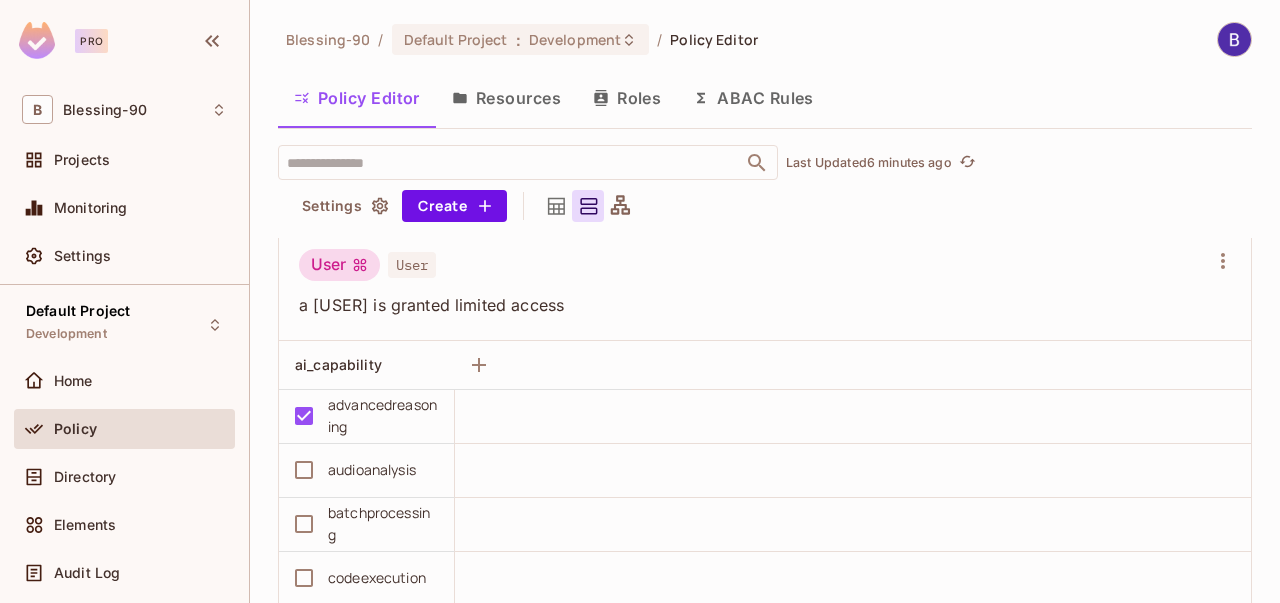 click on "Roles" at bounding box center (627, 98) 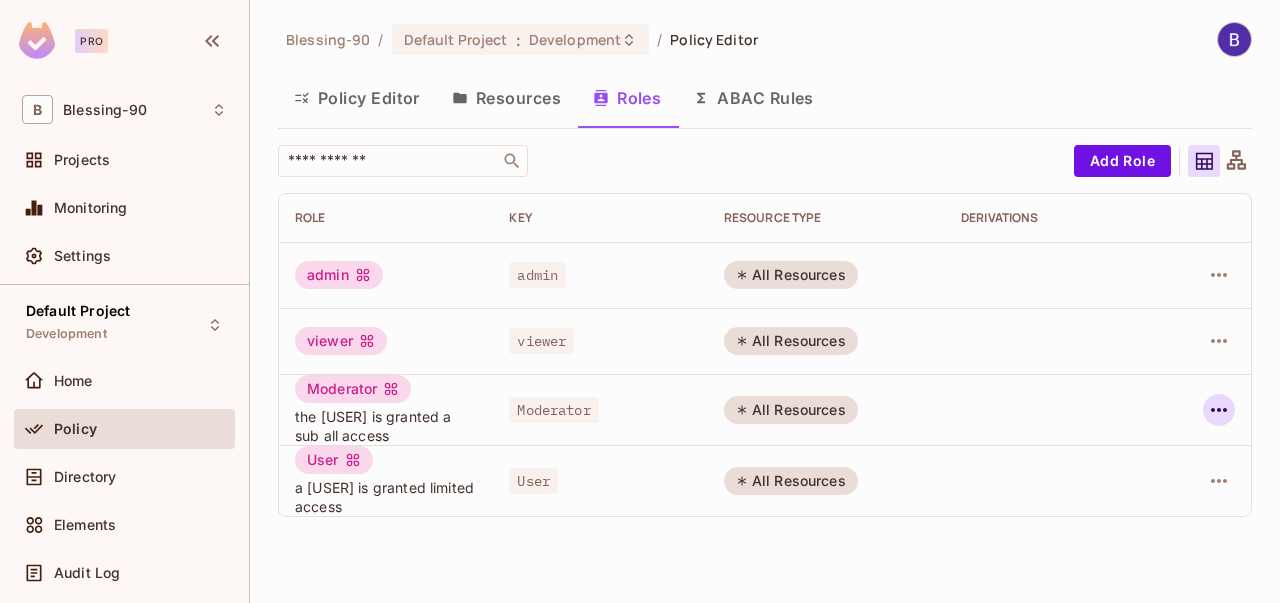 click 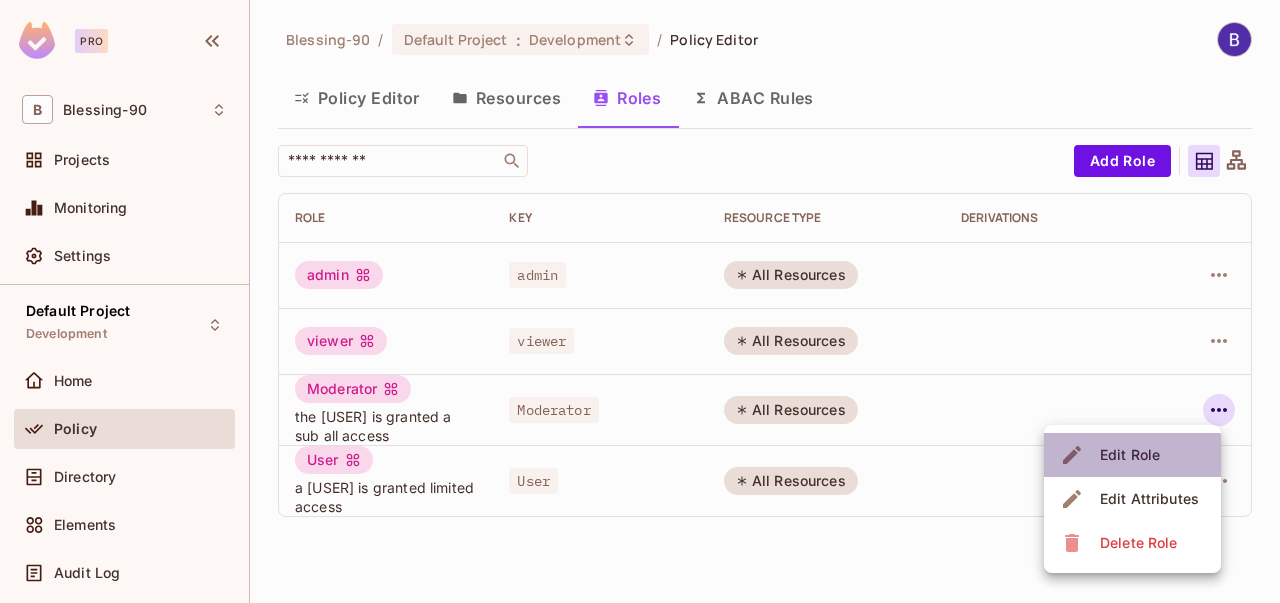 click on "Edit Role" at bounding box center [1130, 455] 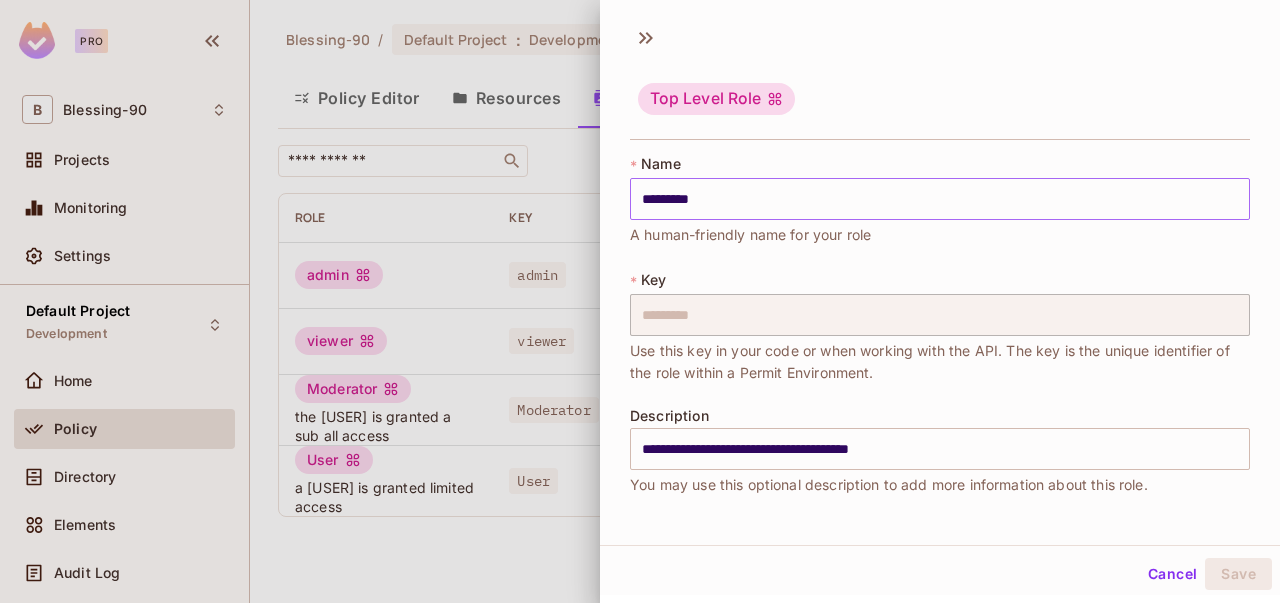 click on "*********" at bounding box center [940, 199] 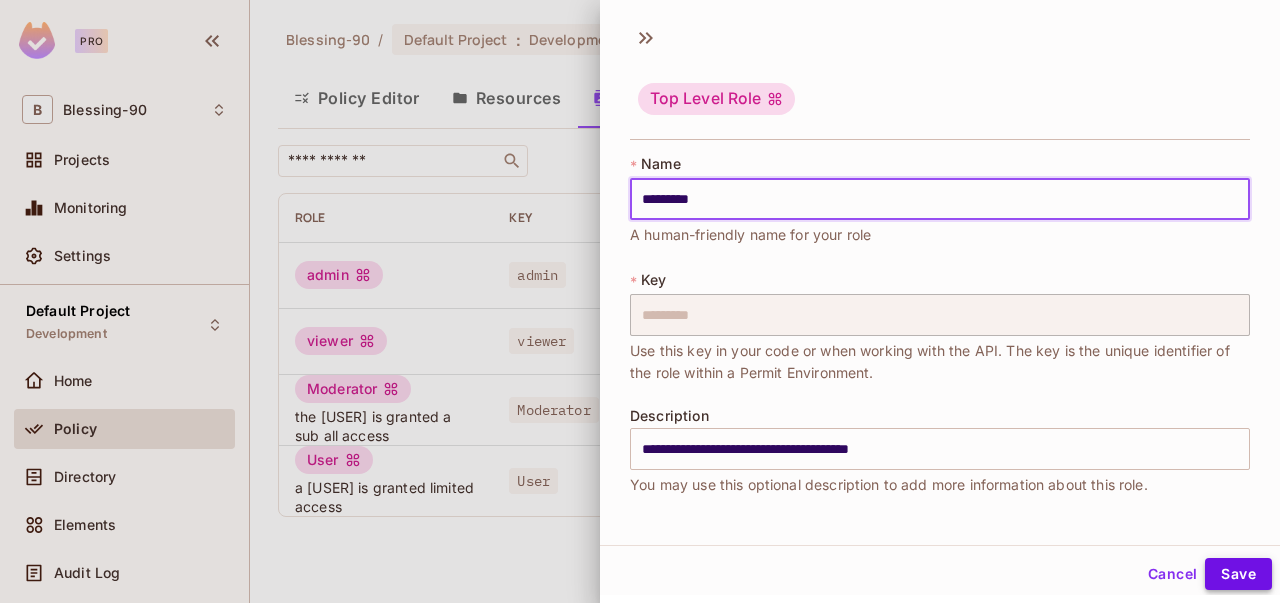 type on "*********" 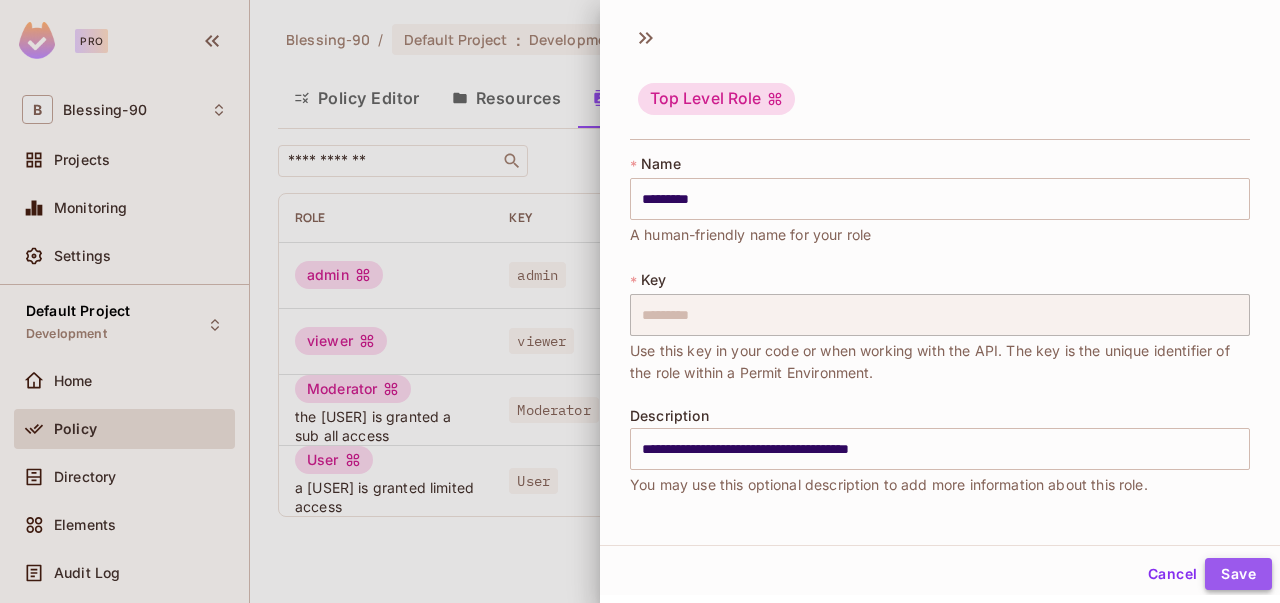 click on "Save" at bounding box center (1238, 574) 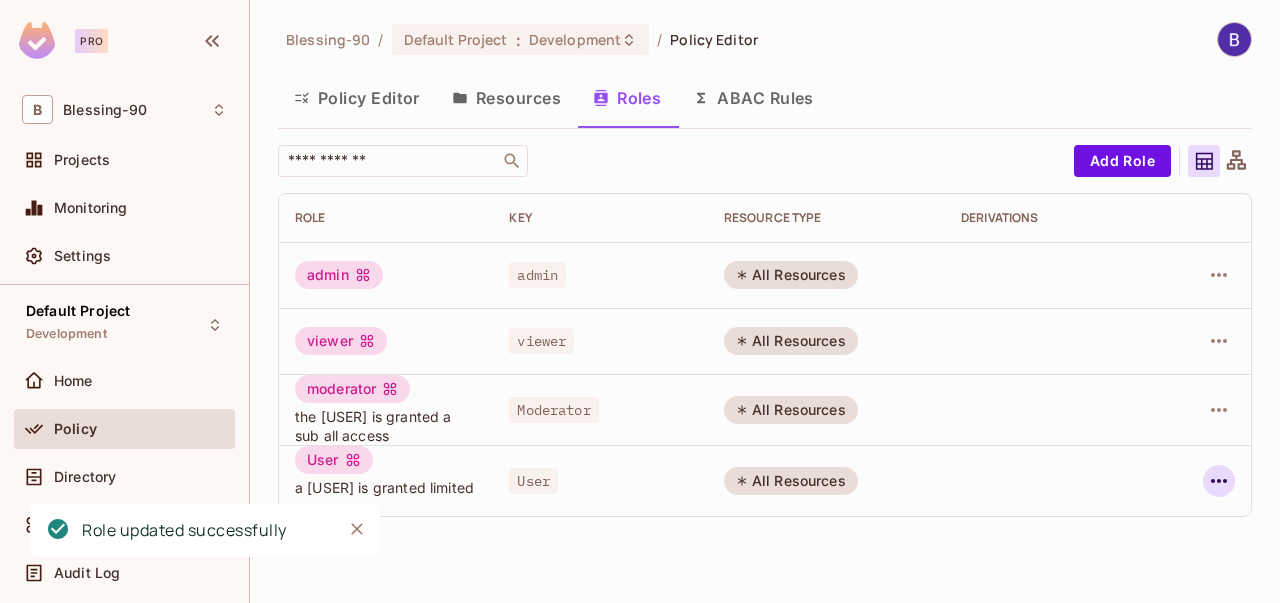 click 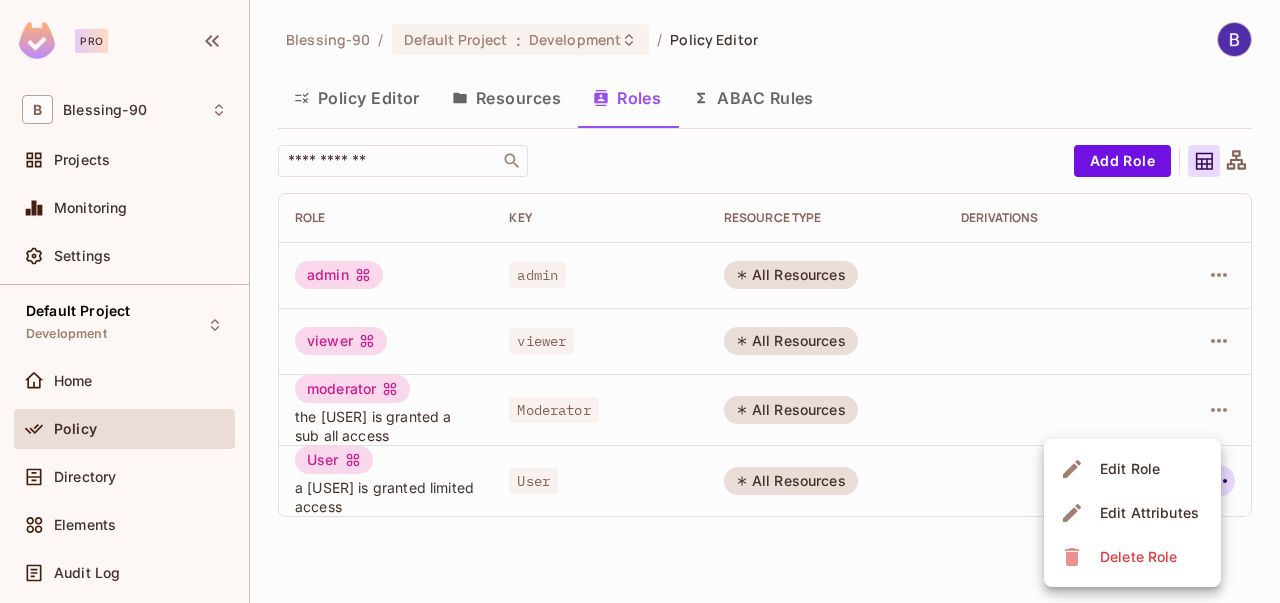 click on "Edit Role" at bounding box center [1130, 469] 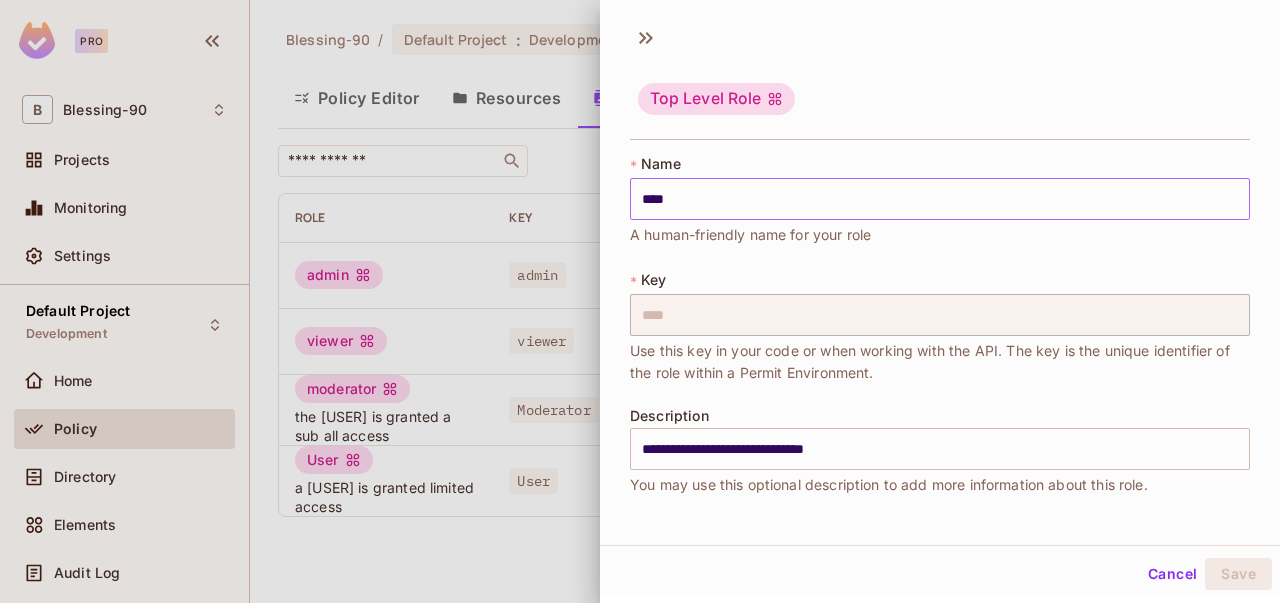 click on "****" at bounding box center (940, 199) 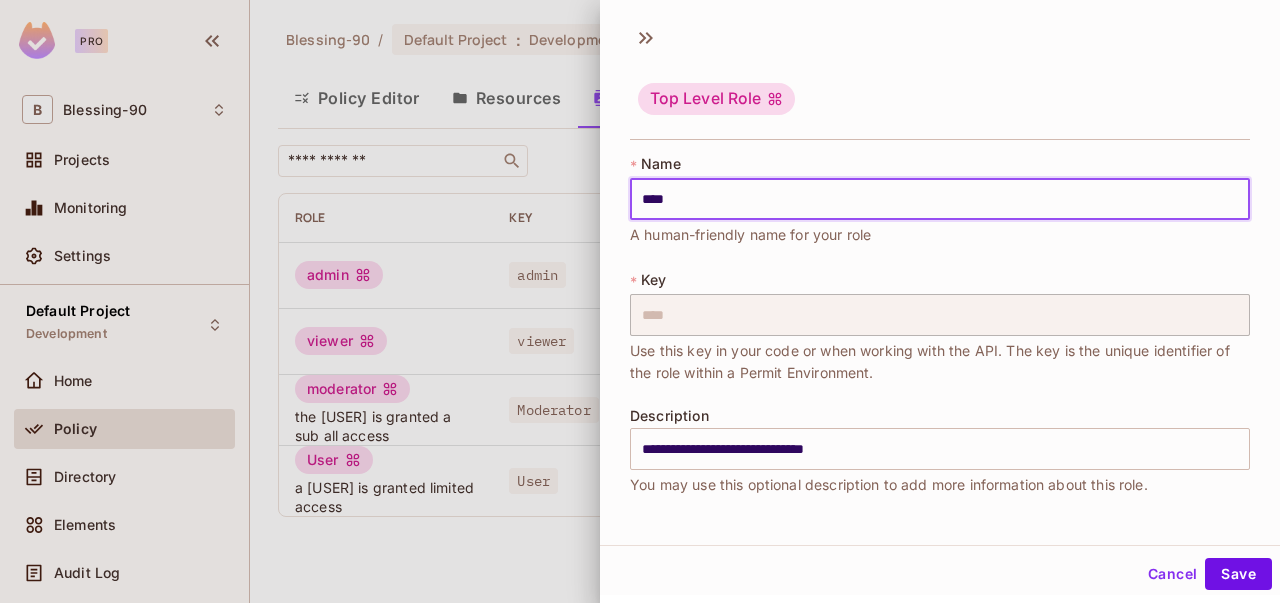 type on "****" 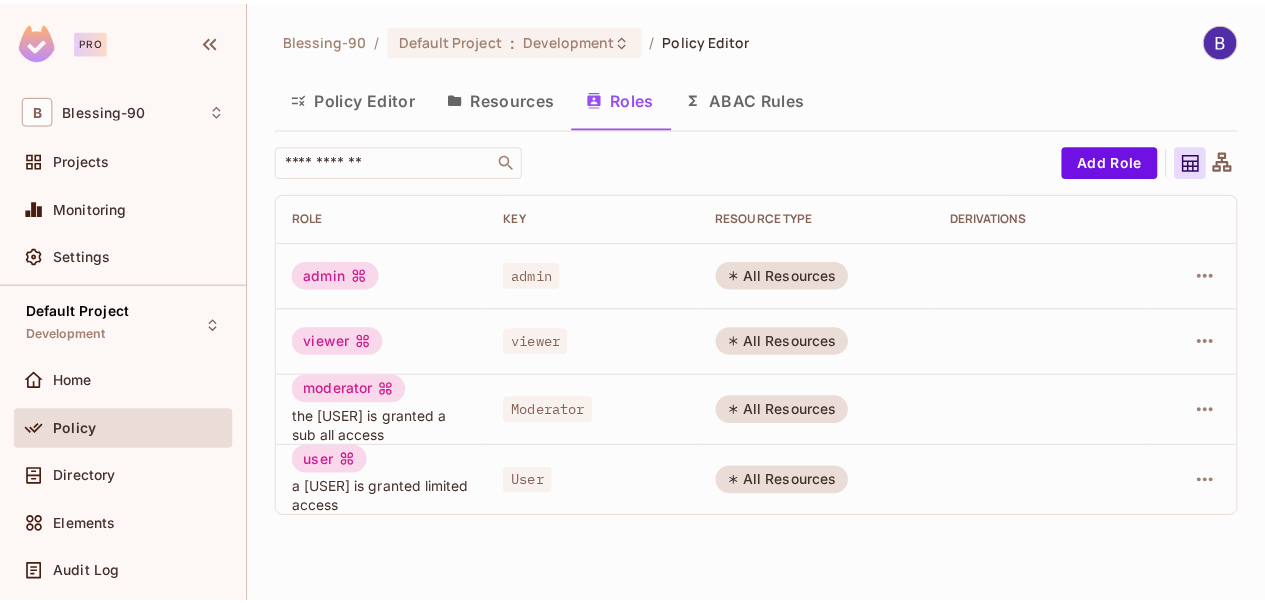 scroll, scrollTop: 300, scrollLeft: 0, axis: vertical 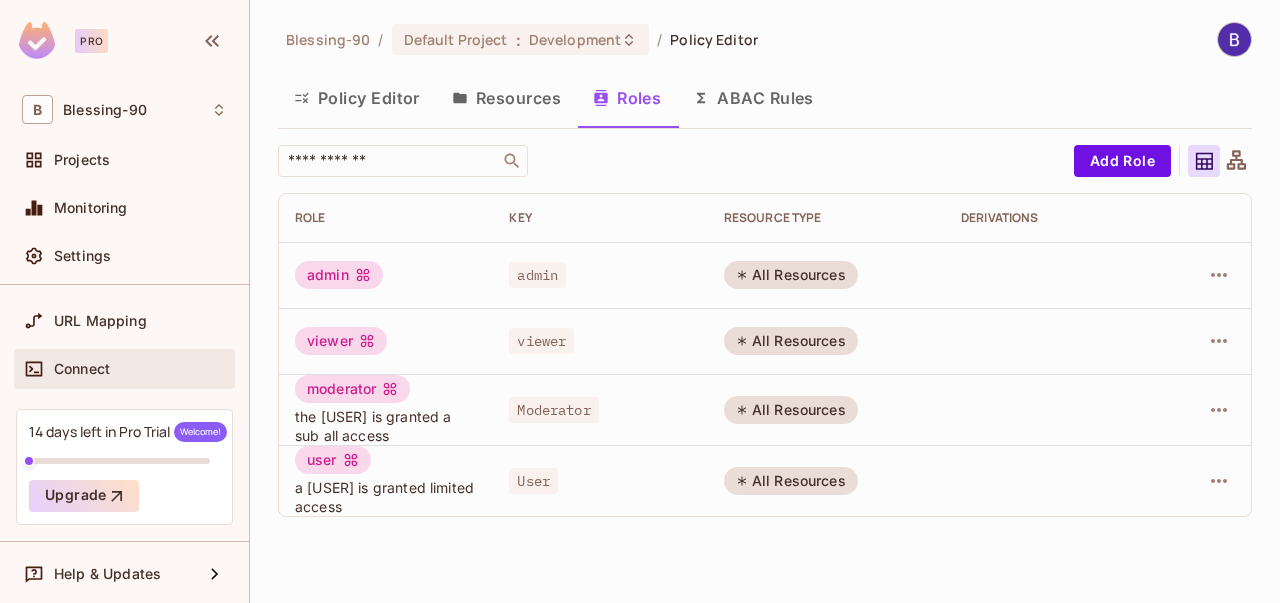 click on "Connect" at bounding box center [82, 369] 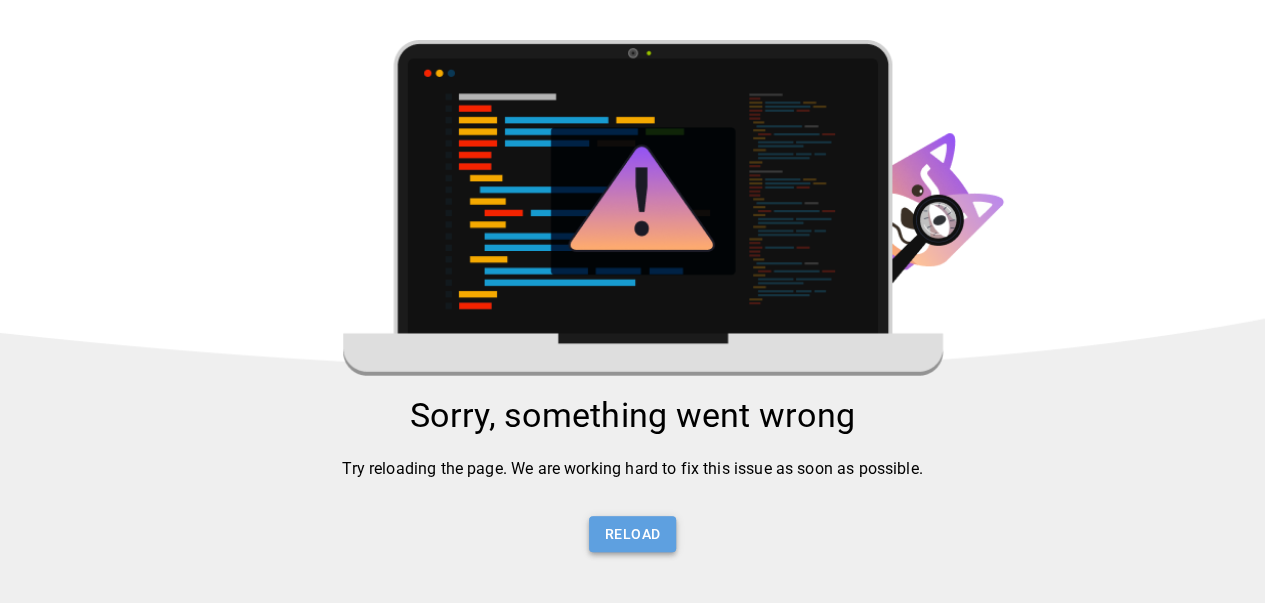 click on "Reload" at bounding box center (632, 534) 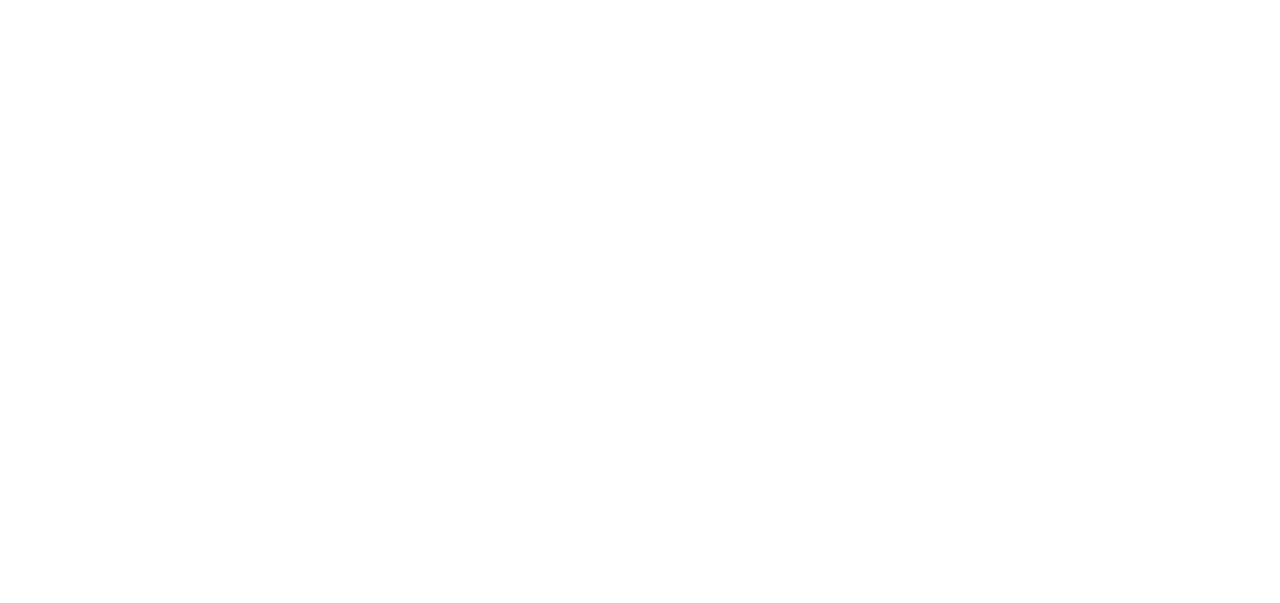 scroll, scrollTop: 0, scrollLeft: 0, axis: both 